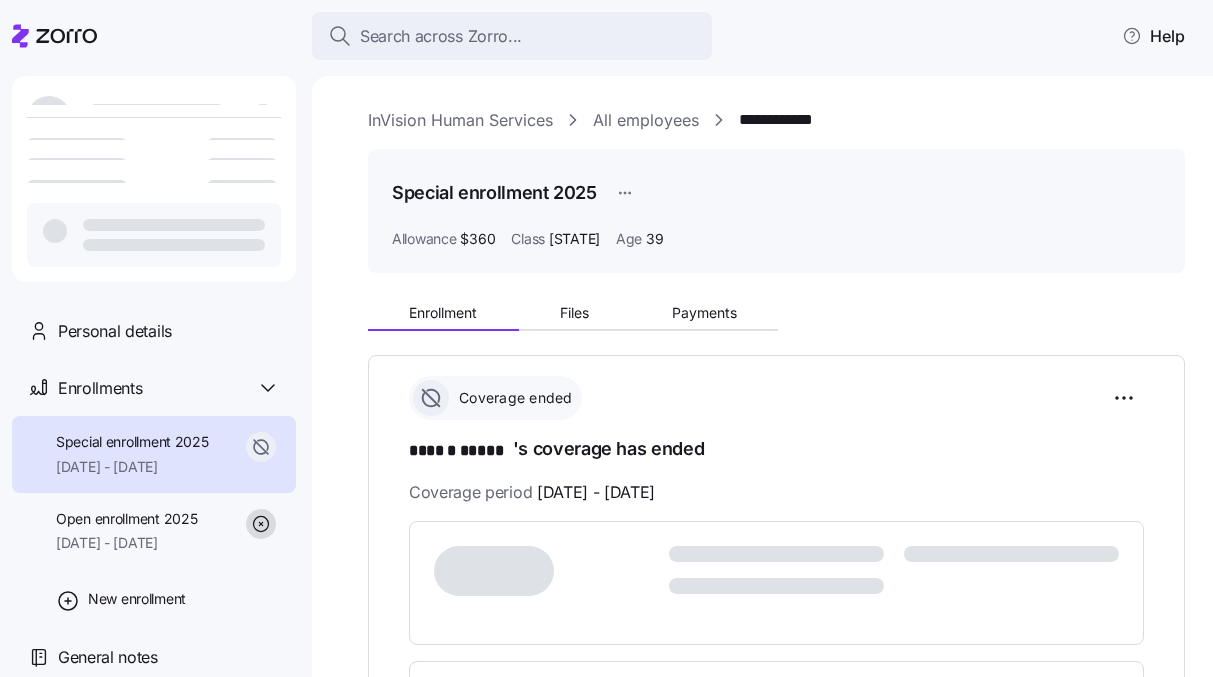scroll, scrollTop: 0, scrollLeft: 0, axis: both 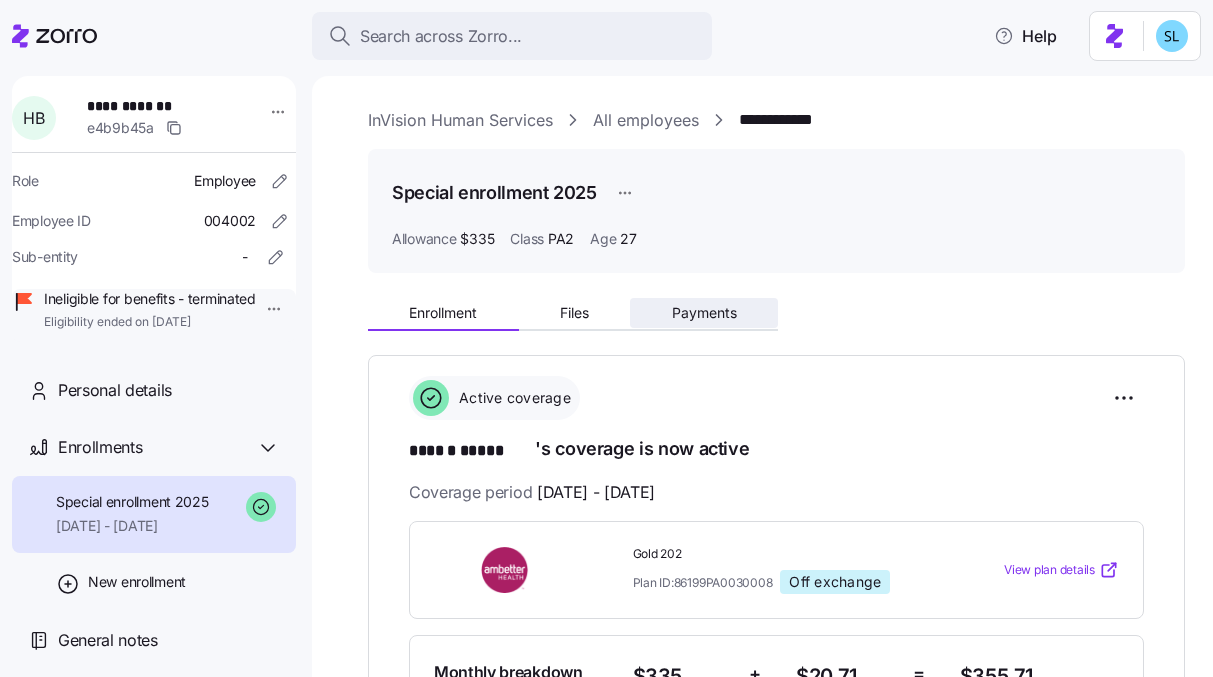 click on "Payments" at bounding box center (704, 313) 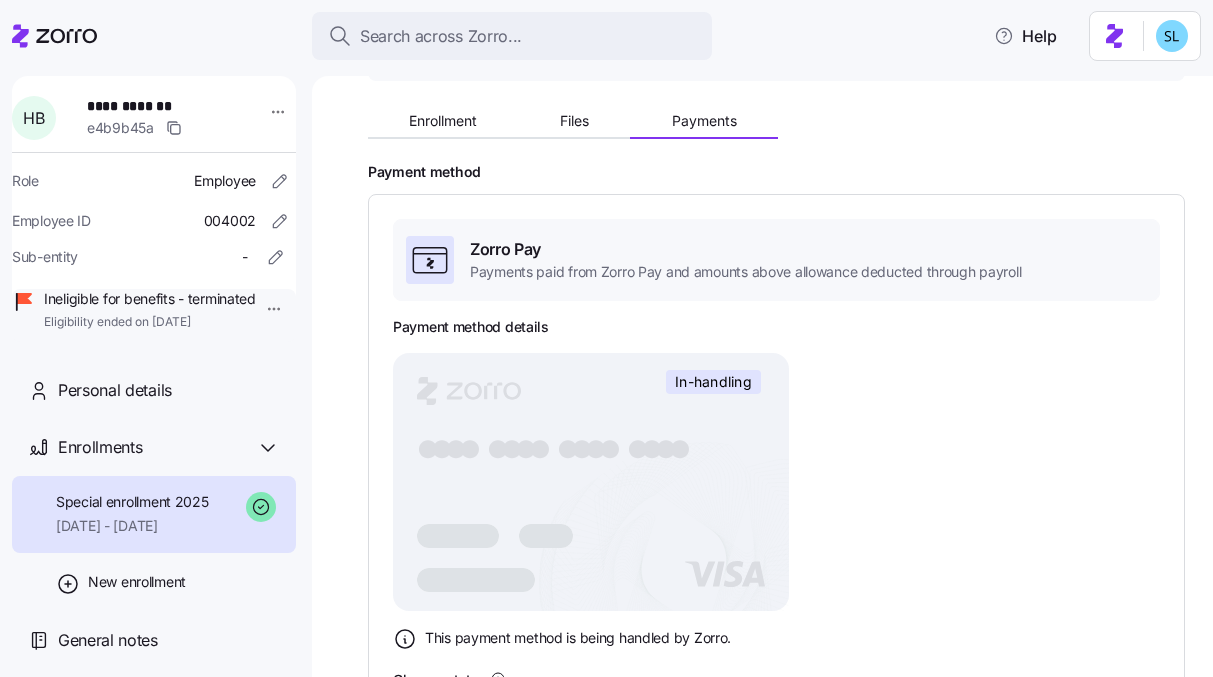 scroll, scrollTop: 366, scrollLeft: 0, axis: vertical 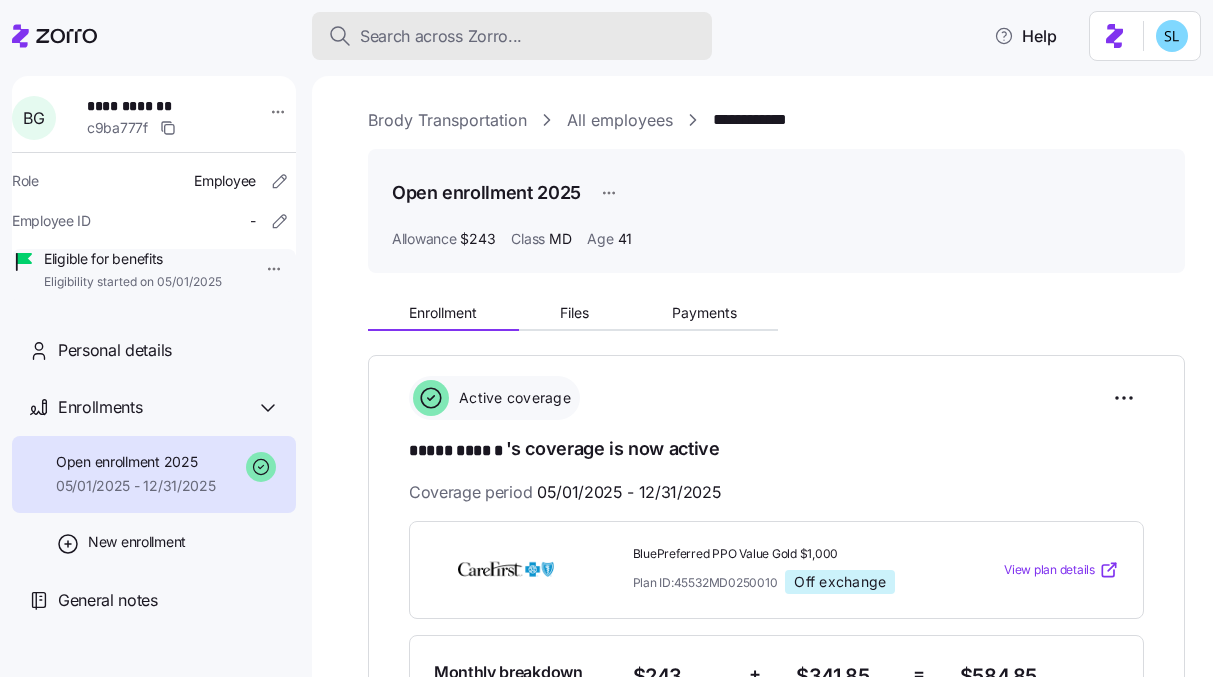click on "Search across Zorro..." at bounding box center (512, 36) 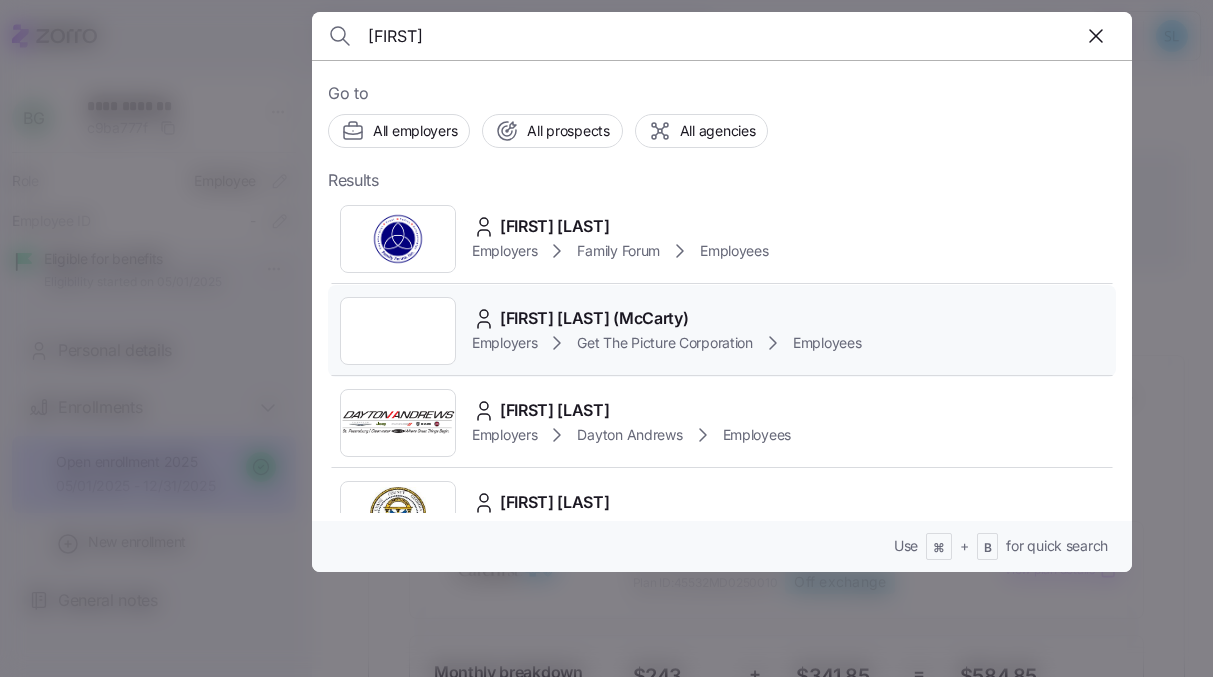 type on "[FIRST]" 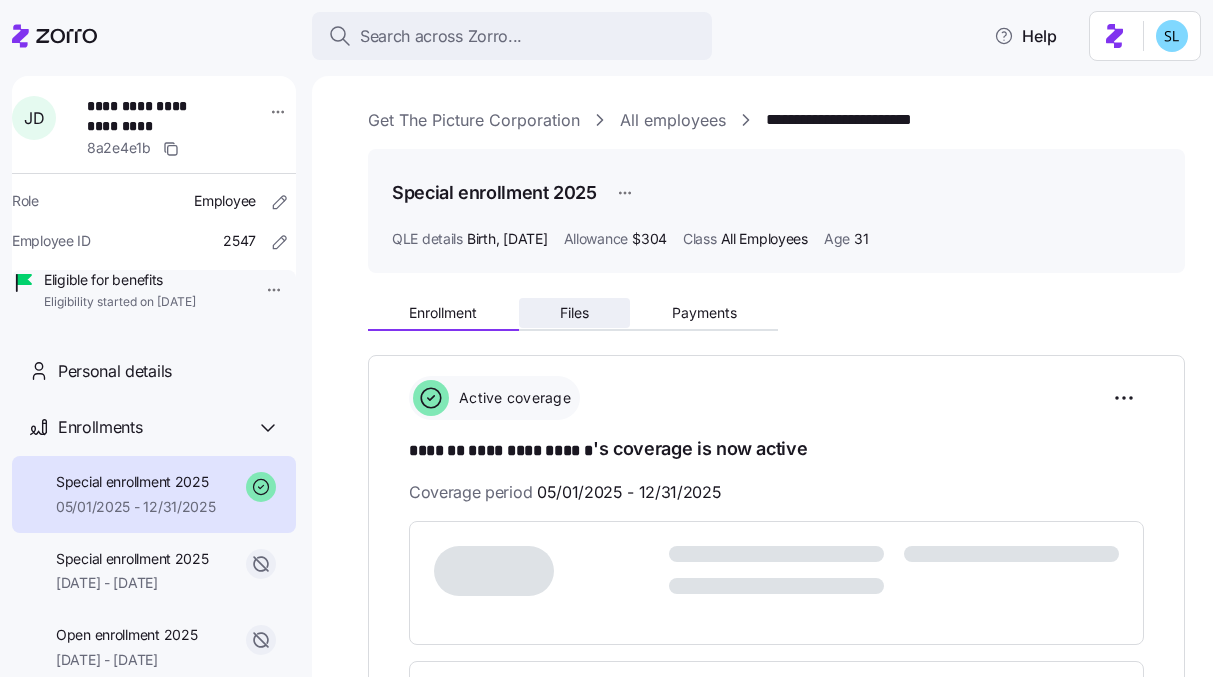 click on "Files" at bounding box center (575, 313) 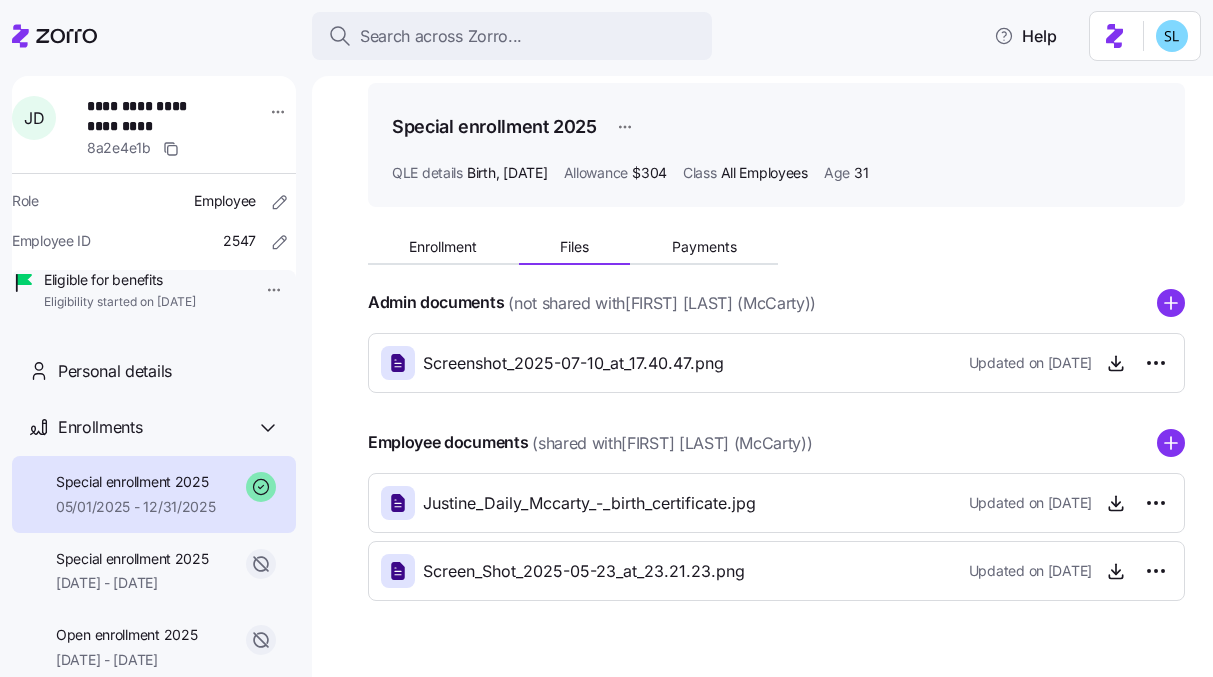 scroll, scrollTop: 110, scrollLeft: 0, axis: vertical 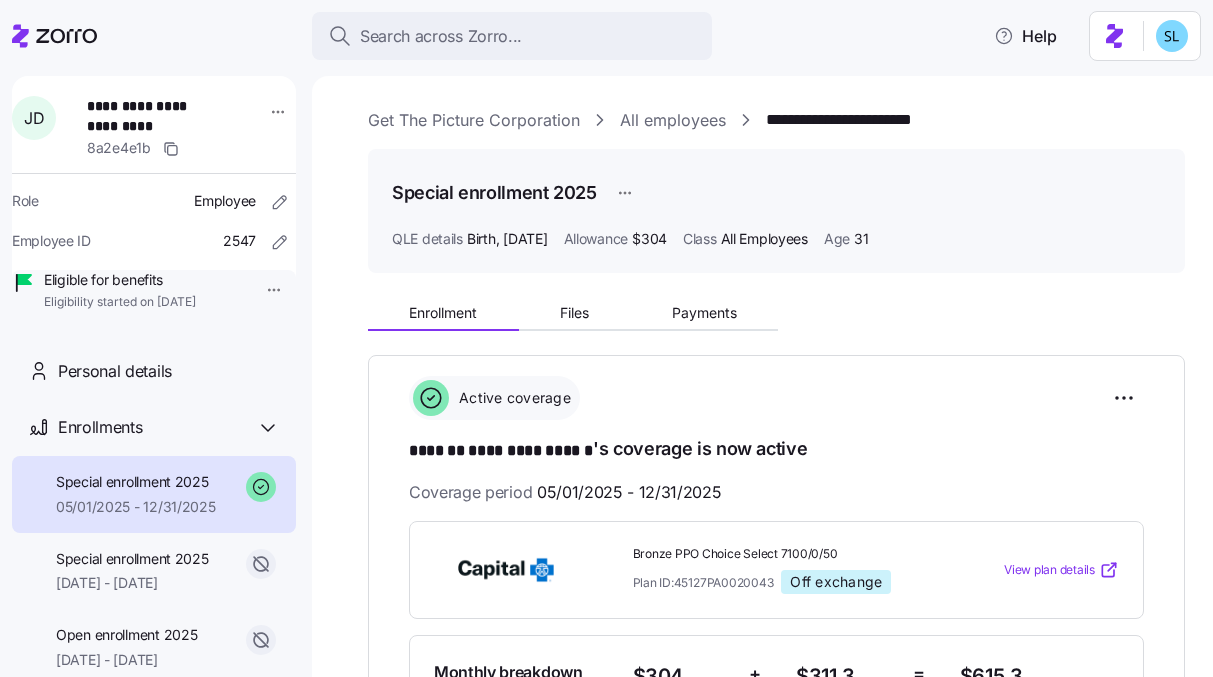 click on "**********" at bounding box center [776, 1059] 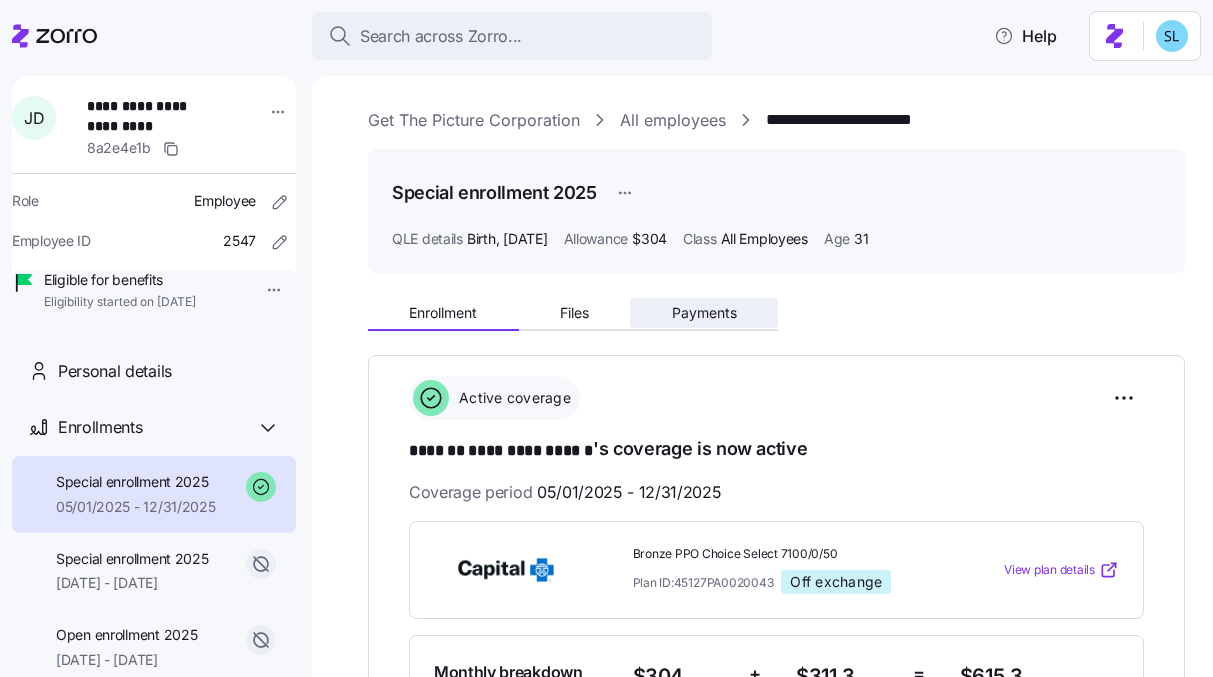 click on "Payments" at bounding box center [704, 313] 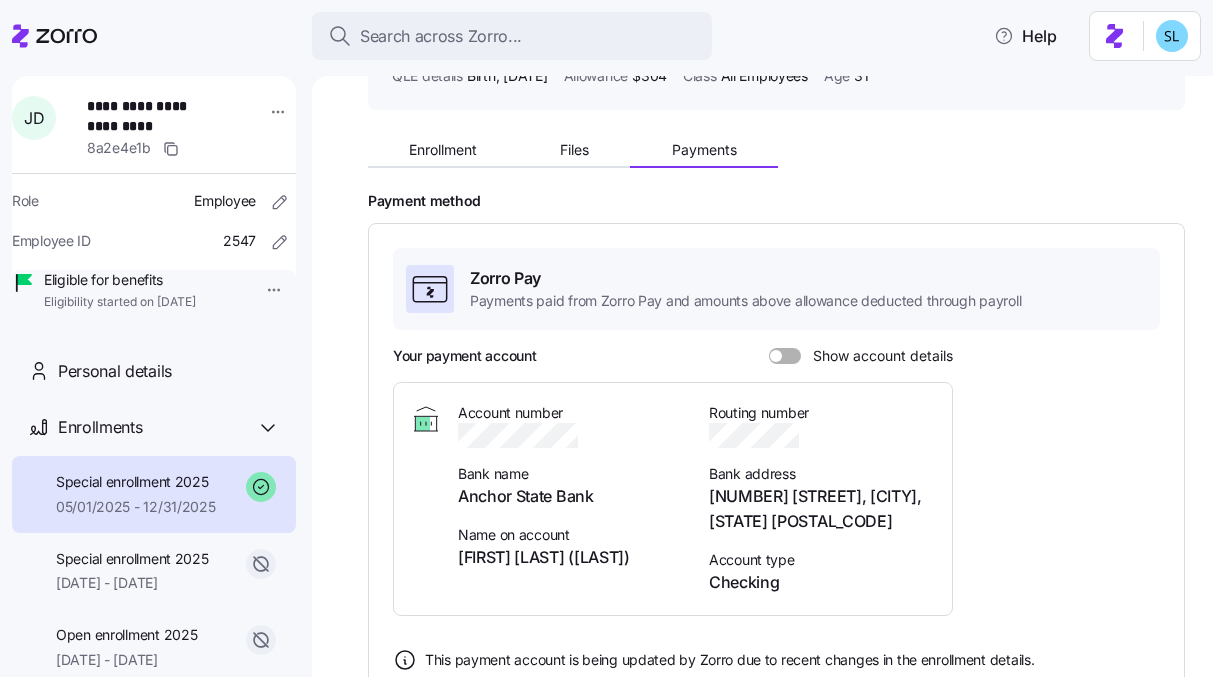 scroll, scrollTop: 375, scrollLeft: 0, axis: vertical 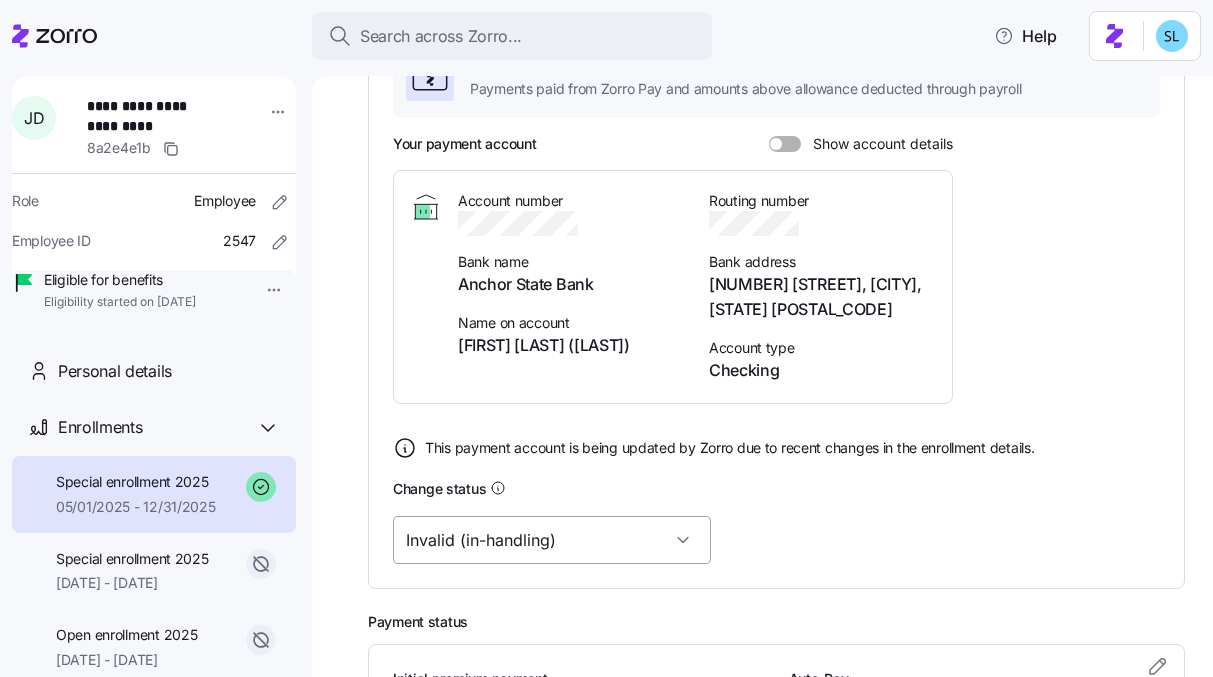 click on "Invalid (in-handling)" at bounding box center [552, 540] 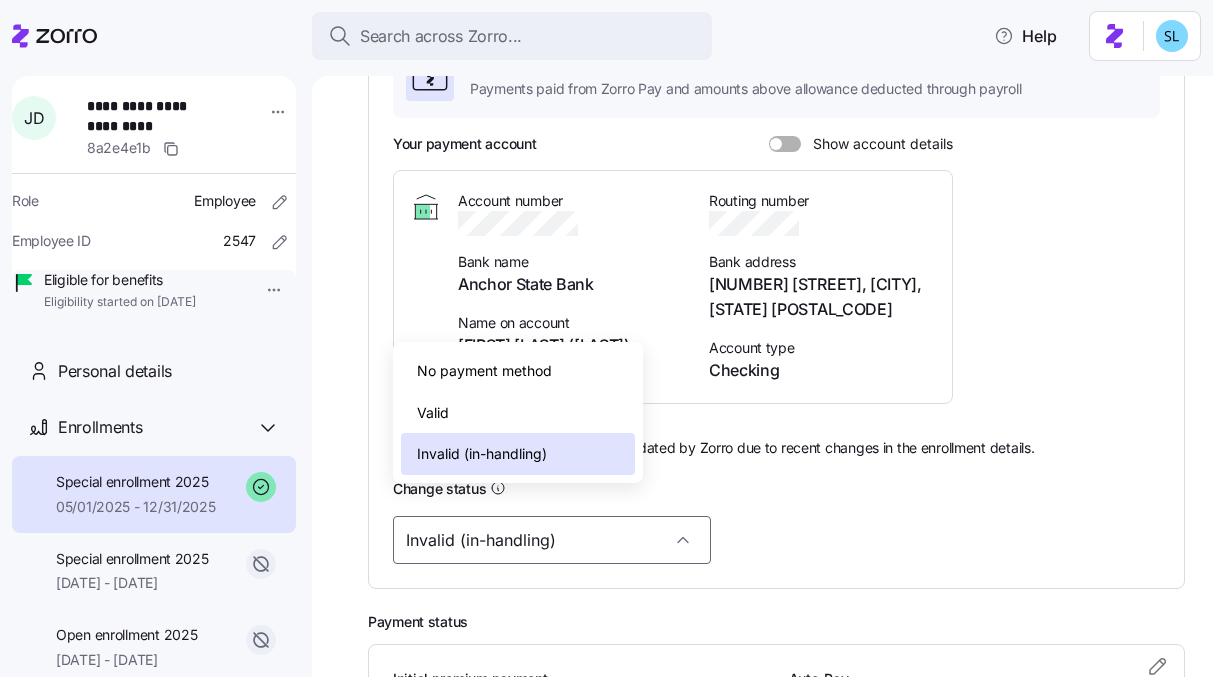 click on "Invalid (in-handling)" at bounding box center (776, 540) 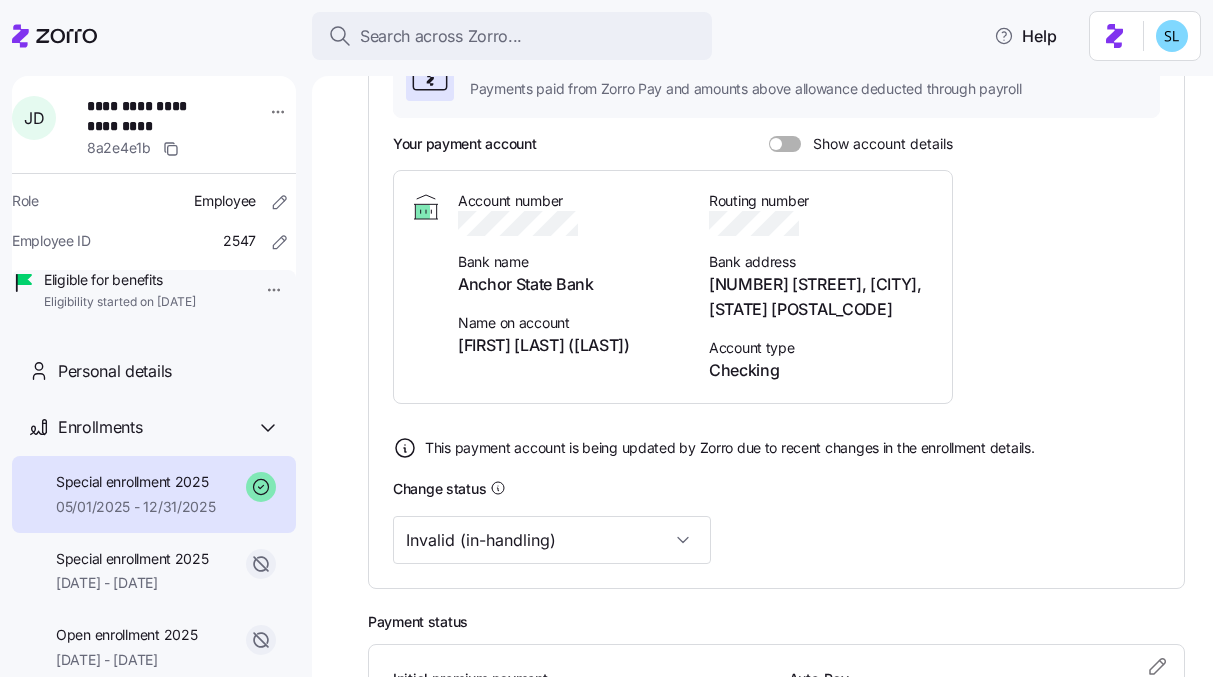 scroll, scrollTop: 0, scrollLeft: 0, axis: both 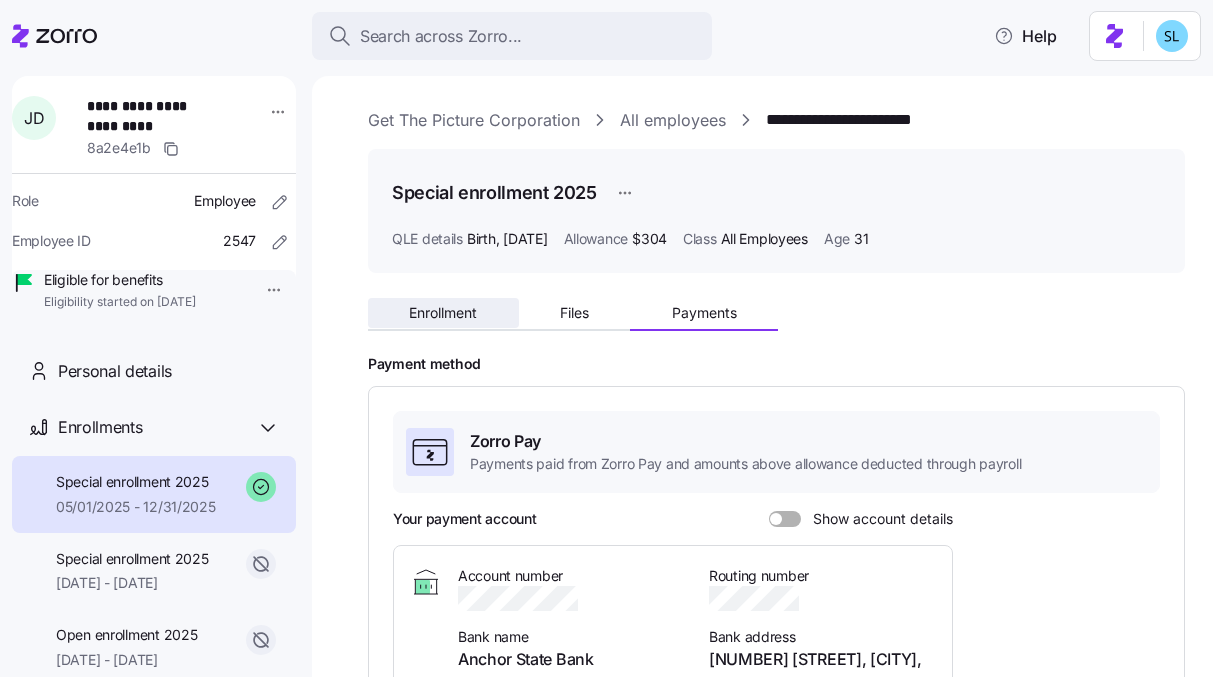 click on "Enrollment" at bounding box center (443, 313) 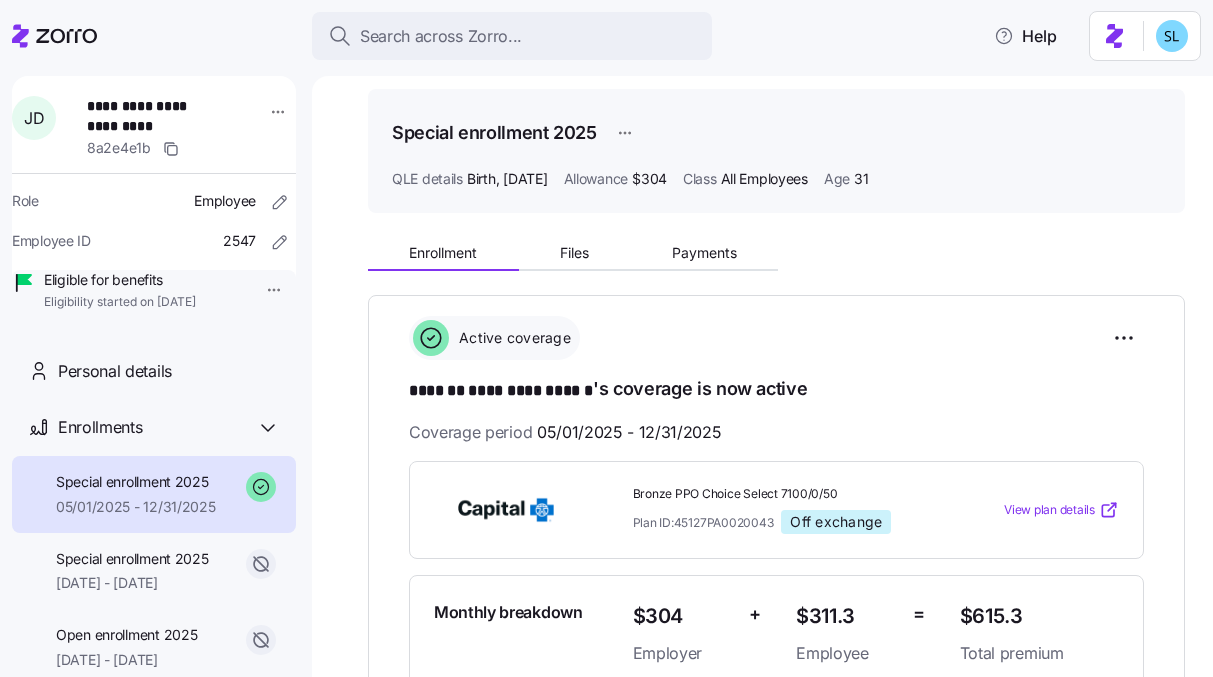 scroll, scrollTop: 0, scrollLeft: 0, axis: both 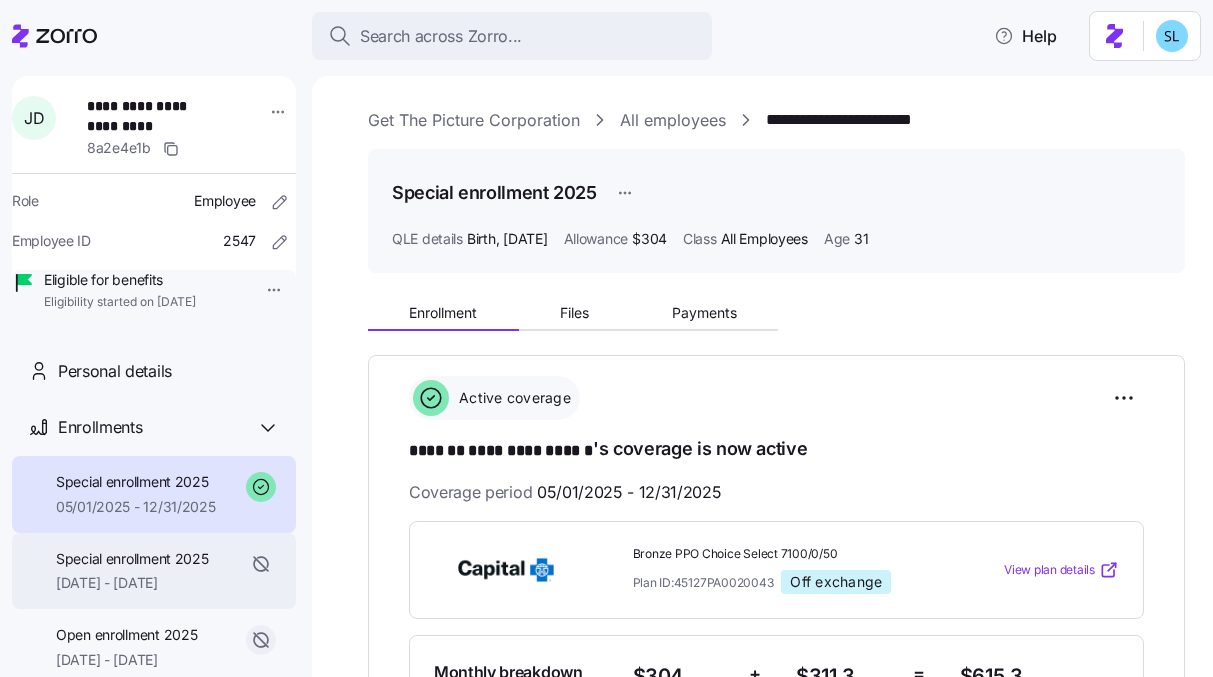 click on "04/08/2025 - 04/30/2025" at bounding box center [132, 583] 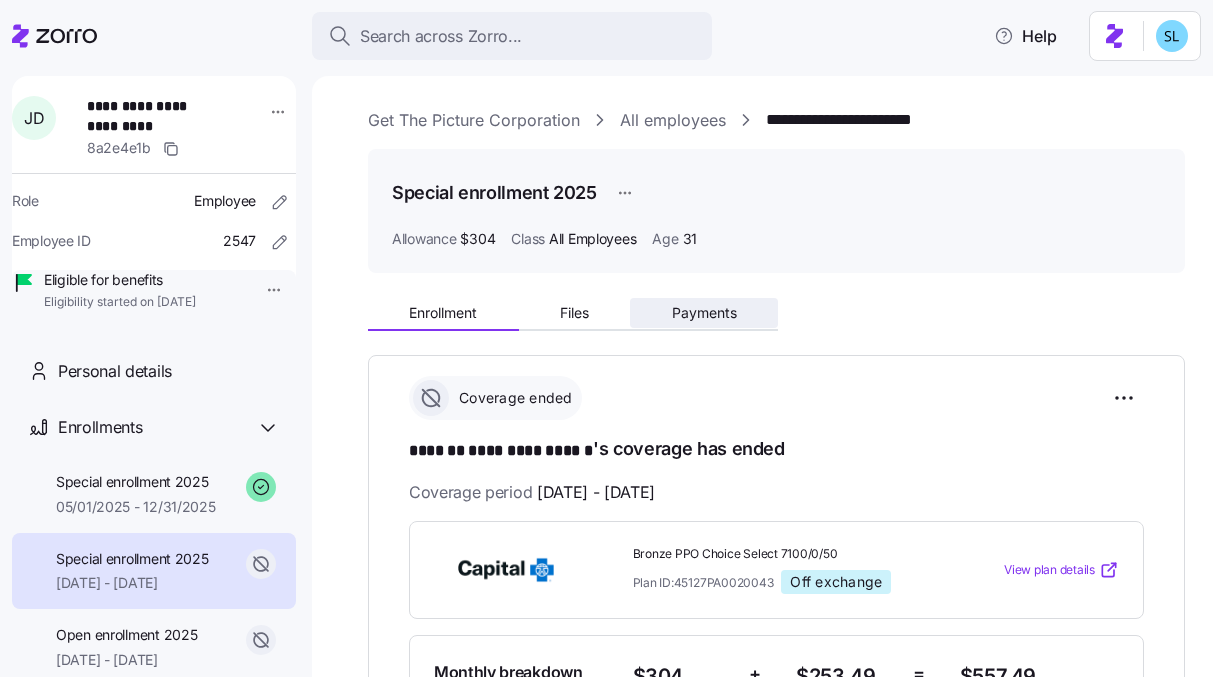 click on "Payments" at bounding box center (704, 313) 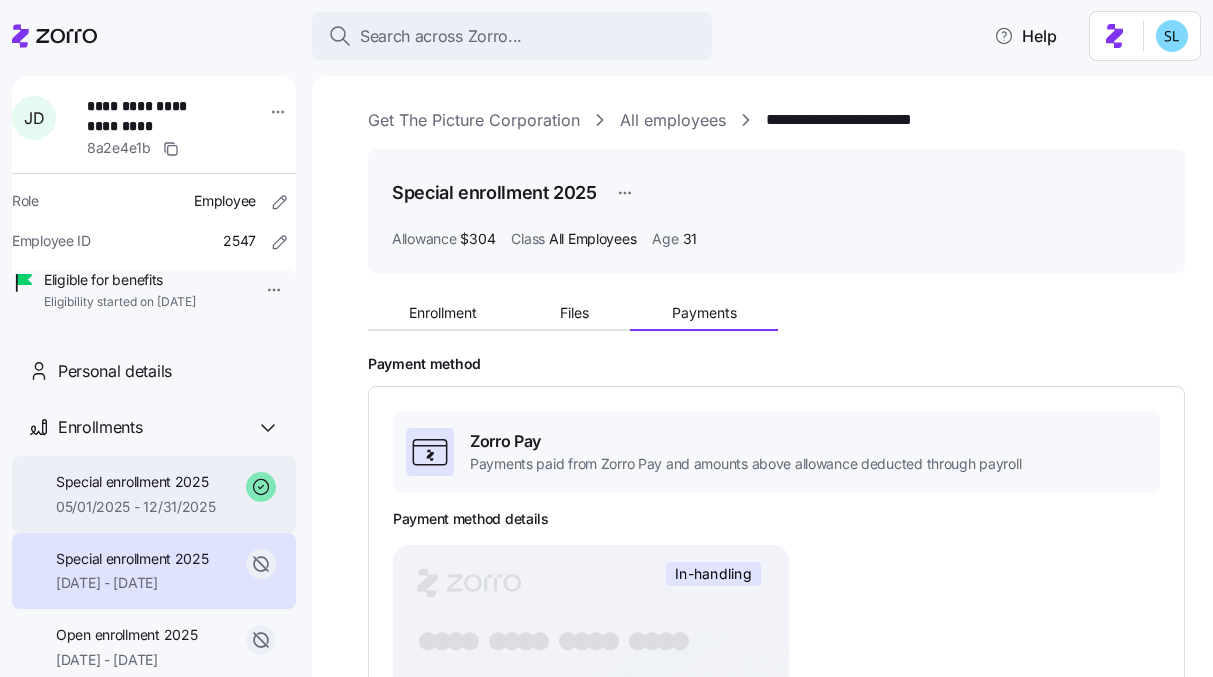 click on "Special enrollment 2025" at bounding box center (136, 482) 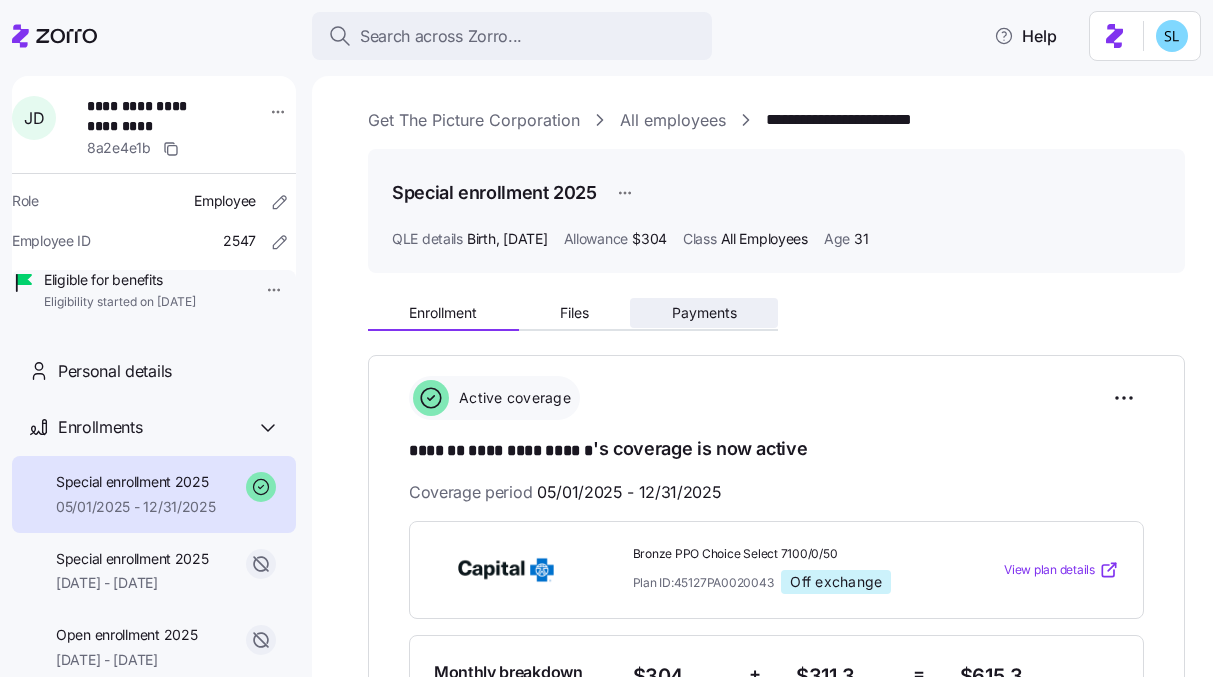 click on "Payments" at bounding box center (704, 313) 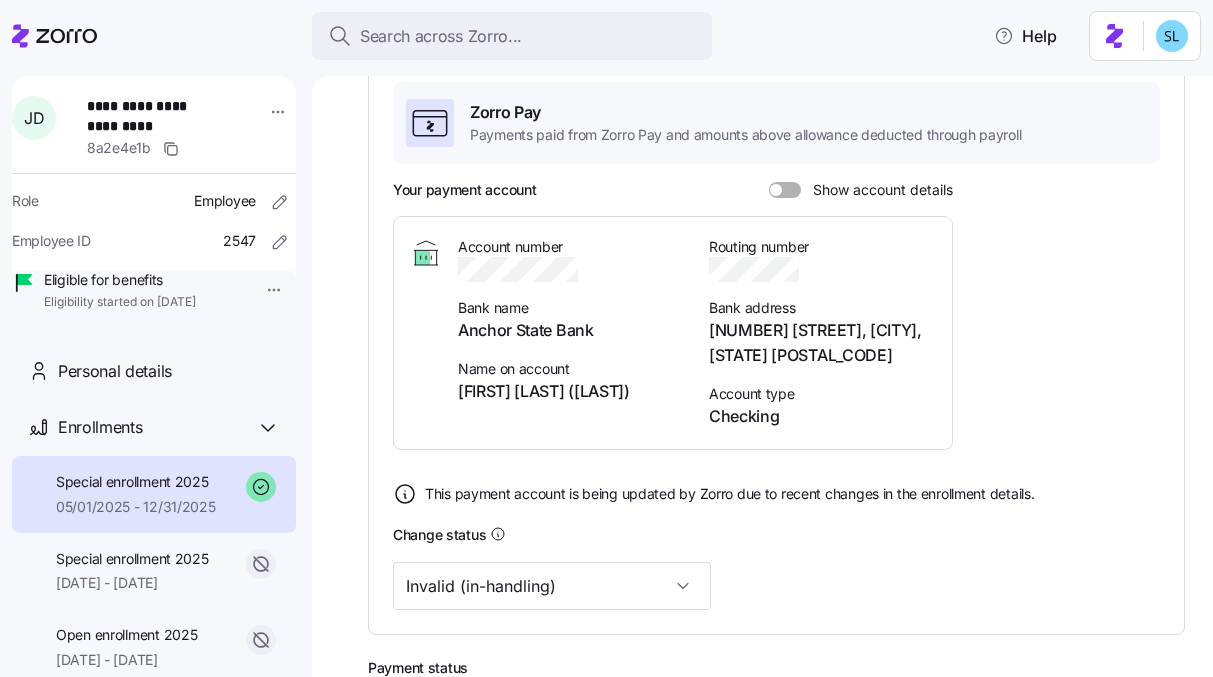 scroll, scrollTop: 555, scrollLeft: 0, axis: vertical 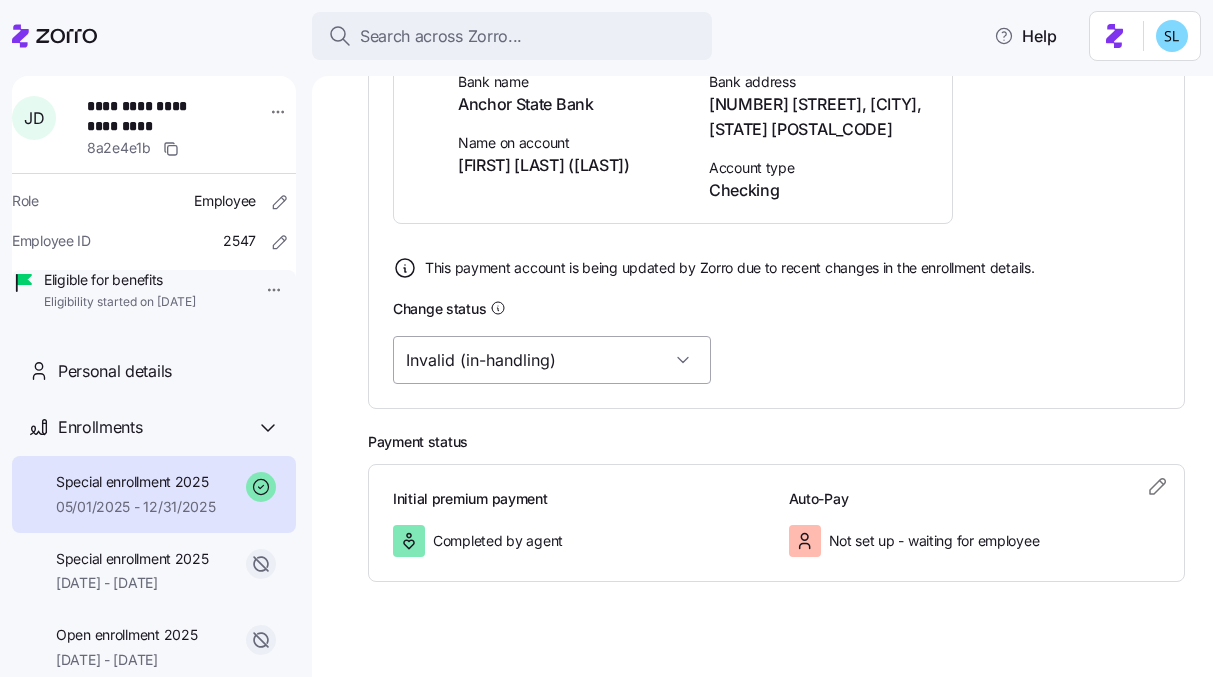 click on "Invalid (in-handling)" at bounding box center (552, 360) 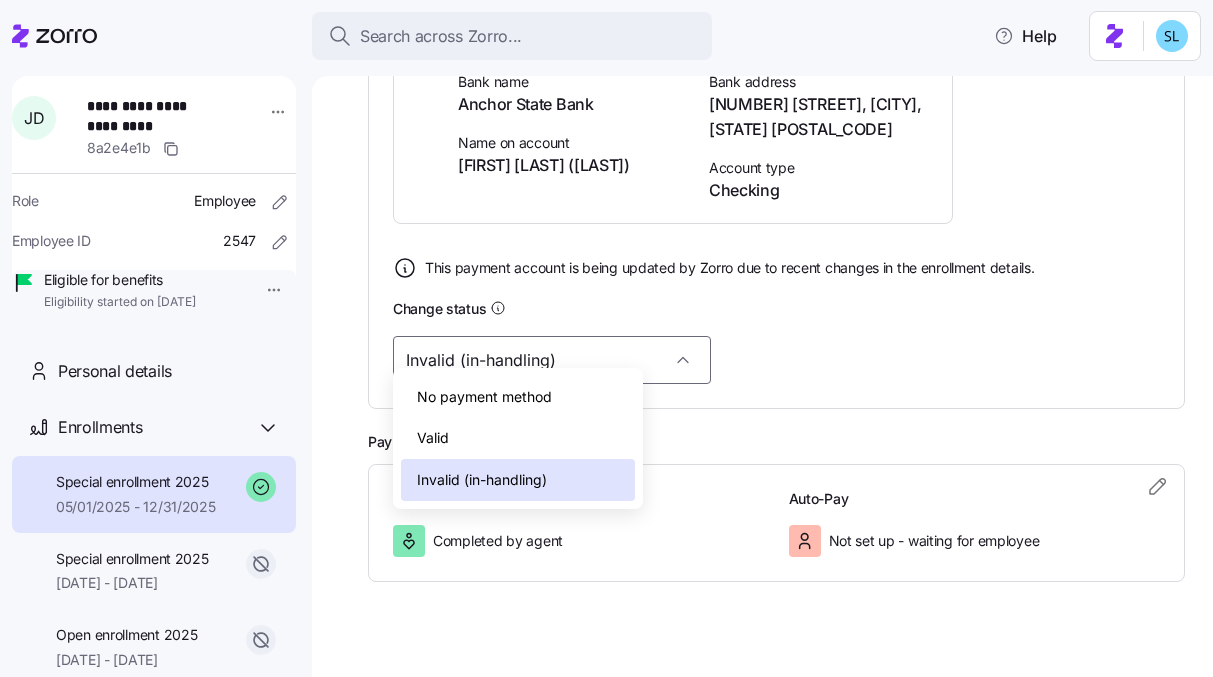 click on "Valid" at bounding box center (518, 438) 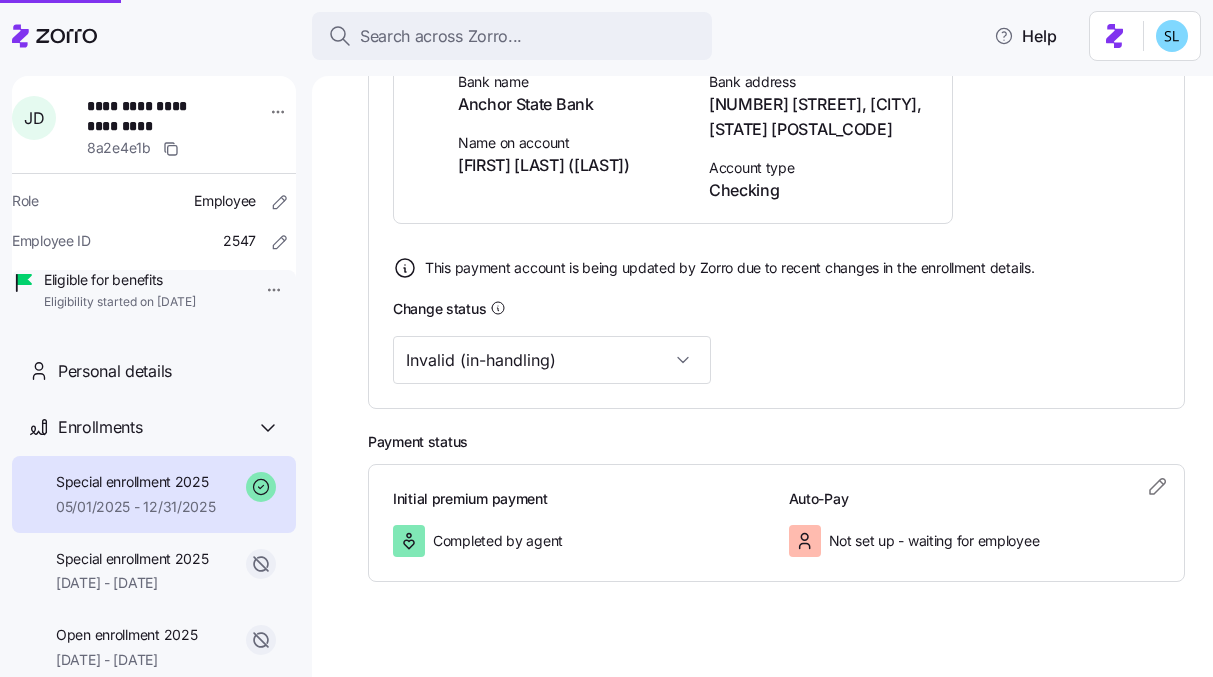 type on "Valid" 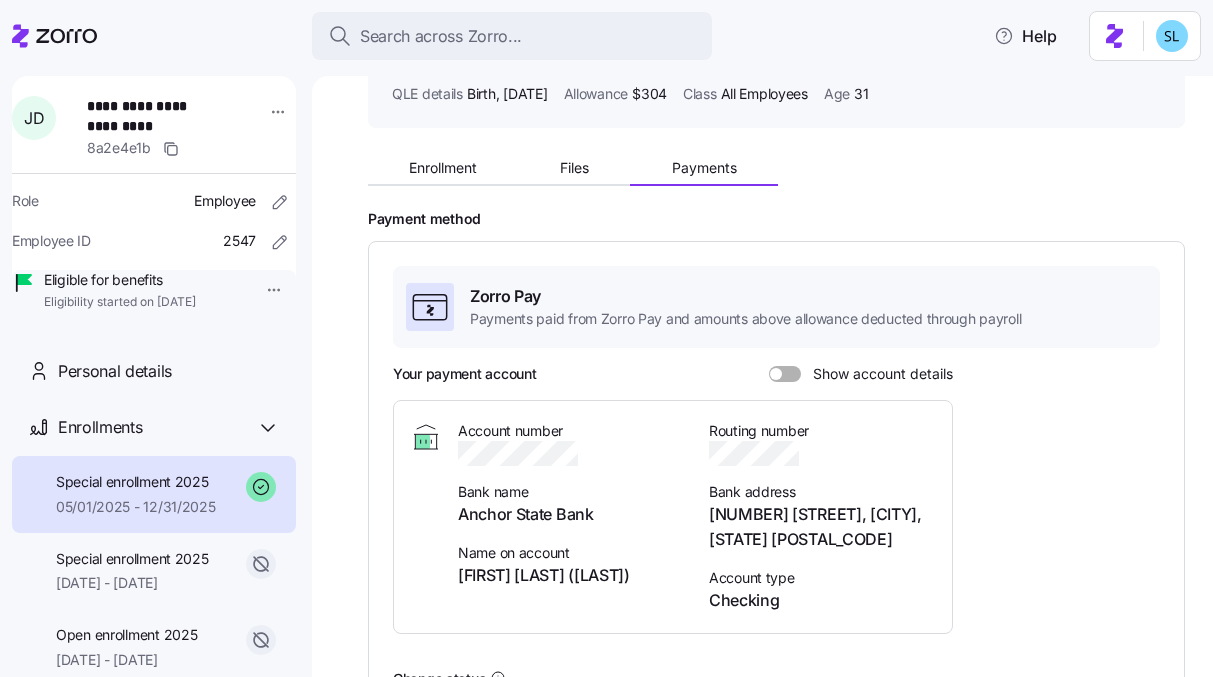 scroll, scrollTop: 139, scrollLeft: 0, axis: vertical 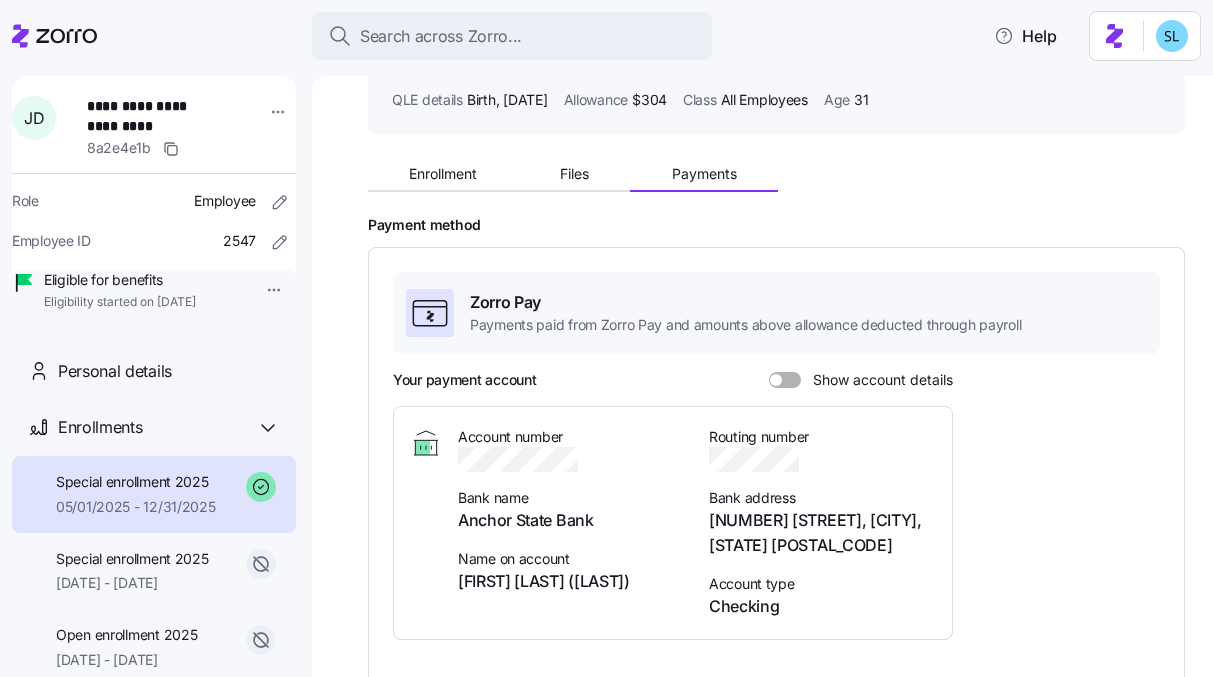 click on "Enrollment Files Payments" at bounding box center [573, 177] 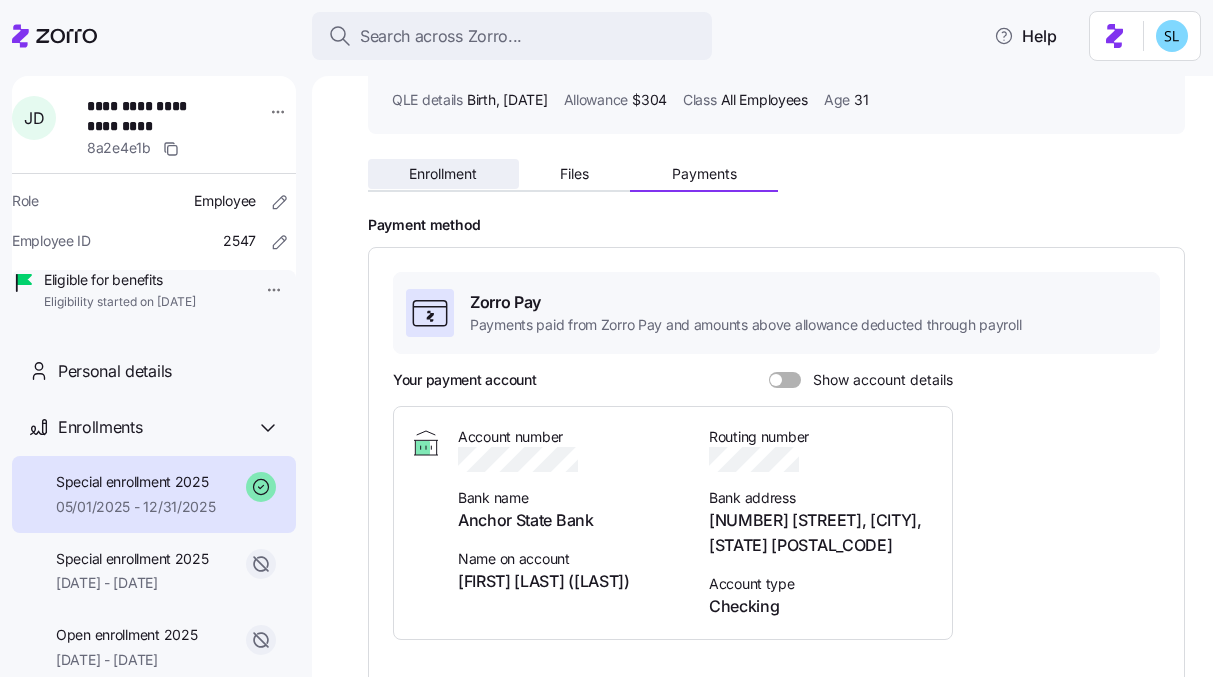 click on "Enrollment" at bounding box center (443, 174) 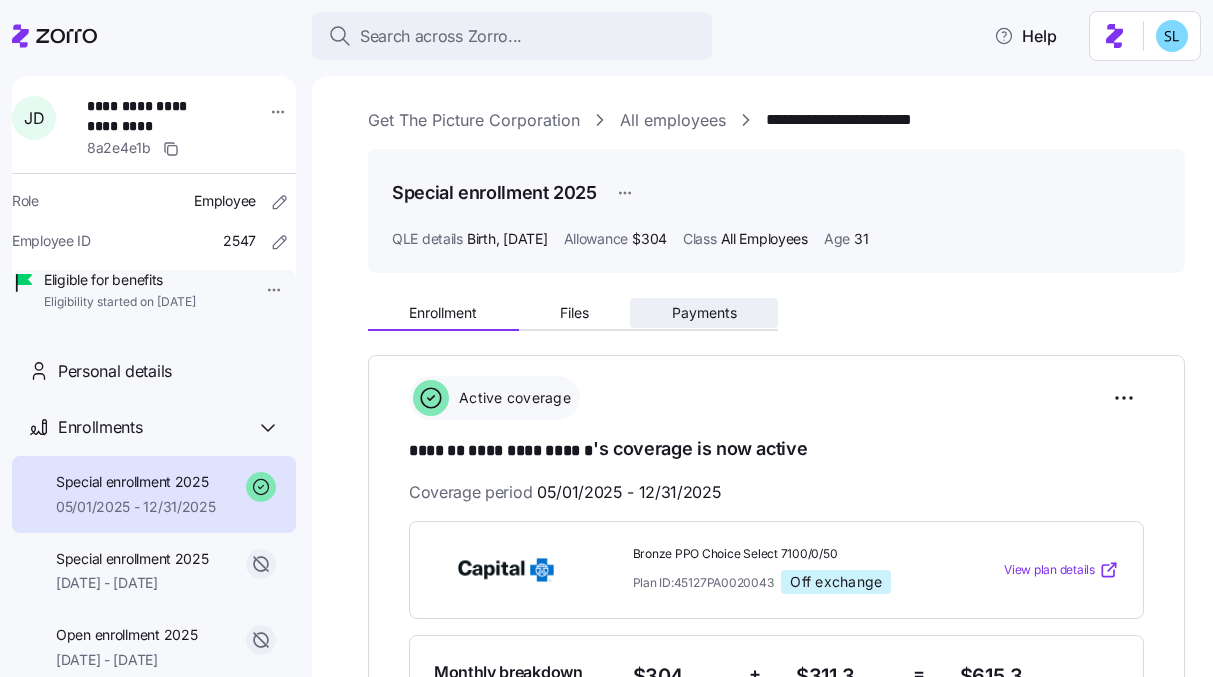 click on "Payments" at bounding box center [704, 313] 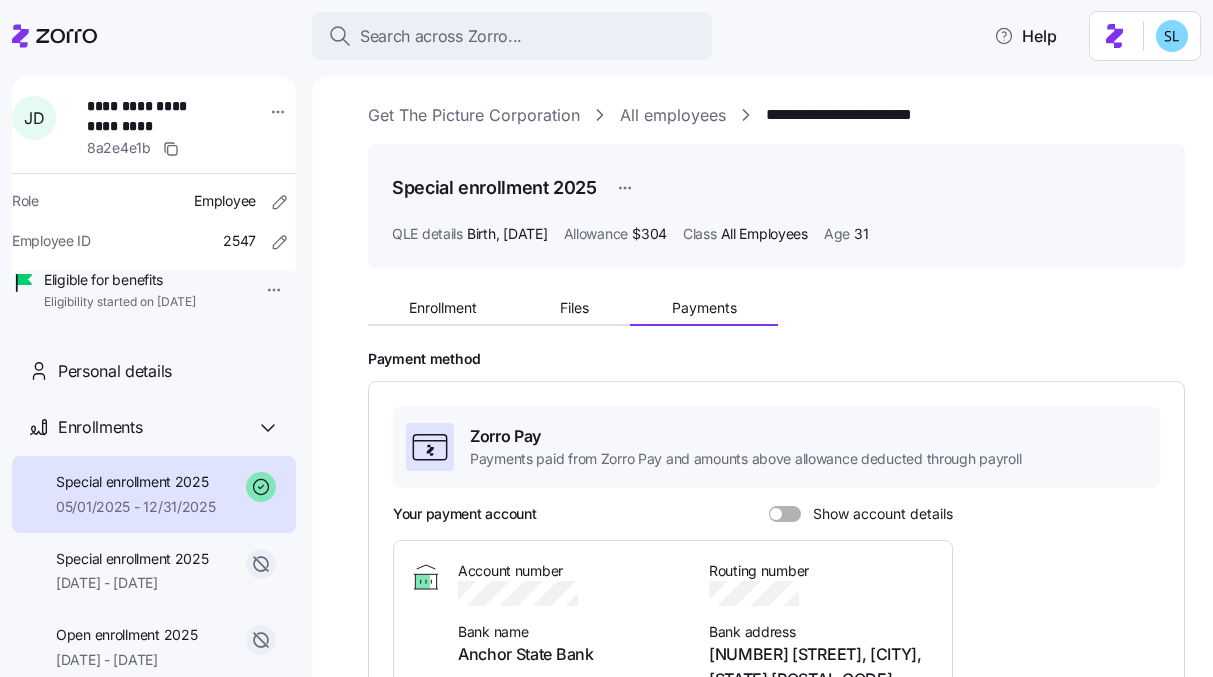 scroll, scrollTop: 0, scrollLeft: 0, axis: both 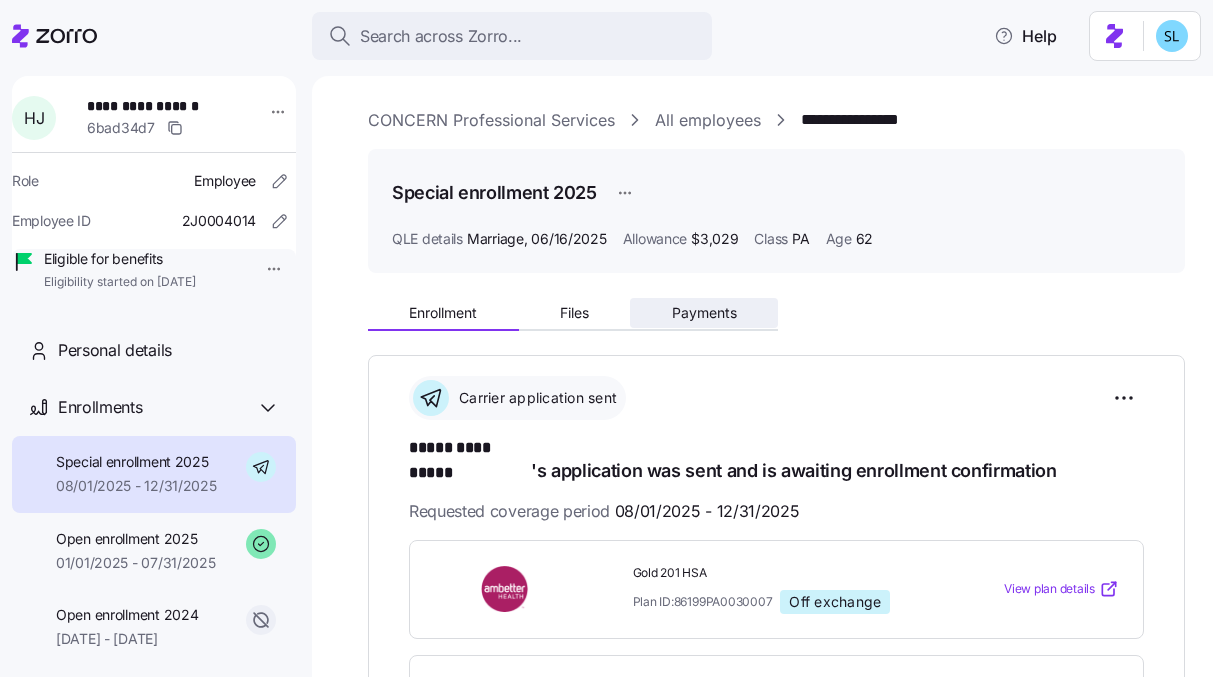 click on "Payments" at bounding box center [704, 313] 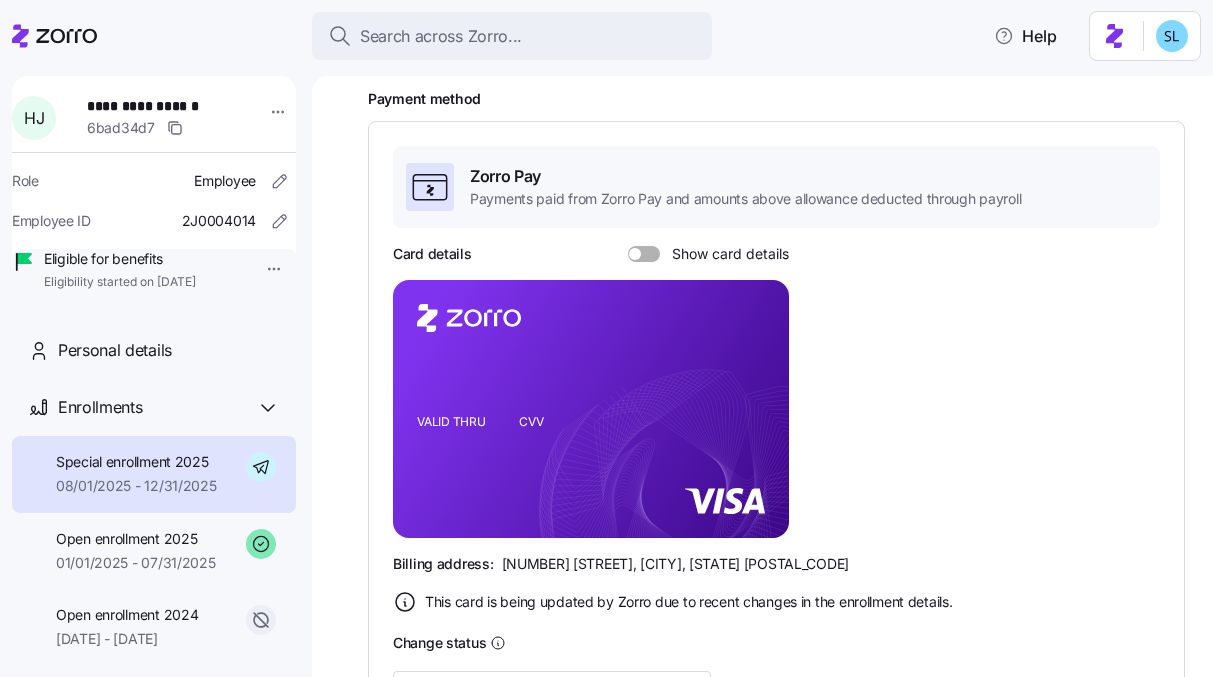 scroll, scrollTop: 624, scrollLeft: 0, axis: vertical 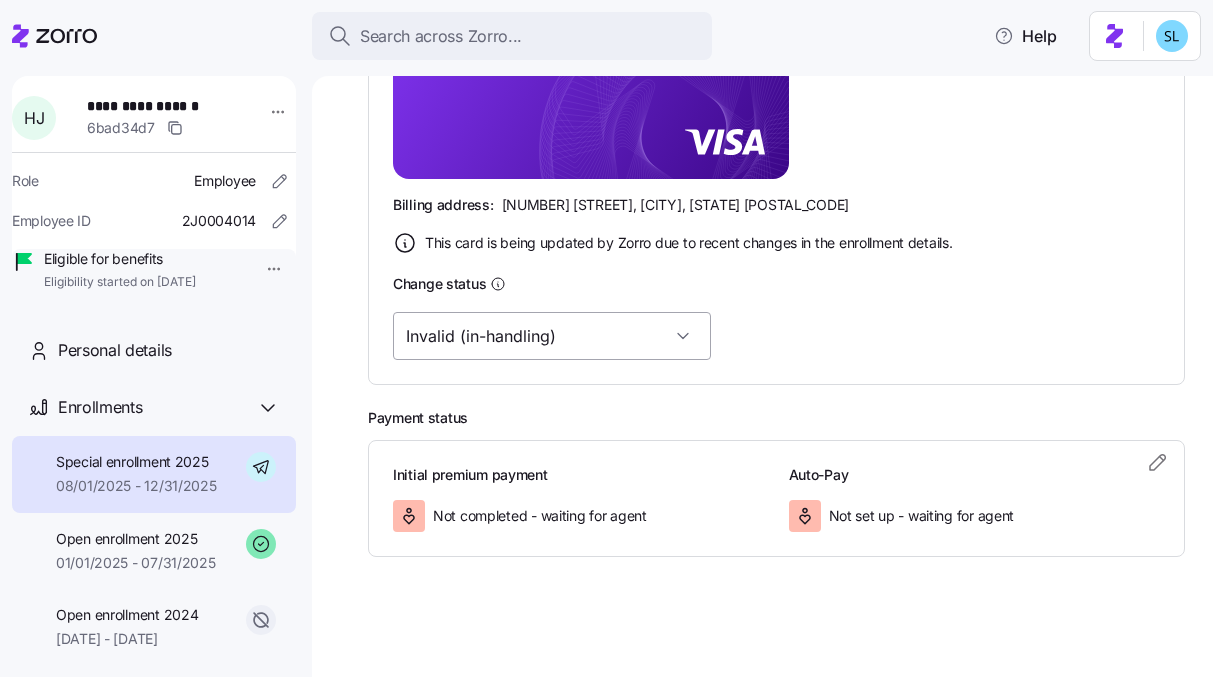 click on "Invalid (in-handling)" at bounding box center [552, 336] 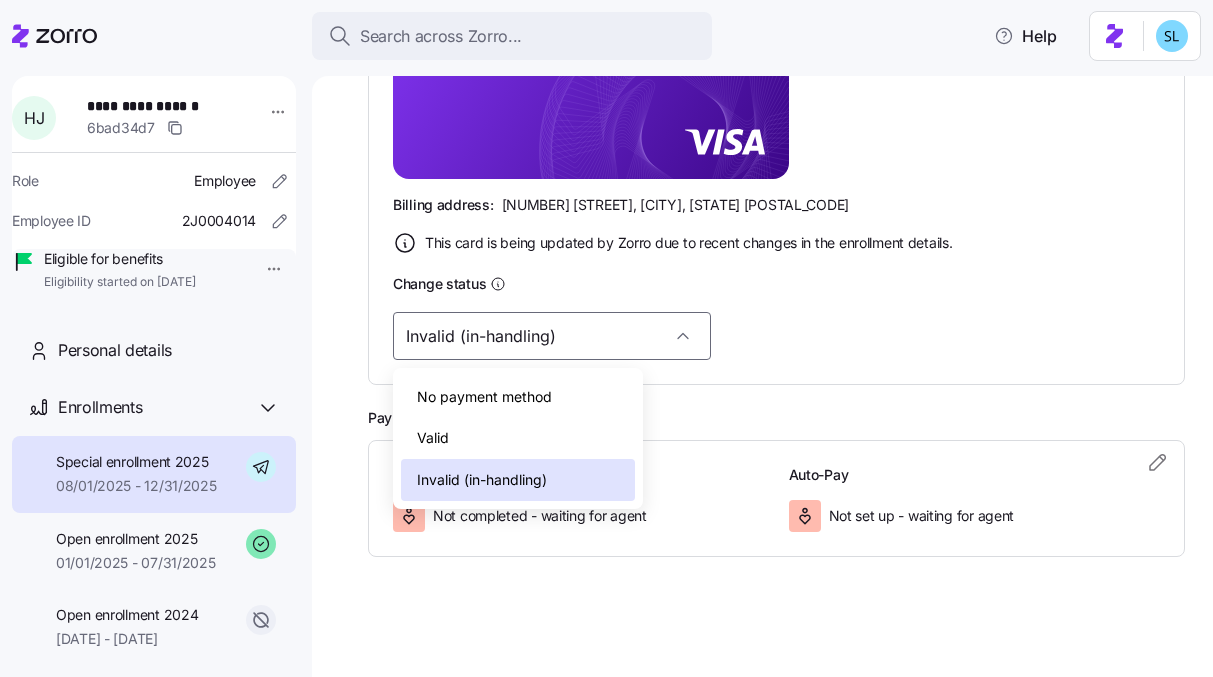 click on "Valid" at bounding box center [518, 438] 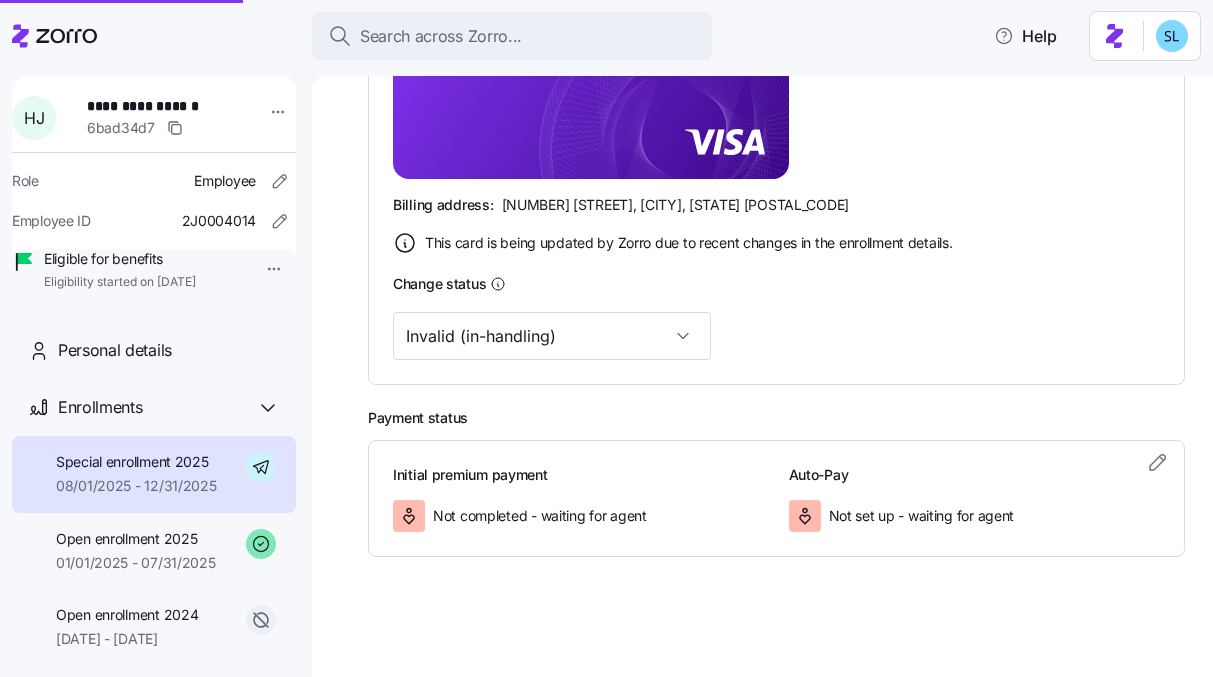 type on "Valid" 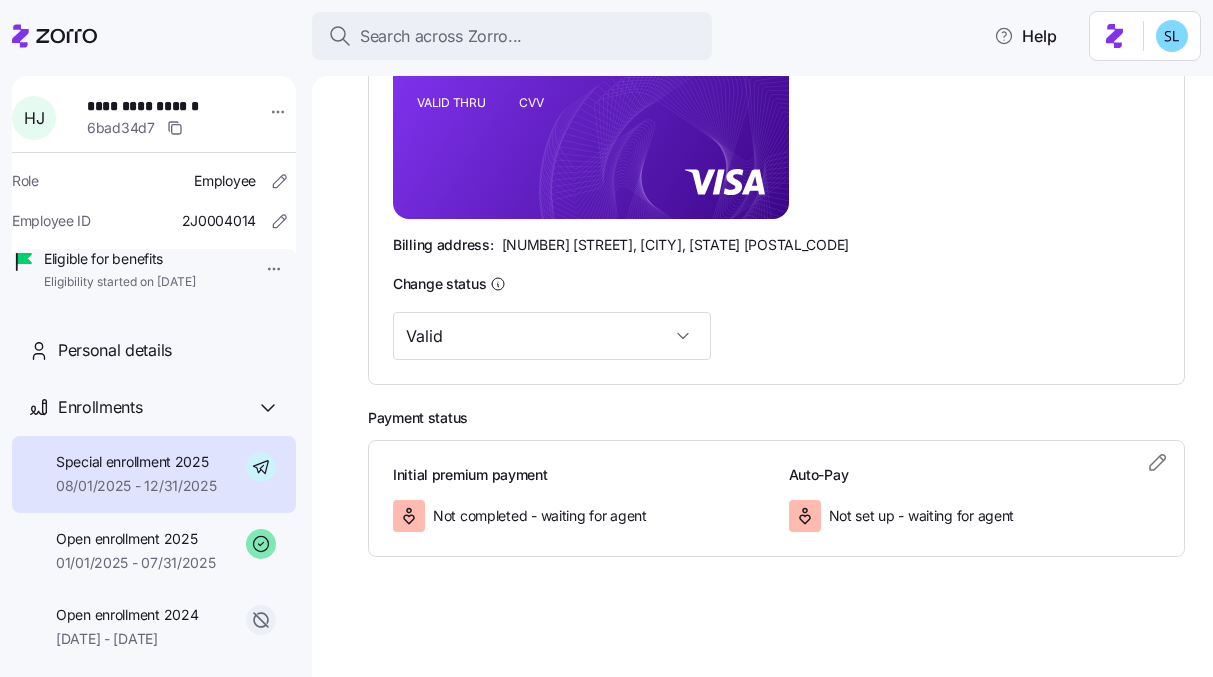 scroll, scrollTop: 0, scrollLeft: 0, axis: both 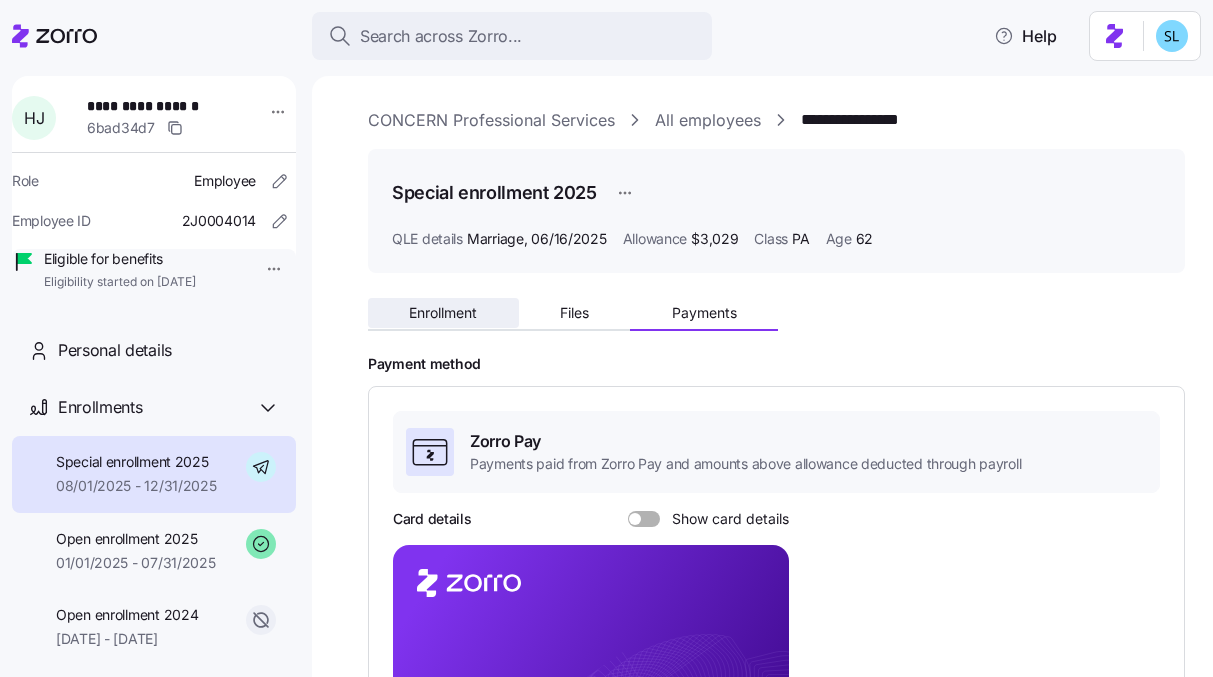 click on "Enrollment" at bounding box center [443, 313] 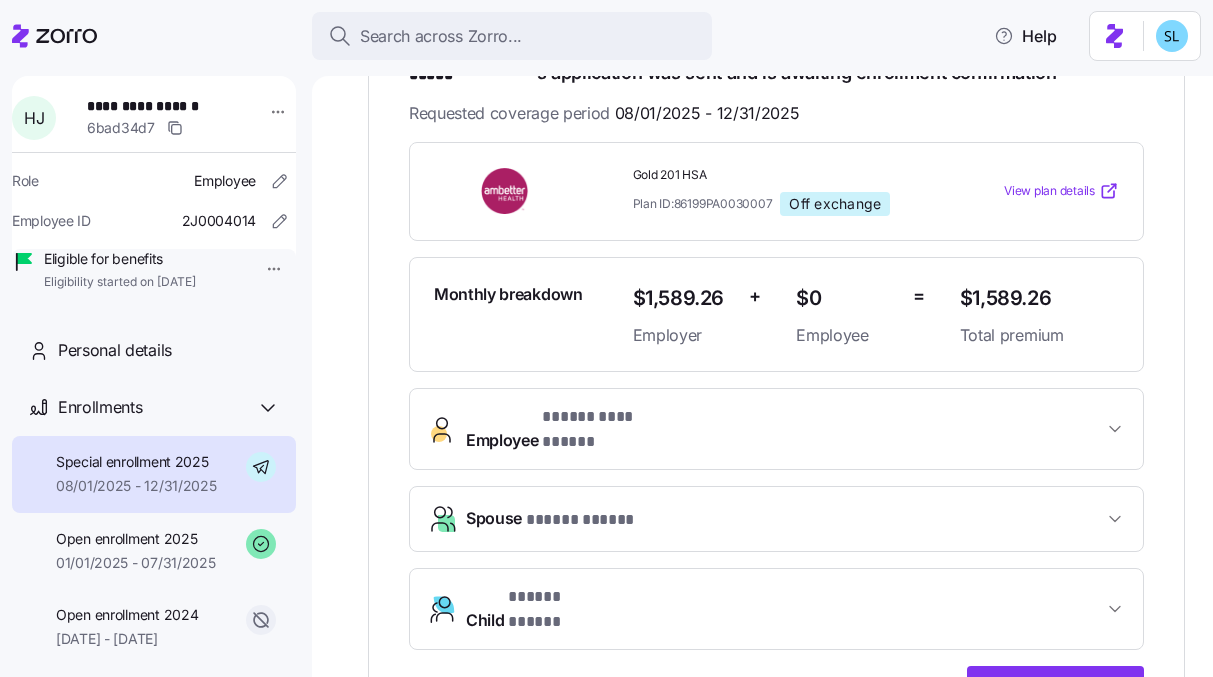 scroll, scrollTop: 405, scrollLeft: 0, axis: vertical 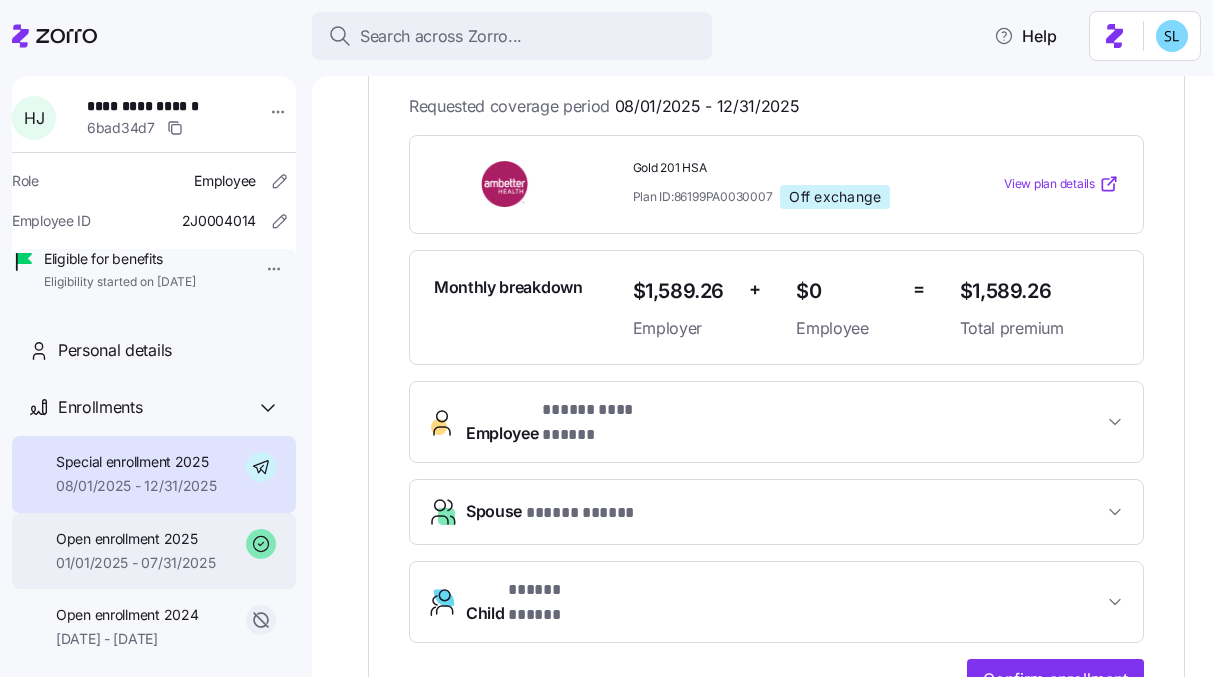 click on "01/01/2025 - 07/31/2025" at bounding box center [136, 563] 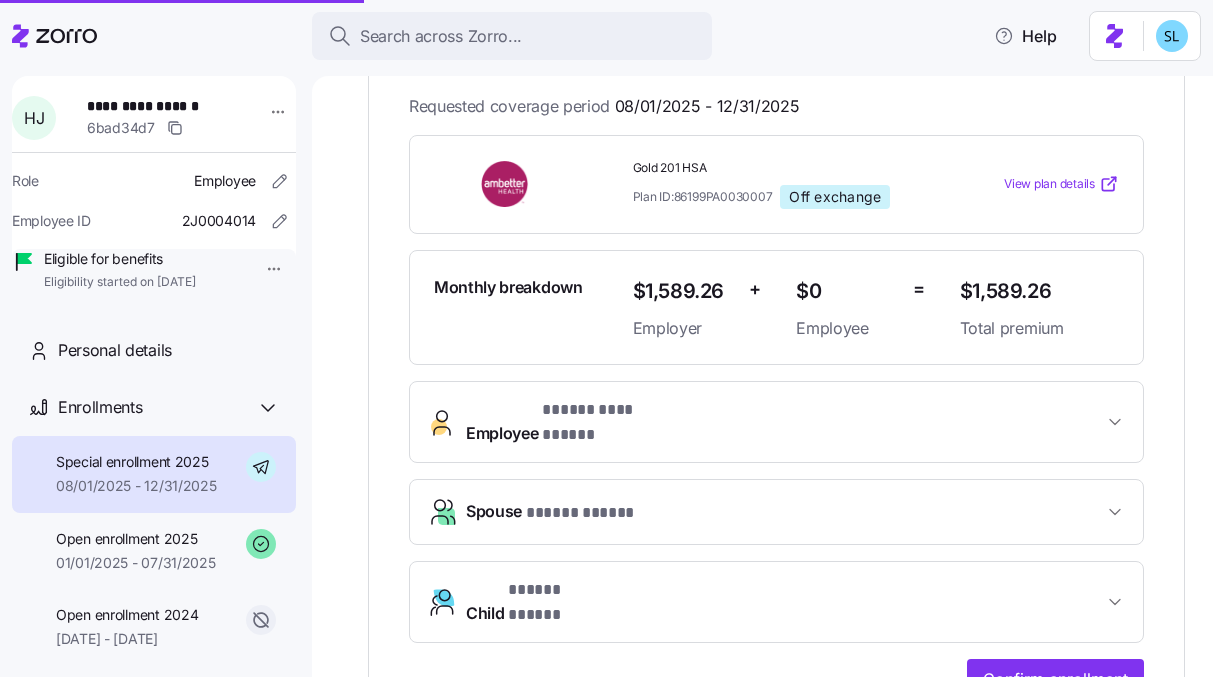 scroll, scrollTop: 0, scrollLeft: 0, axis: both 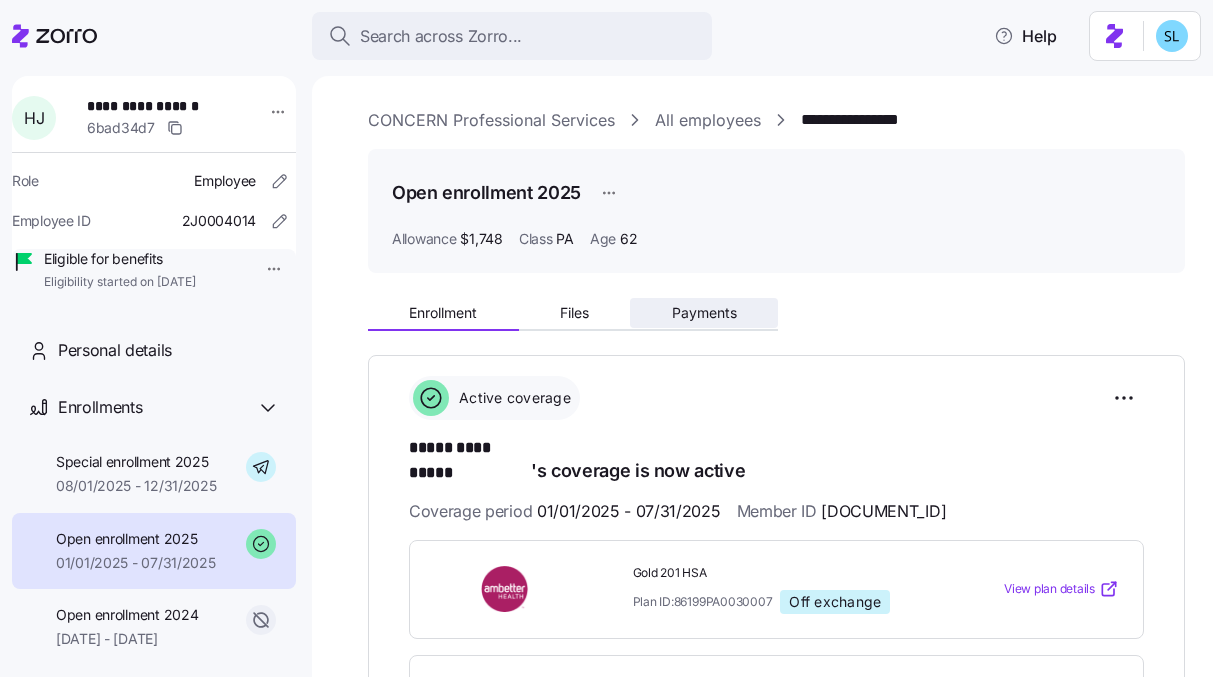 click on "Payments" at bounding box center (704, 313) 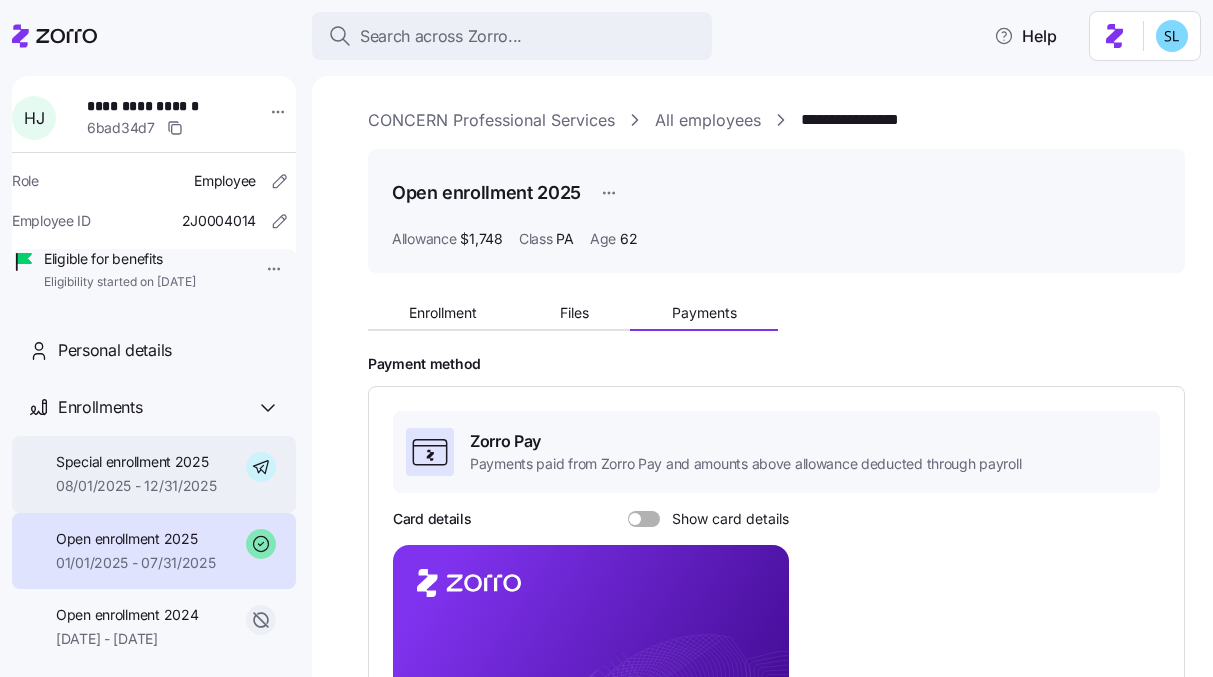 click on "08/01/2025 - 12/31/2025" at bounding box center (136, 486) 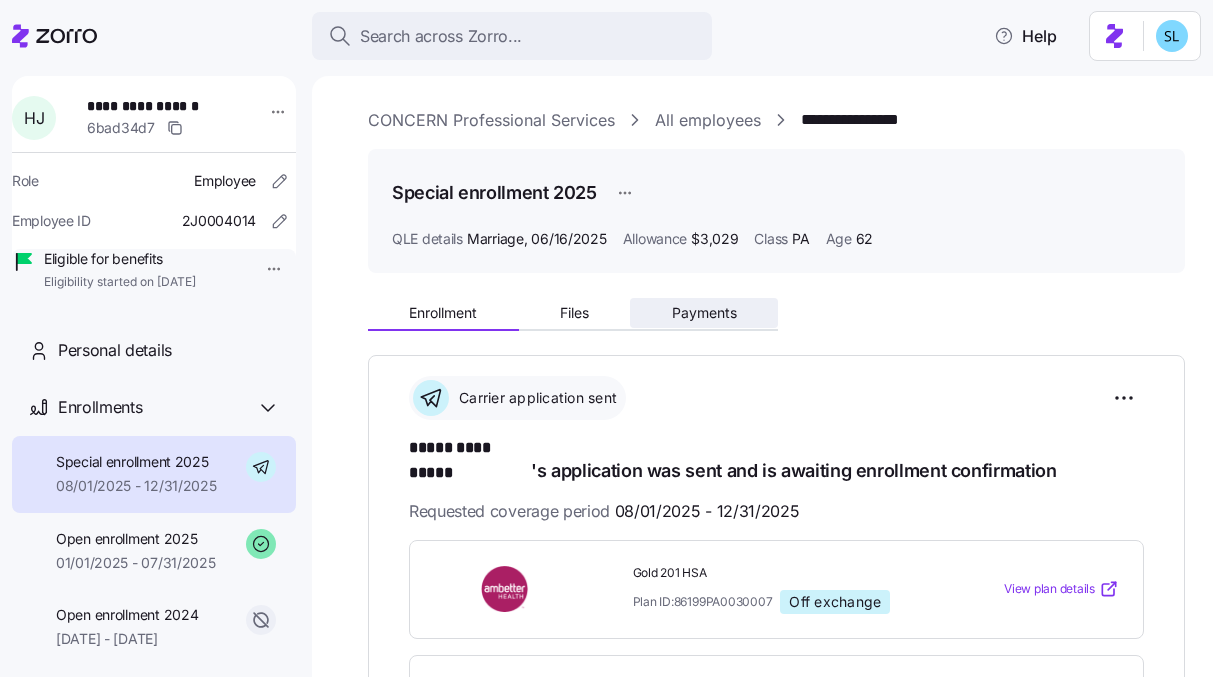 click on "Payments" at bounding box center [704, 313] 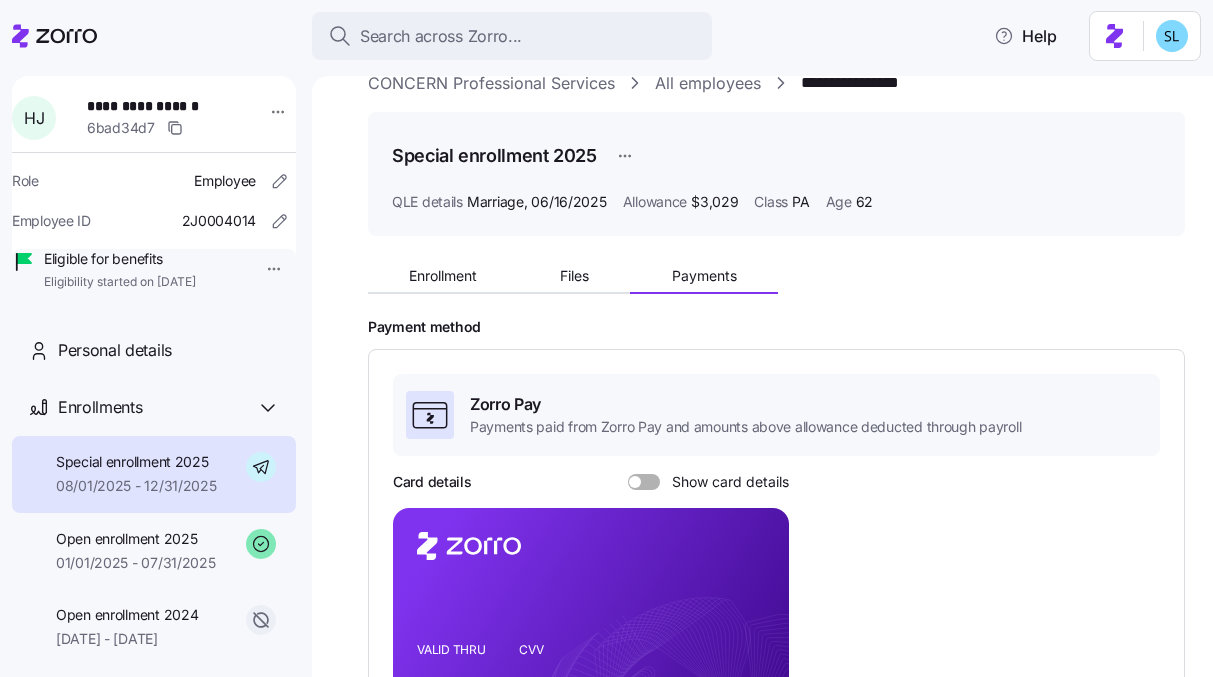 scroll, scrollTop: 0, scrollLeft: 0, axis: both 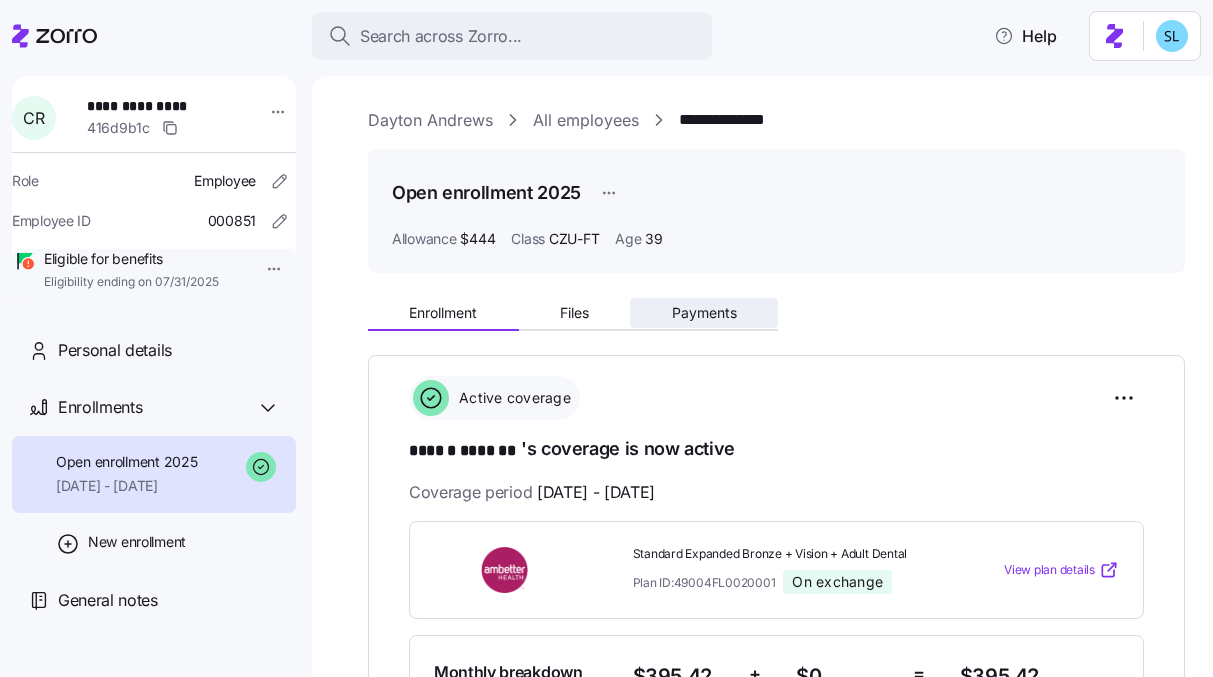 click on "Payments" at bounding box center (704, 313) 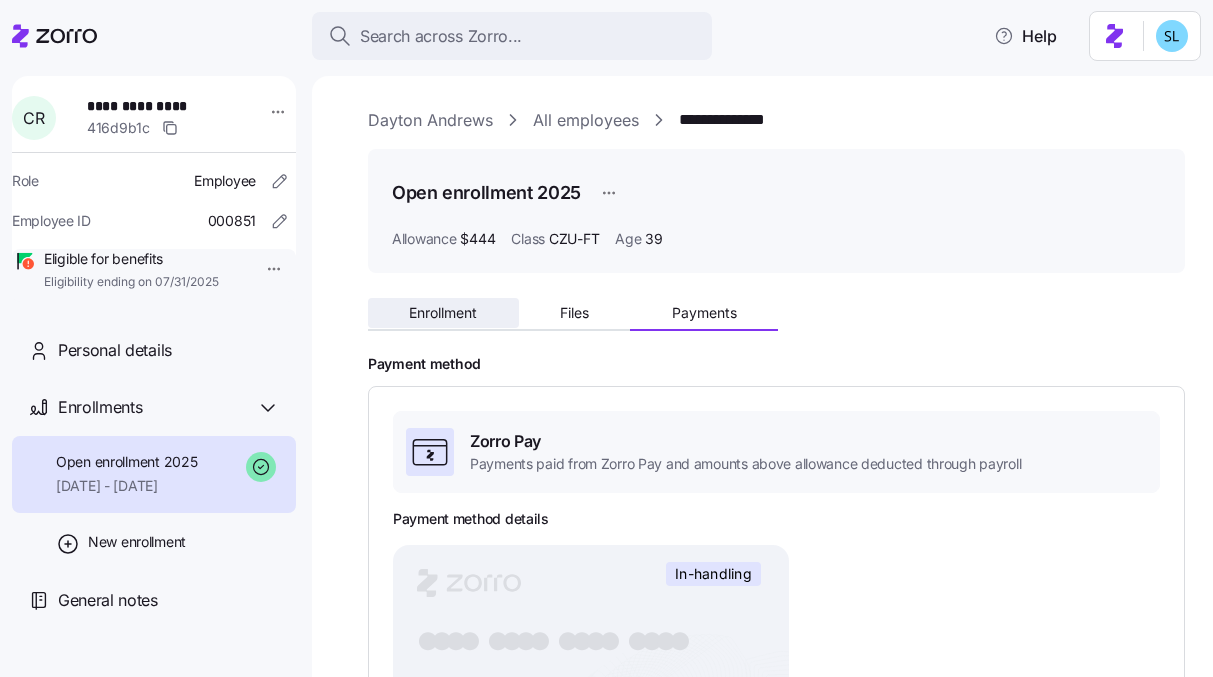 click on "Enrollment" at bounding box center (443, 313) 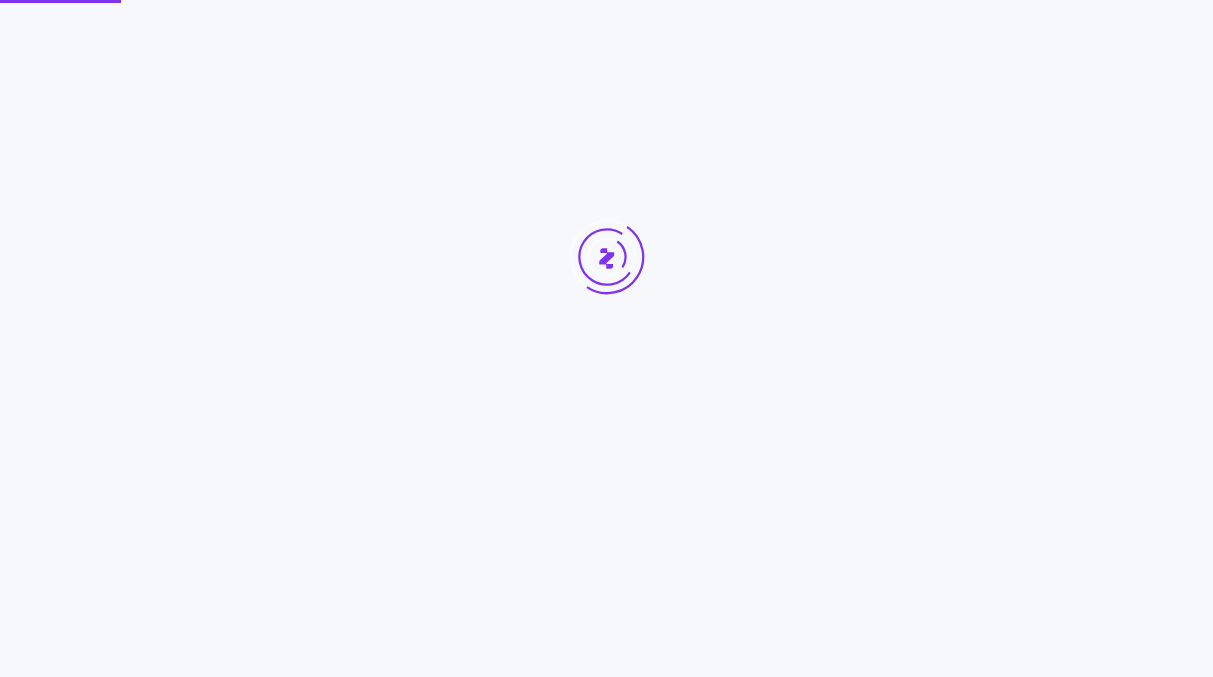 scroll, scrollTop: 0, scrollLeft: 0, axis: both 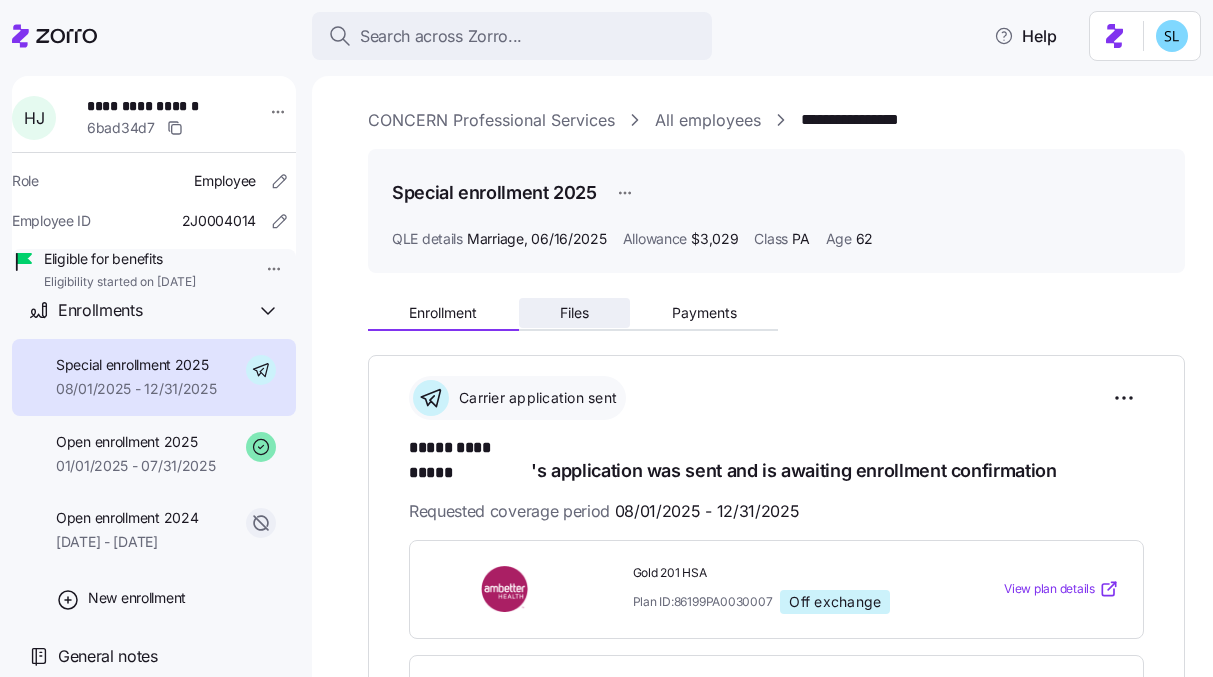 click on "Files" at bounding box center [575, 313] 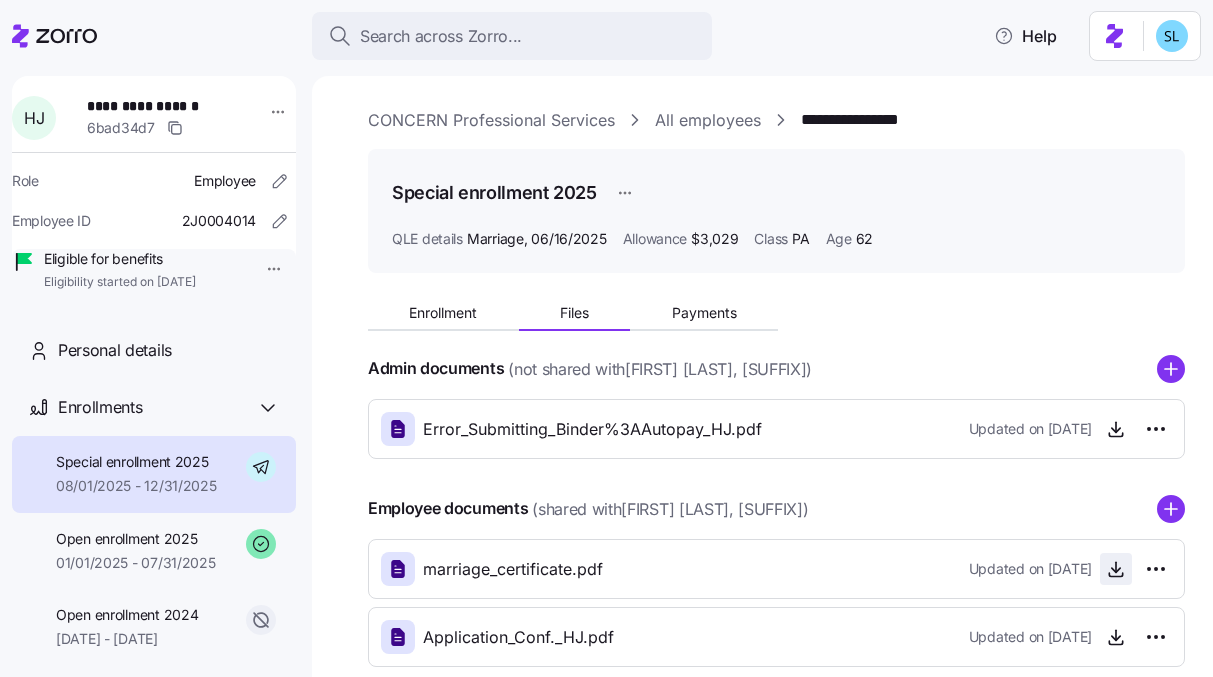 click 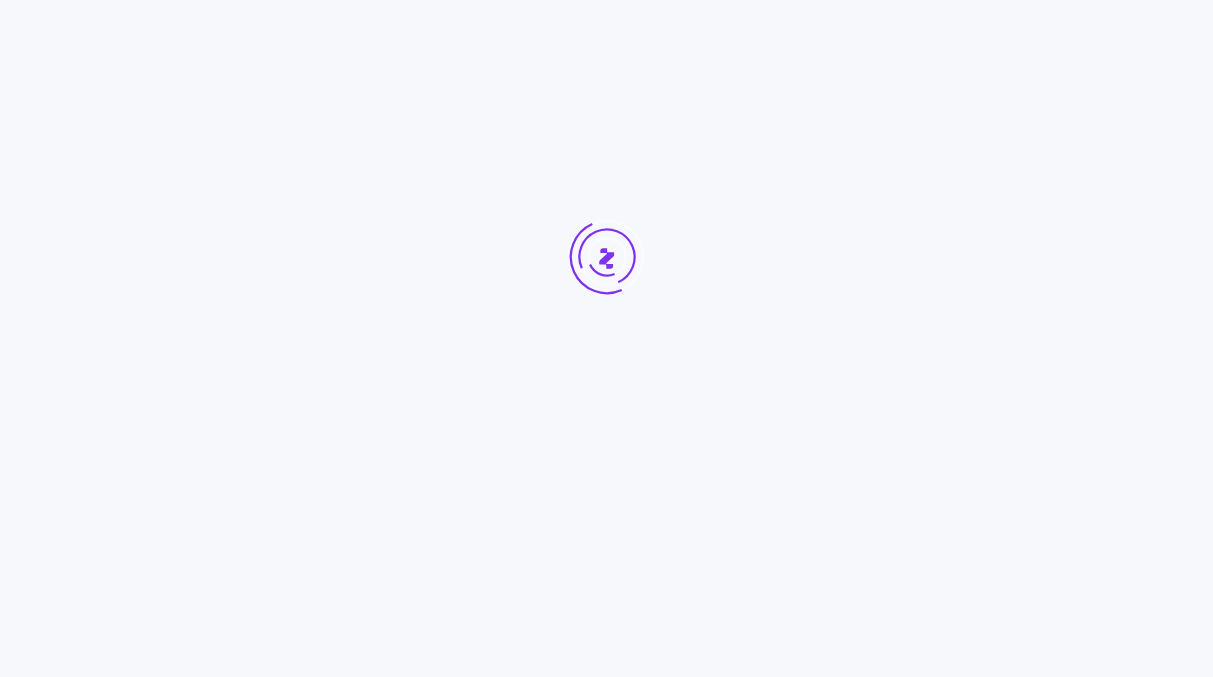 scroll, scrollTop: 0, scrollLeft: 0, axis: both 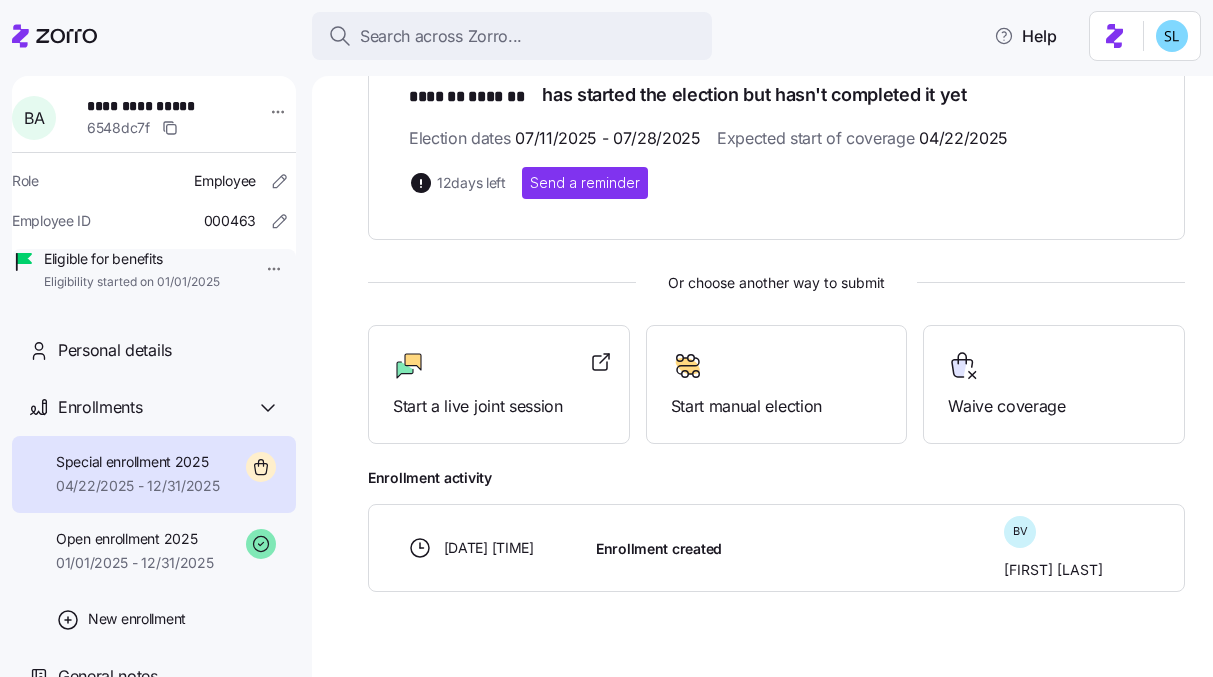 click on "[DATE] [TIME] [EVENT] created [INITIALS] [FIRST] [LAST]" at bounding box center (776, 547) 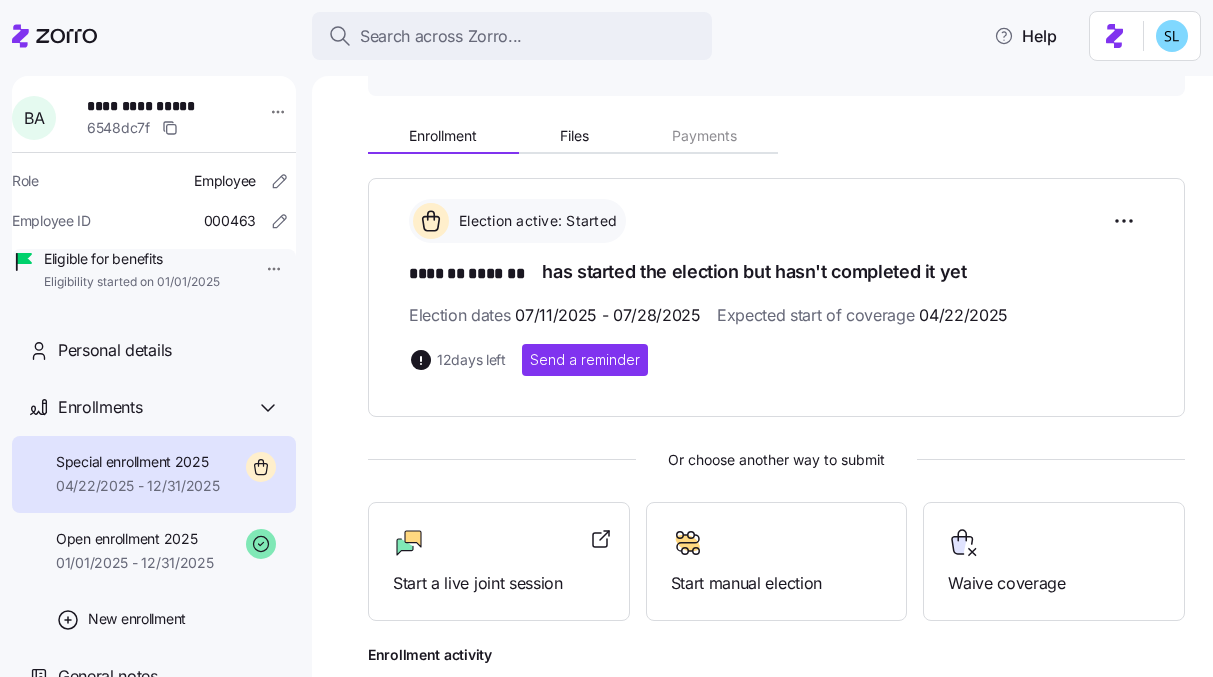 scroll, scrollTop: 0, scrollLeft: 0, axis: both 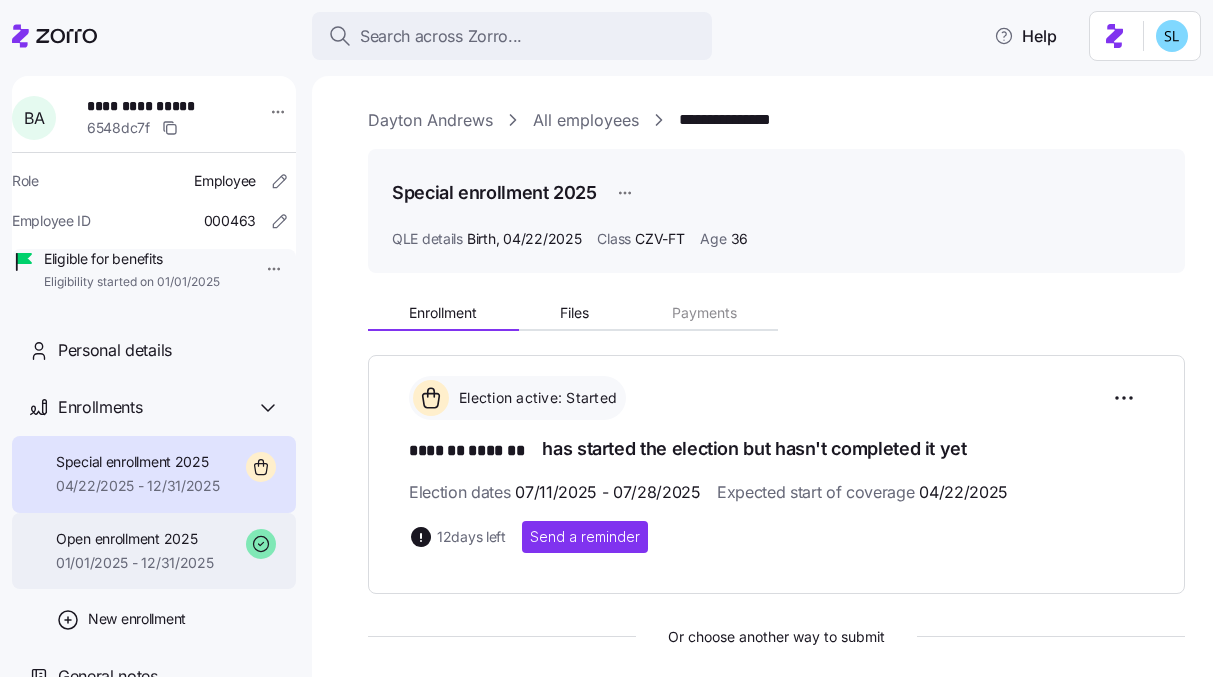 click on "01/01/2025 - 12/31/2025" at bounding box center [135, 563] 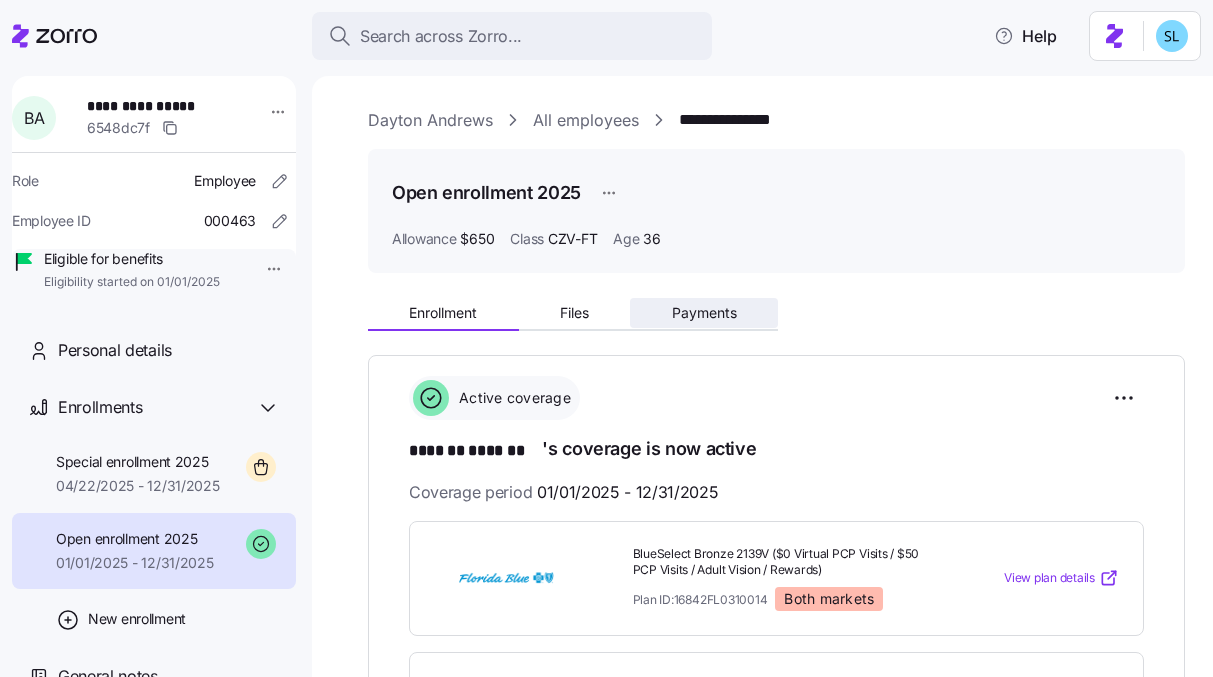 click on "Payments" at bounding box center (704, 313) 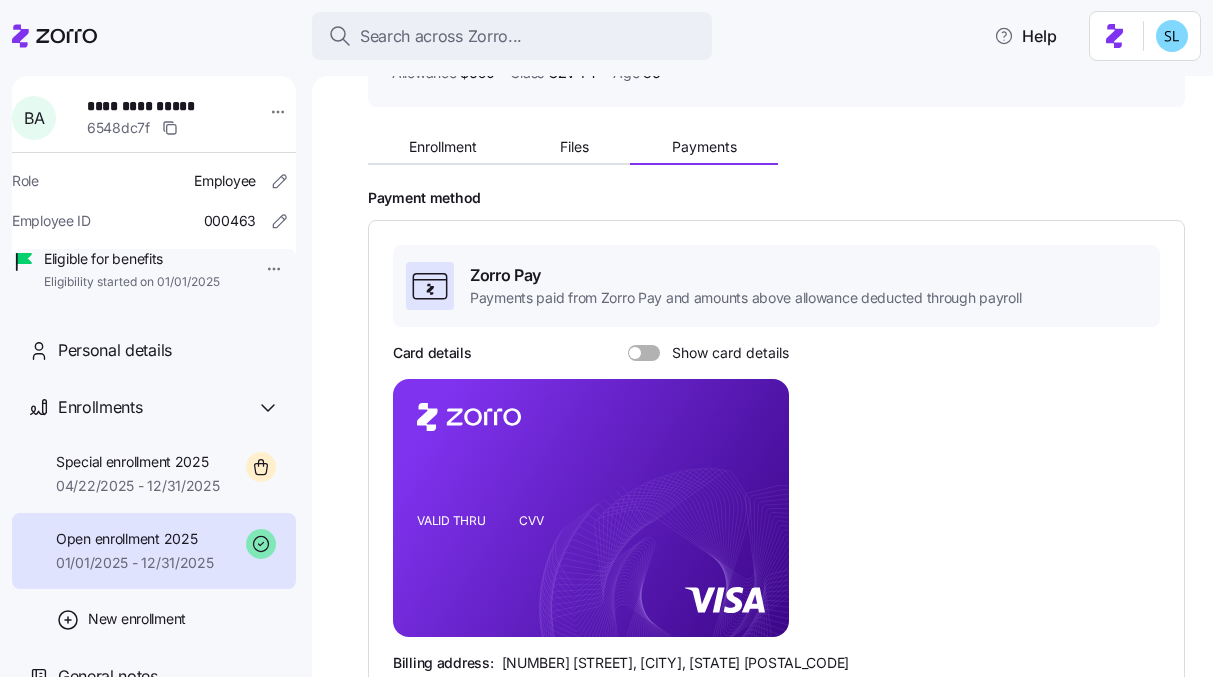 scroll, scrollTop: 0, scrollLeft: 0, axis: both 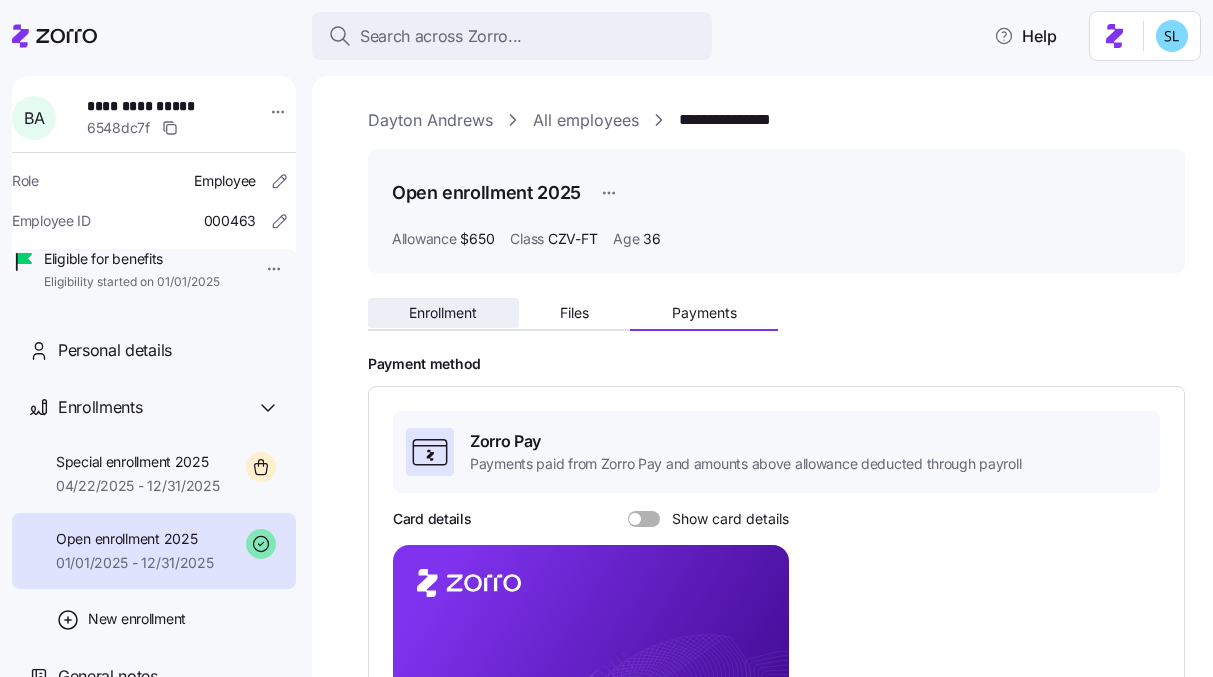 click on "Enrollment" at bounding box center (443, 313) 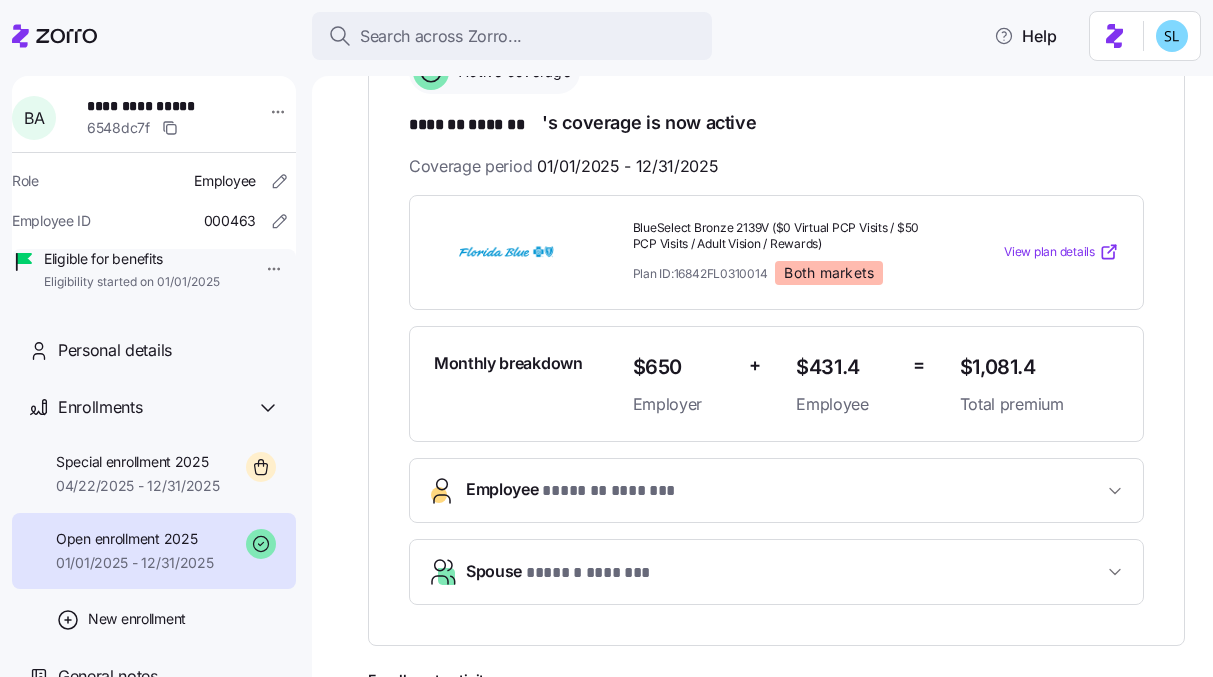 scroll, scrollTop: 394, scrollLeft: 0, axis: vertical 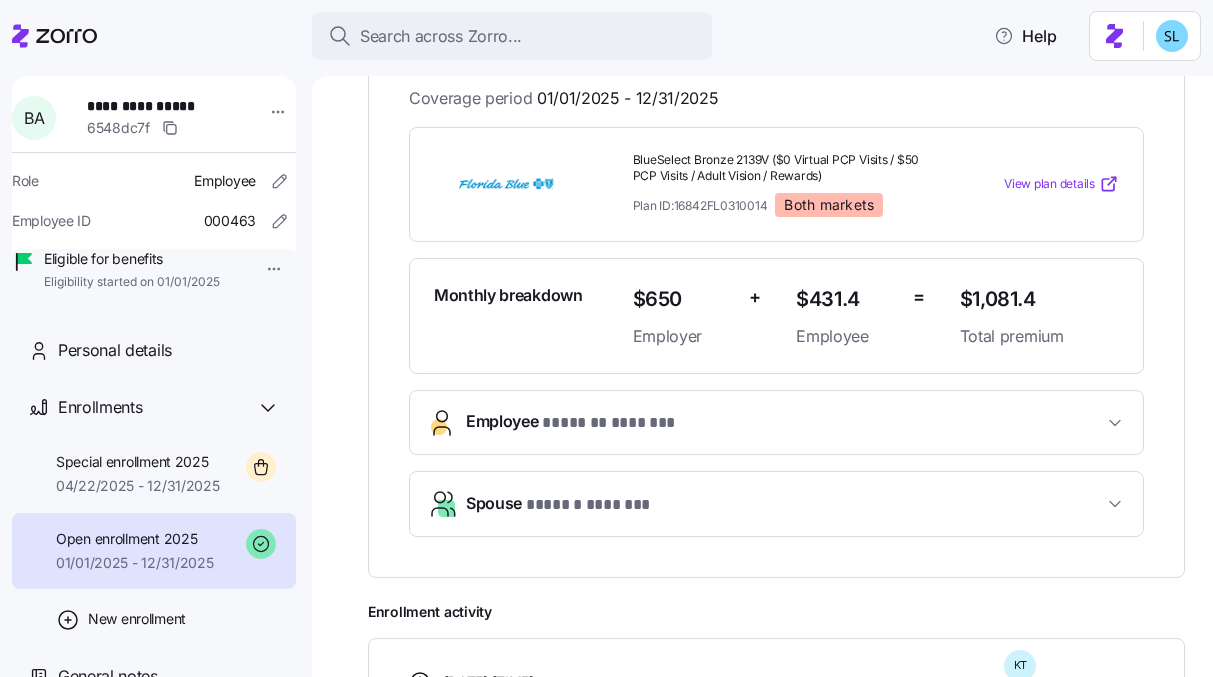 click on "* *******   ******* *" at bounding box center (612, 423) 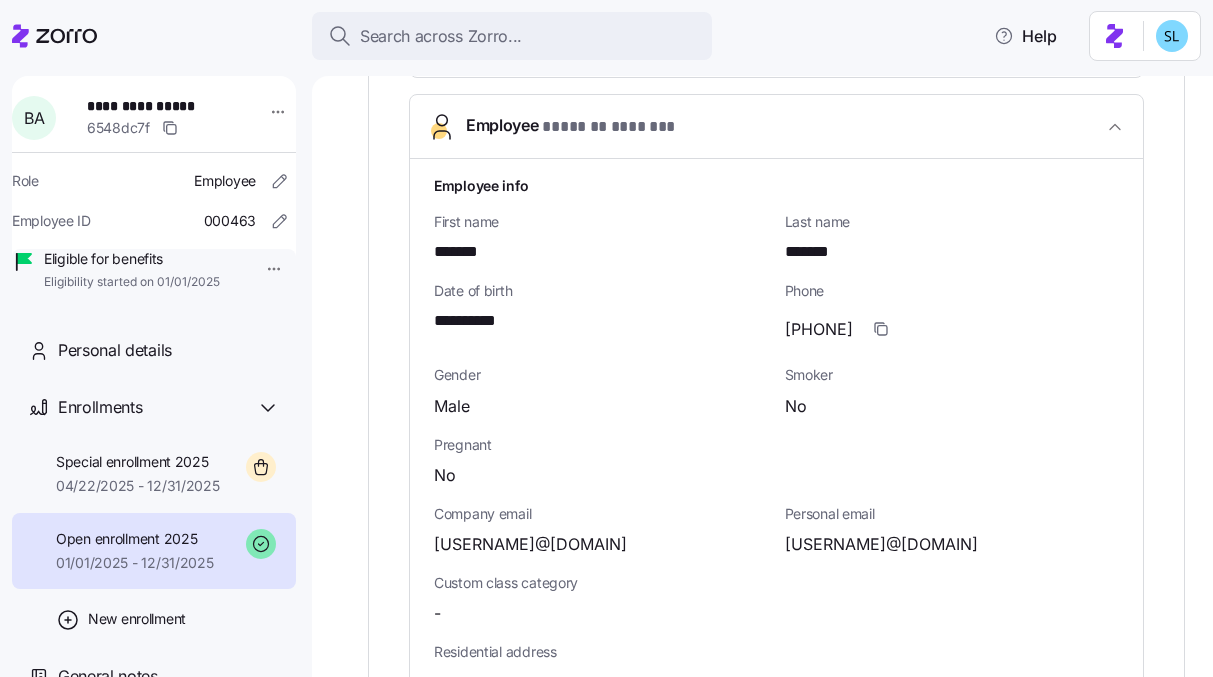scroll, scrollTop: 717, scrollLeft: 0, axis: vertical 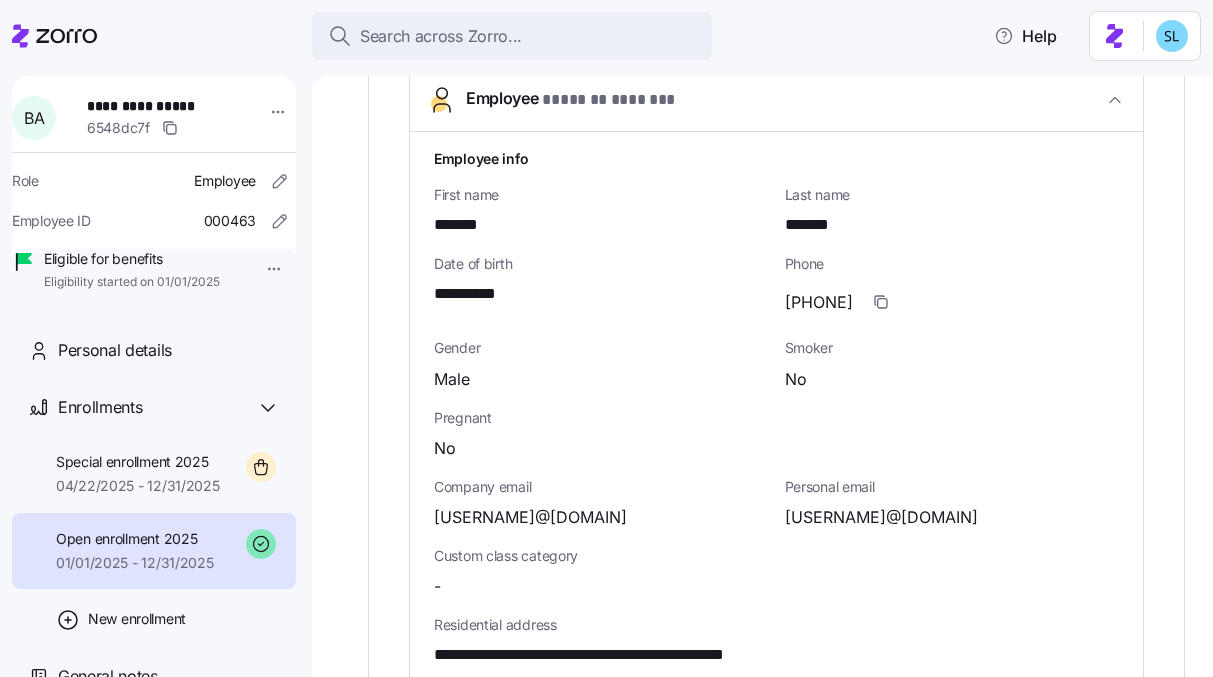 click on "bandrews@daytonandrews.com" at bounding box center [881, 517] 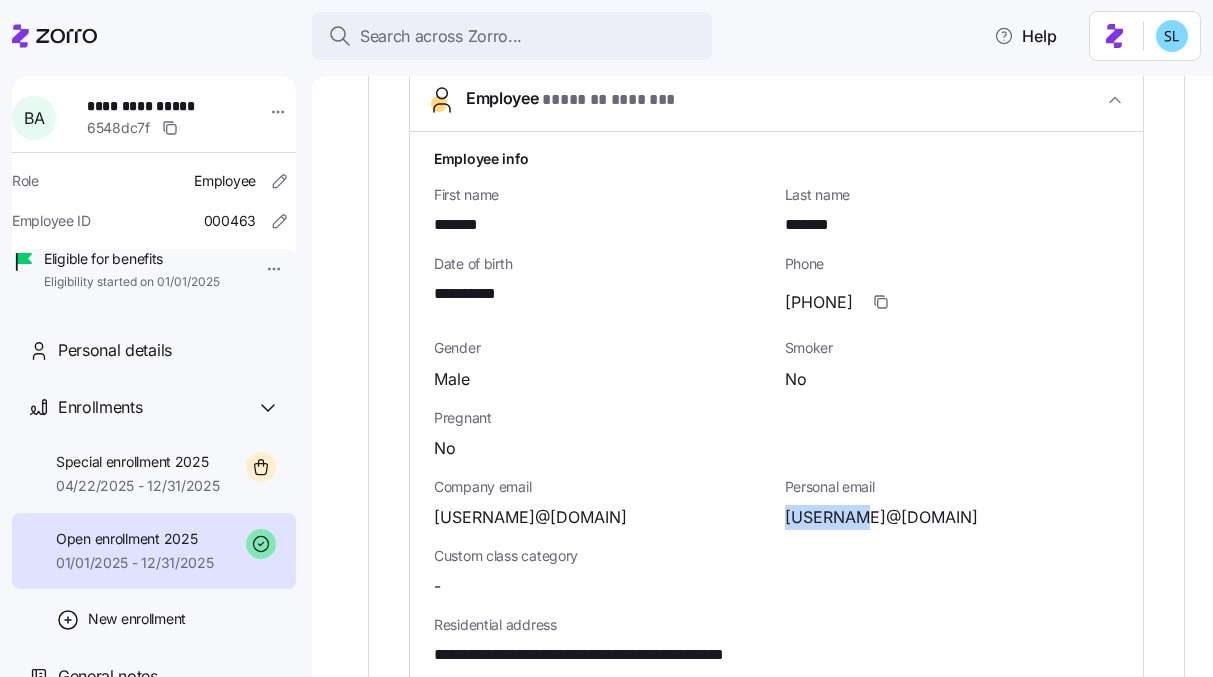click on "bandrews@daytonandrews.com" at bounding box center (881, 517) 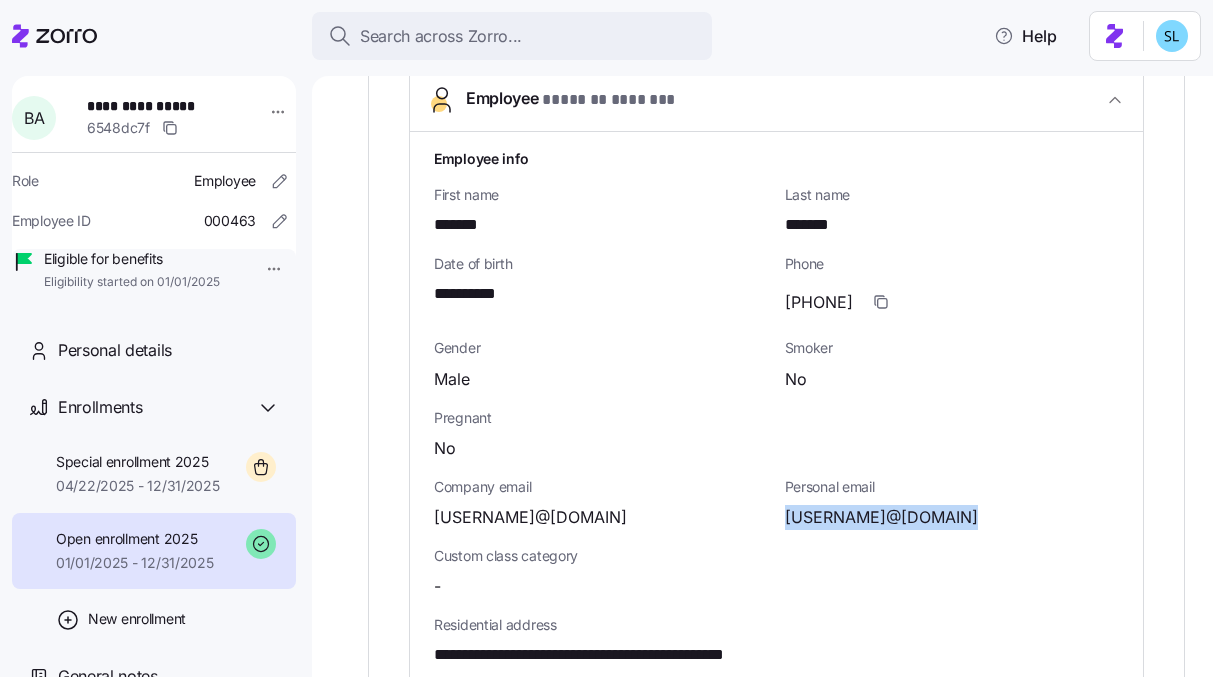 click on "bandrews@daytonandrews.com" at bounding box center (881, 517) 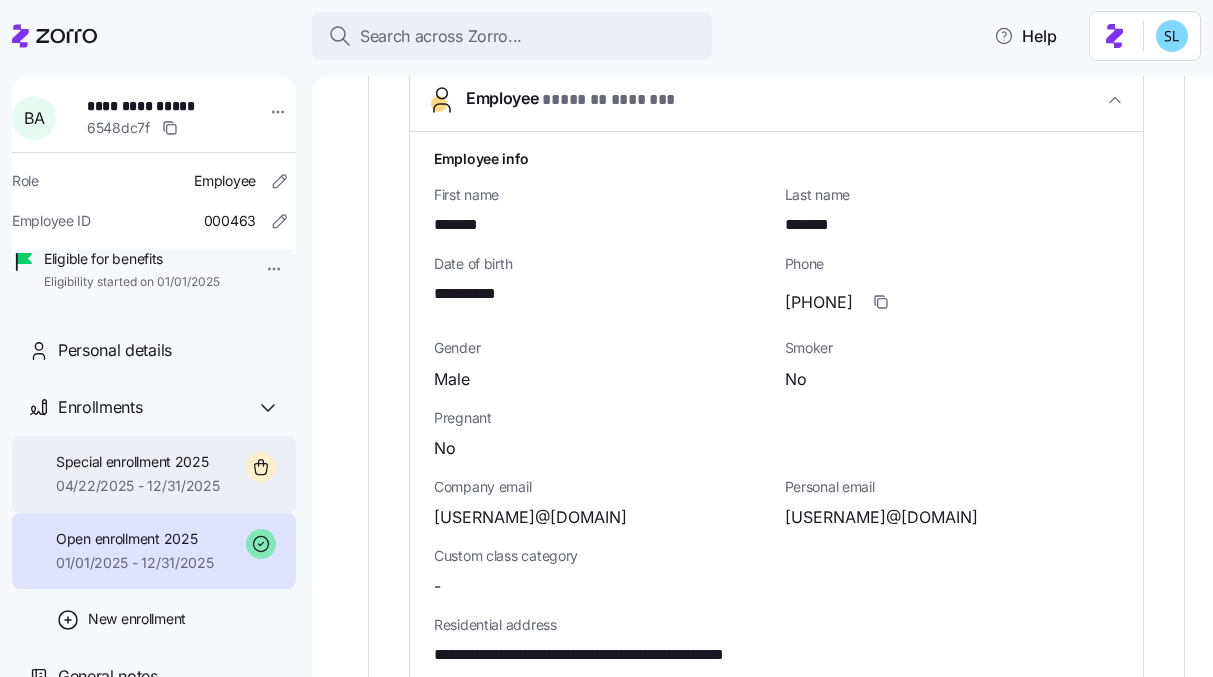 click on "04/22/2025 - 12/31/2025" at bounding box center [138, 486] 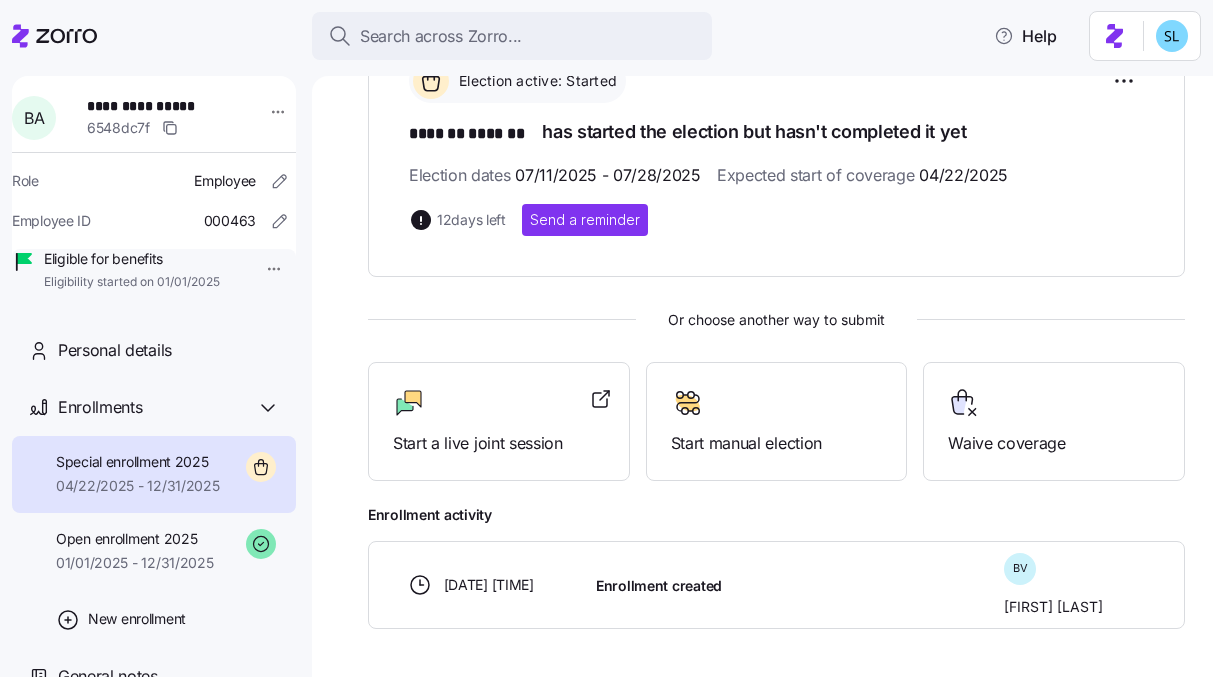 scroll, scrollTop: 317, scrollLeft: 0, axis: vertical 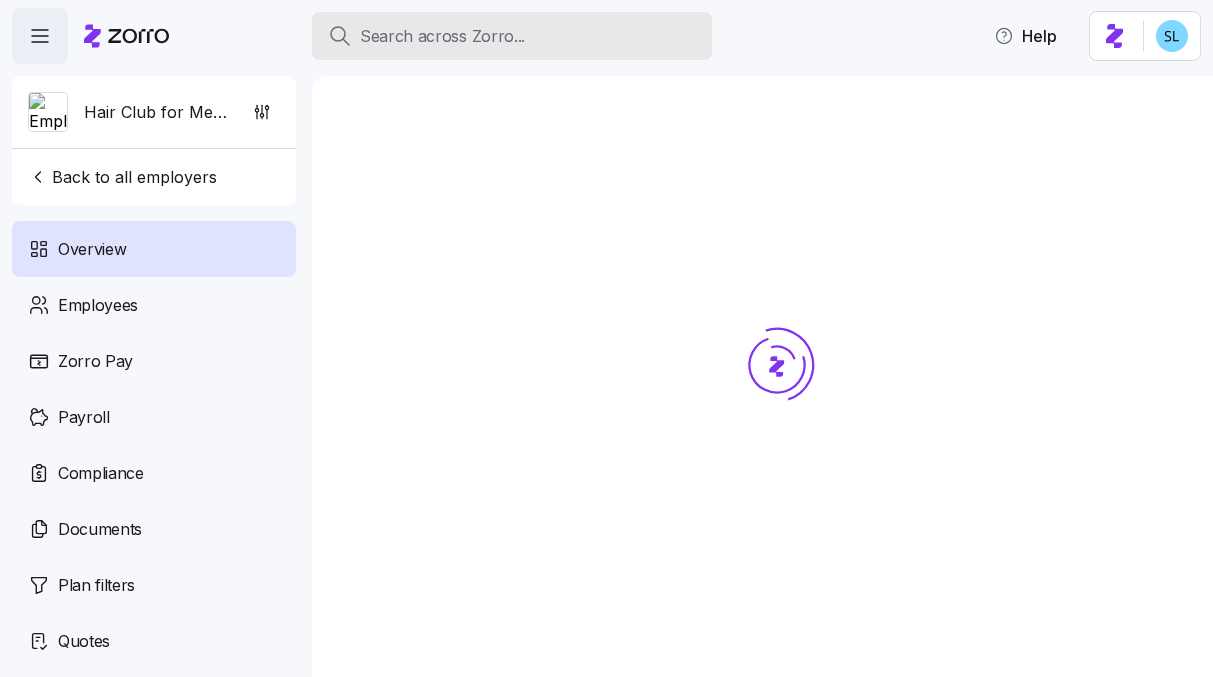 click on "Search across Zorro..." at bounding box center (512, 36) 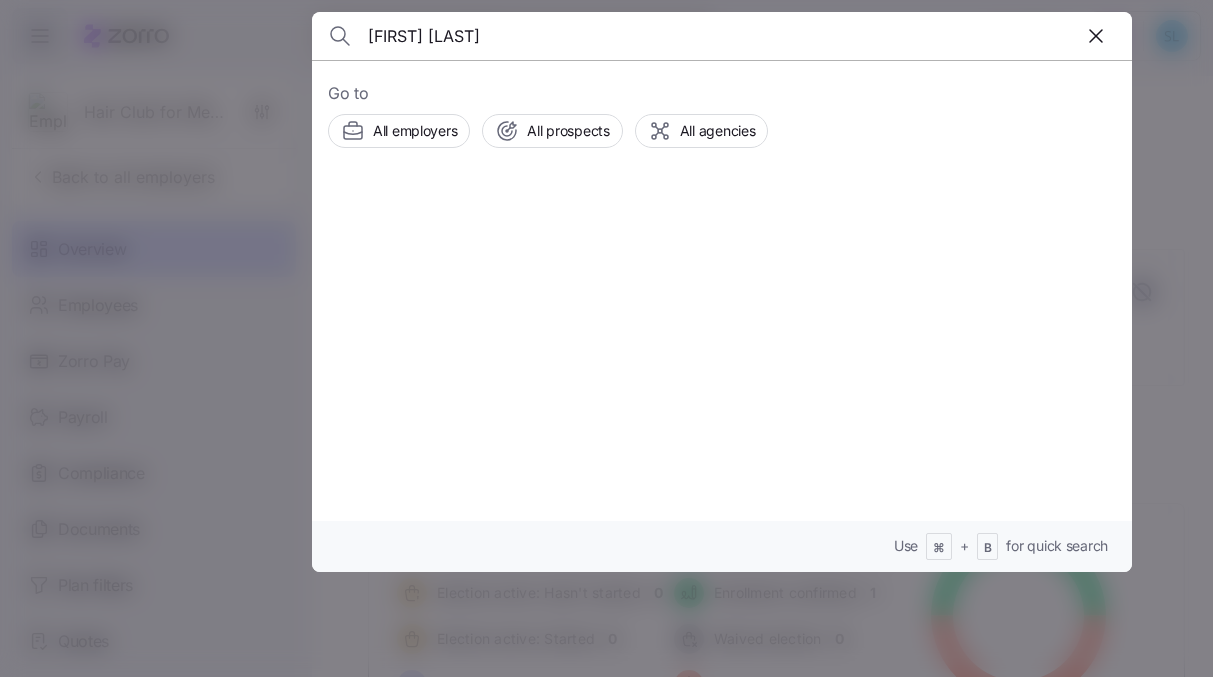 type on "[FIRST] [LAST]" 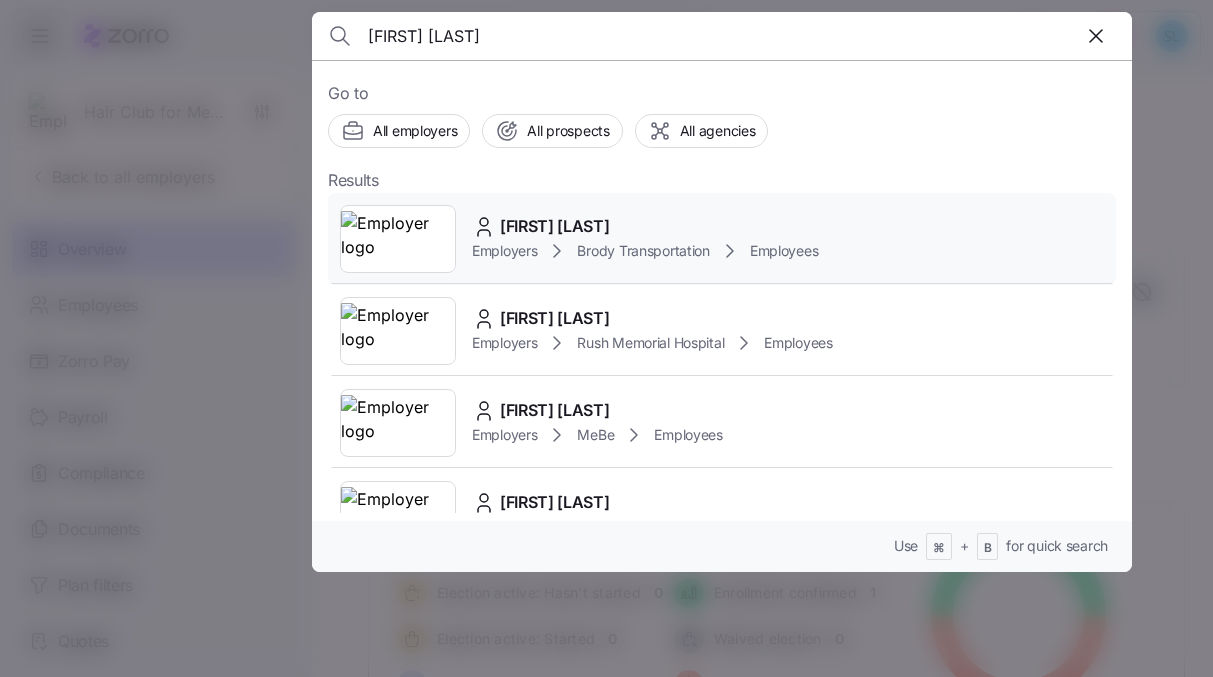 click on "[FIRST] [LAST]" at bounding box center (555, 226) 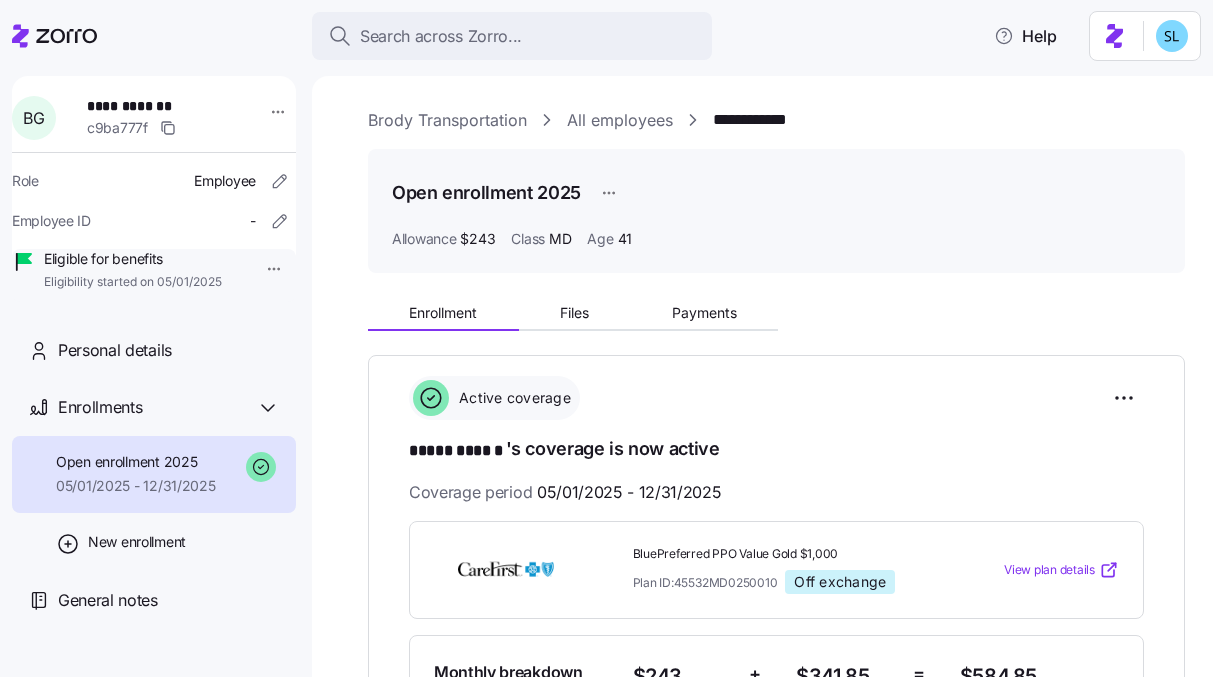 click on "**********" at bounding box center (776, 720) 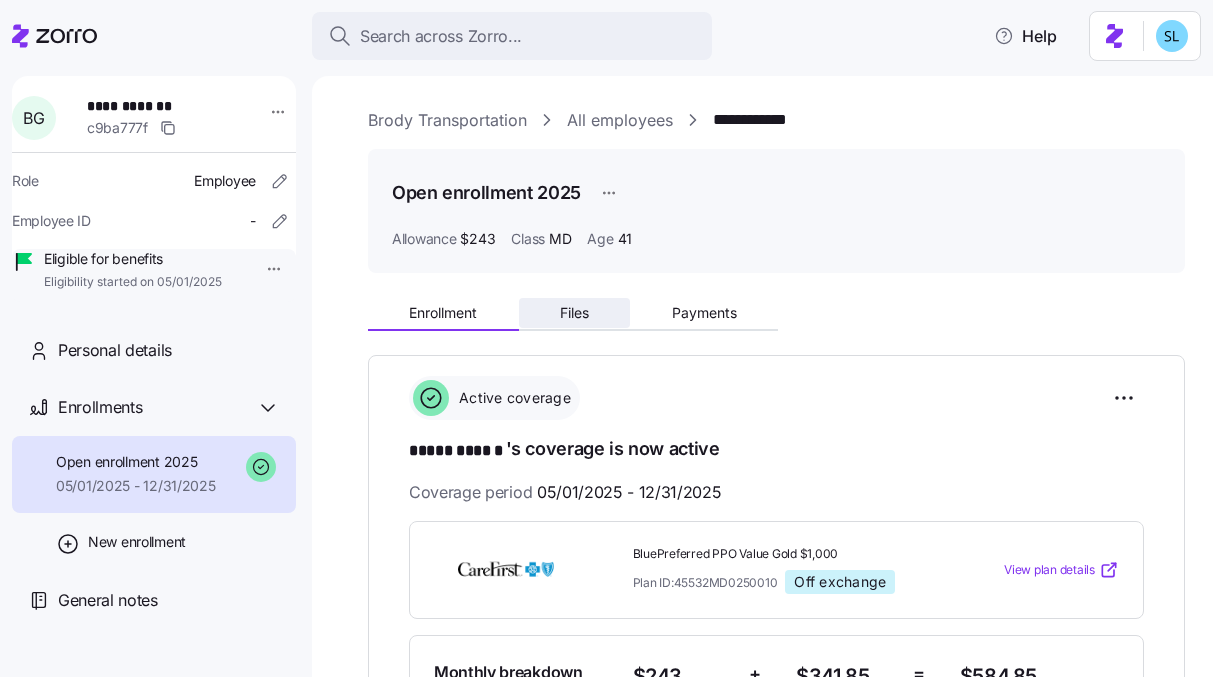 click on "Files" at bounding box center [575, 313] 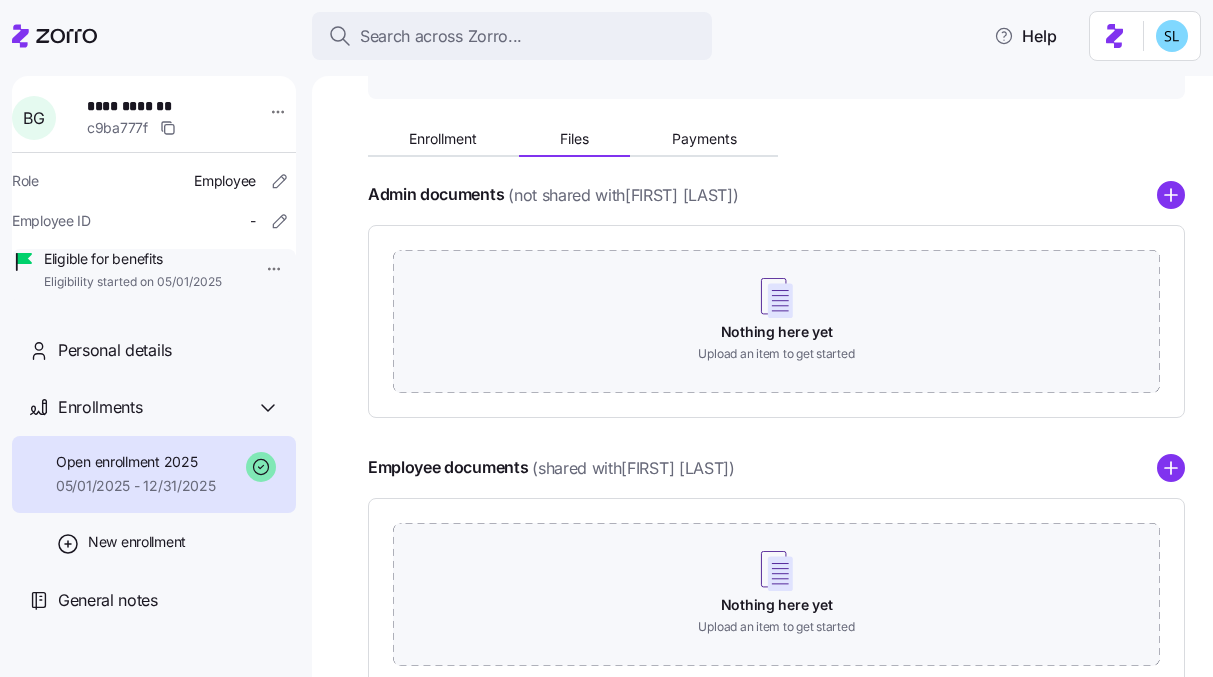 scroll, scrollTop: 0, scrollLeft: 0, axis: both 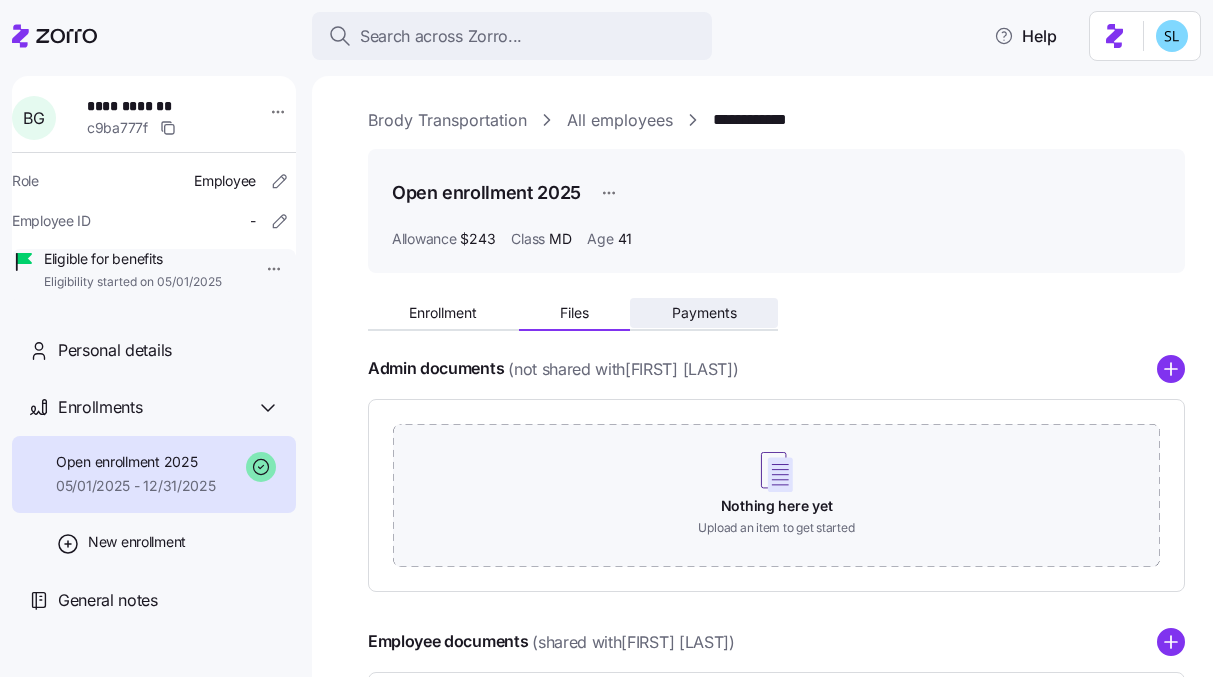 click on "Payments" at bounding box center [704, 313] 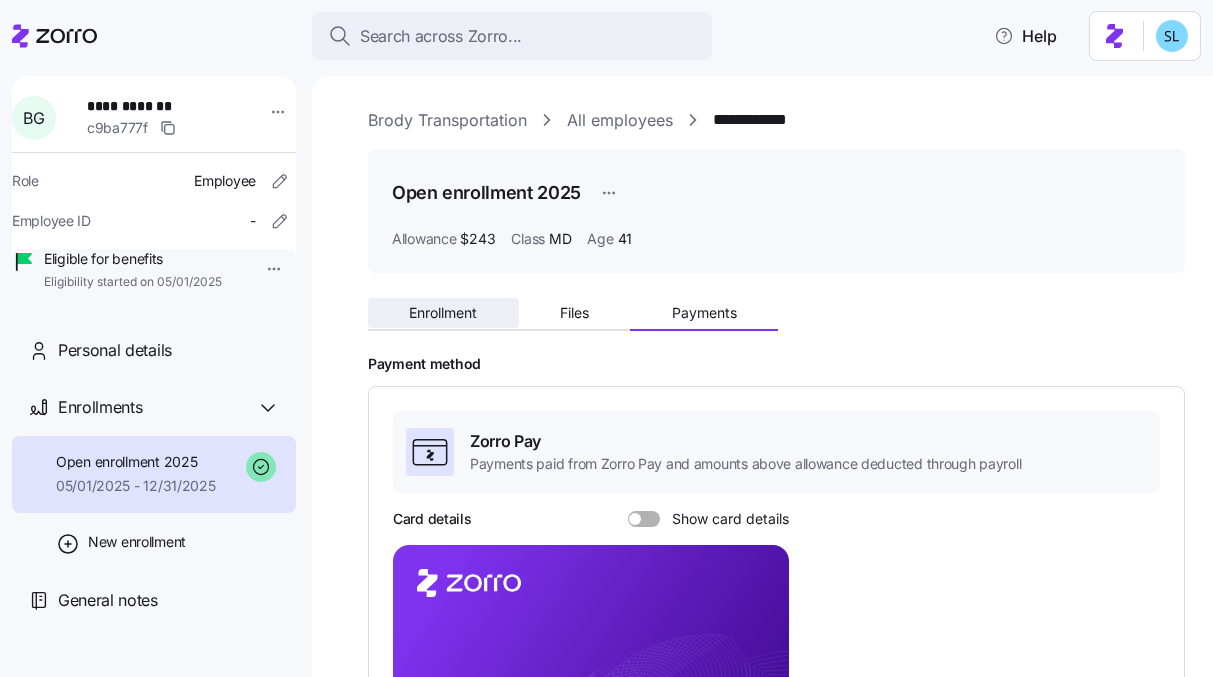 click on "Enrollment" at bounding box center (443, 313) 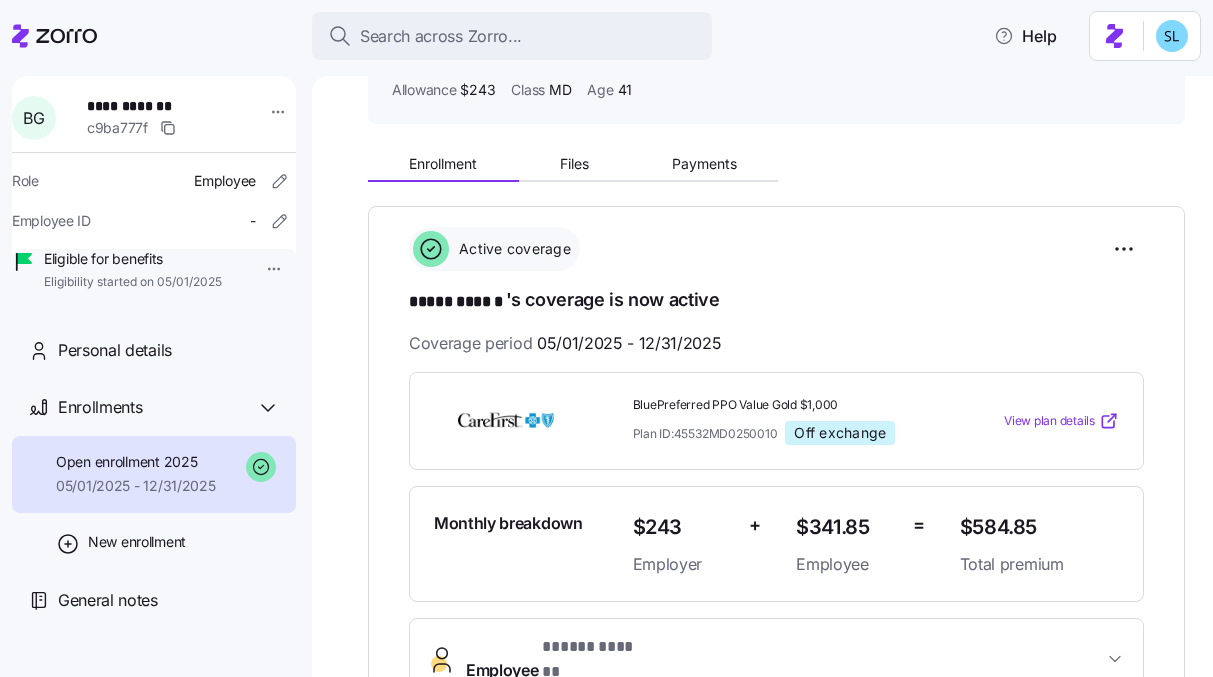 scroll, scrollTop: 0, scrollLeft: 0, axis: both 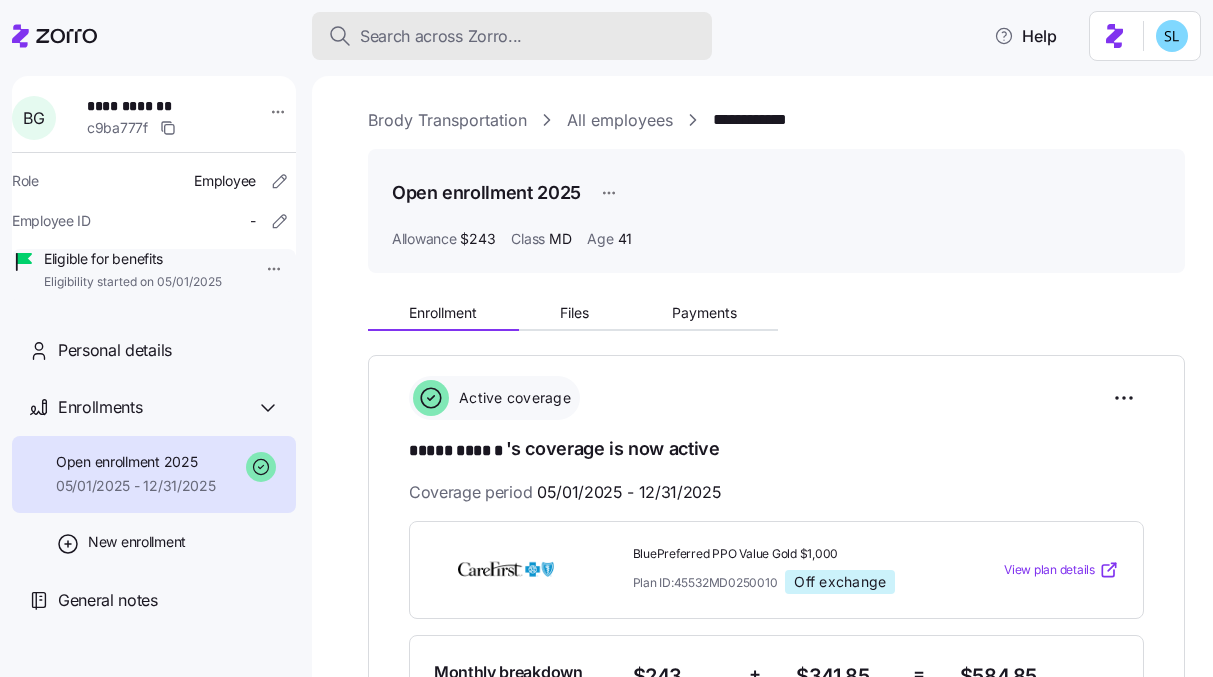 click on "Search across Zorro..." at bounding box center [441, 36] 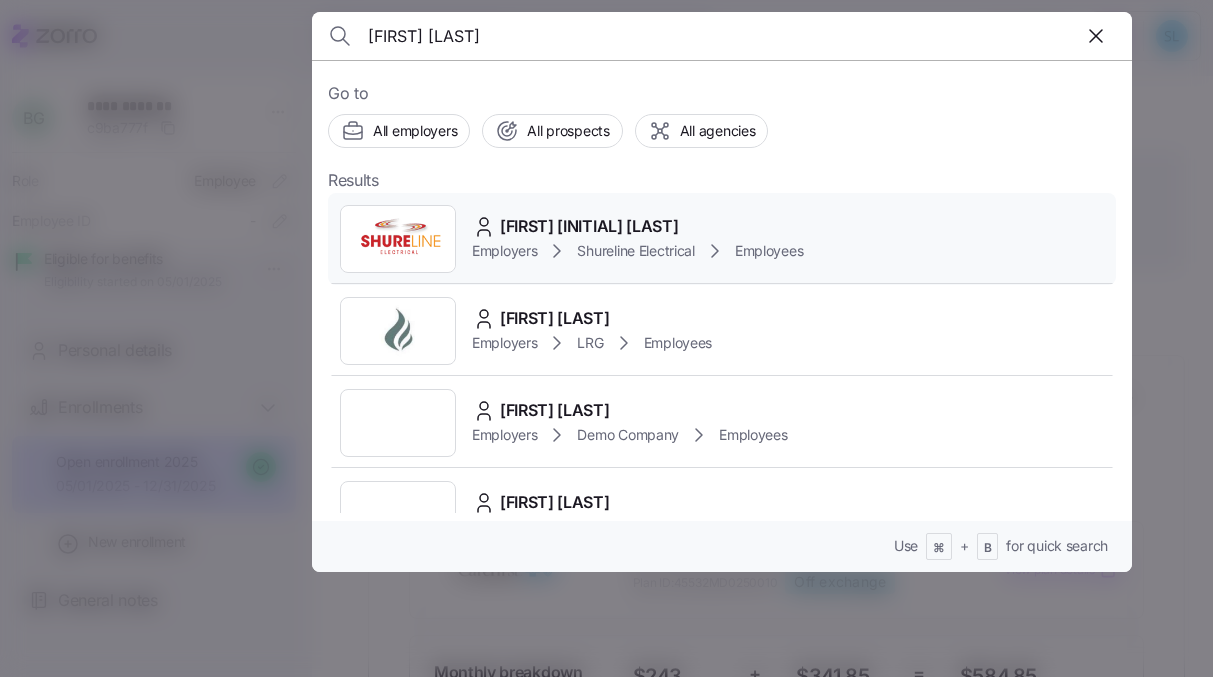 type on "[FIRST] [LAST]" 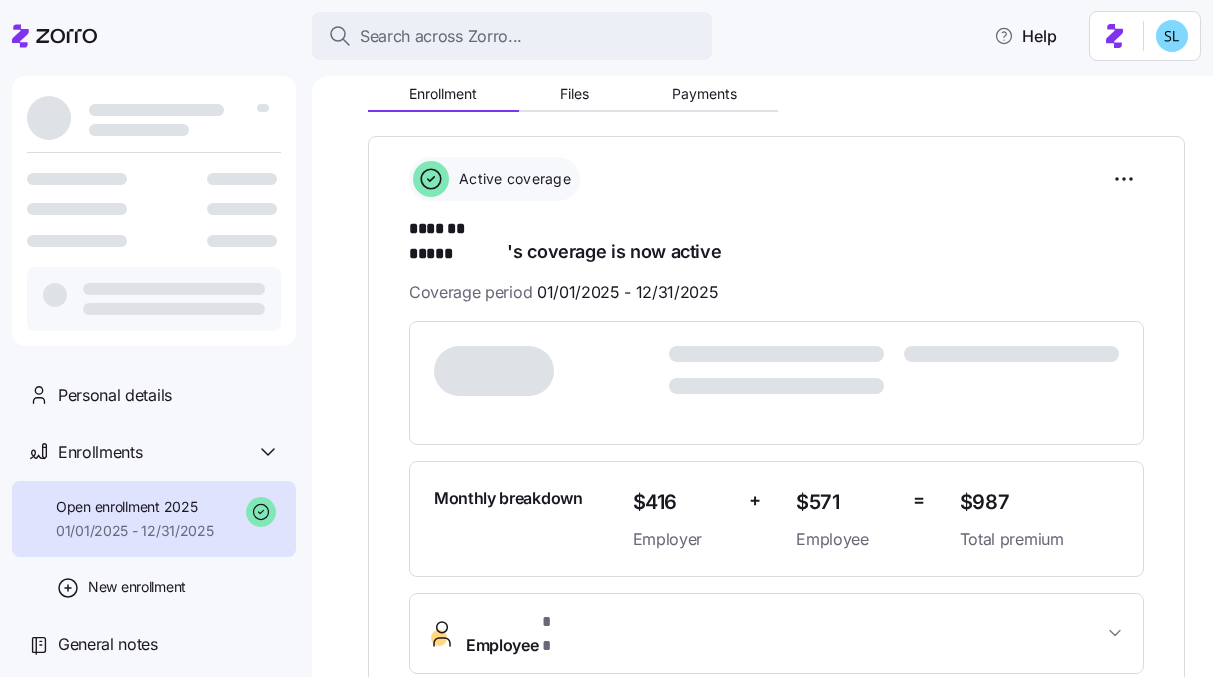 scroll, scrollTop: 224, scrollLeft: 0, axis: vertical 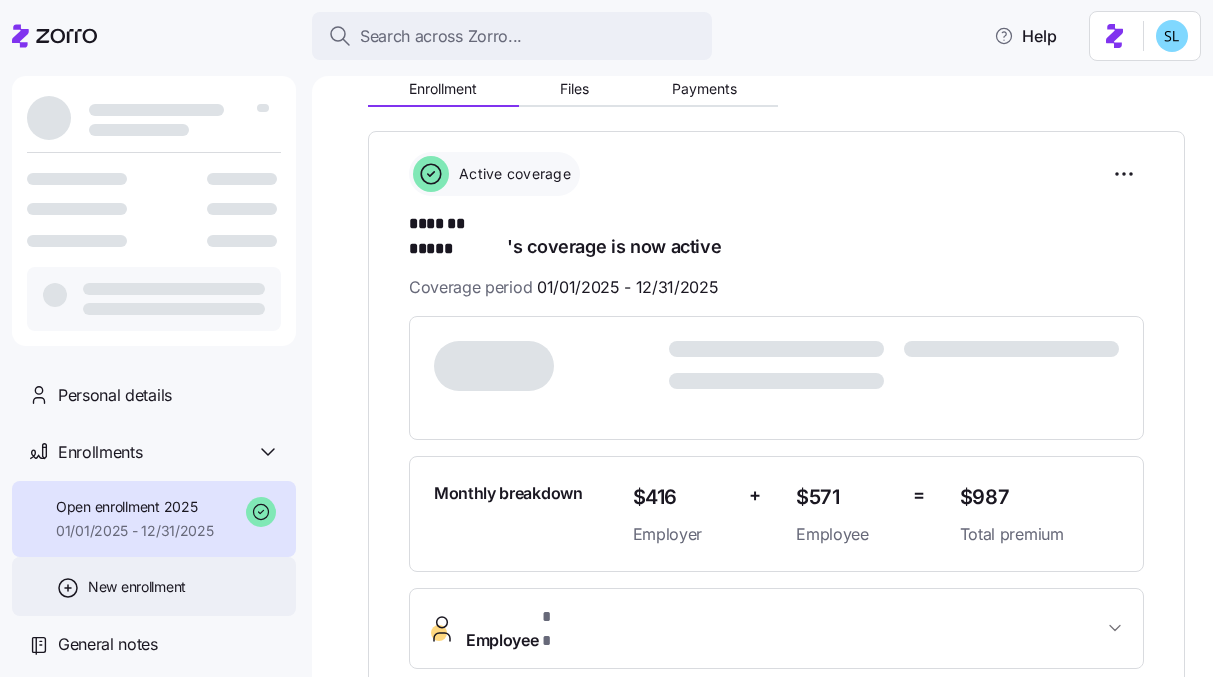 click on "New enrollment" at bounding box center (137, 587) 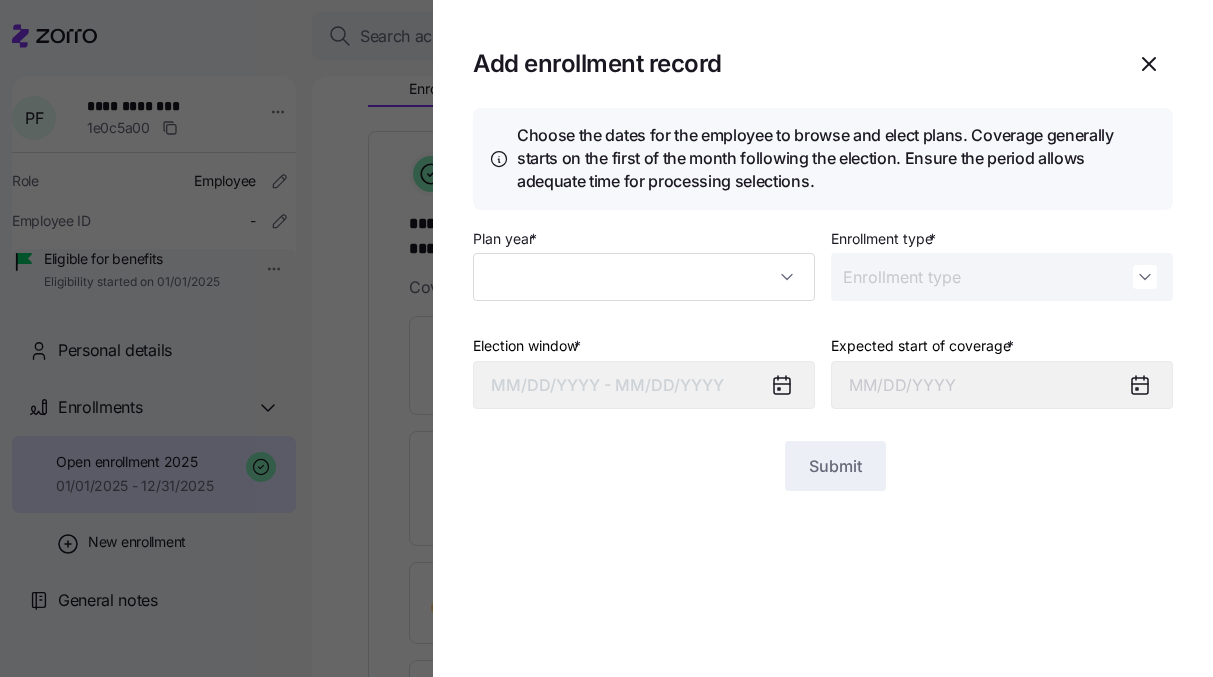 type on "2025" 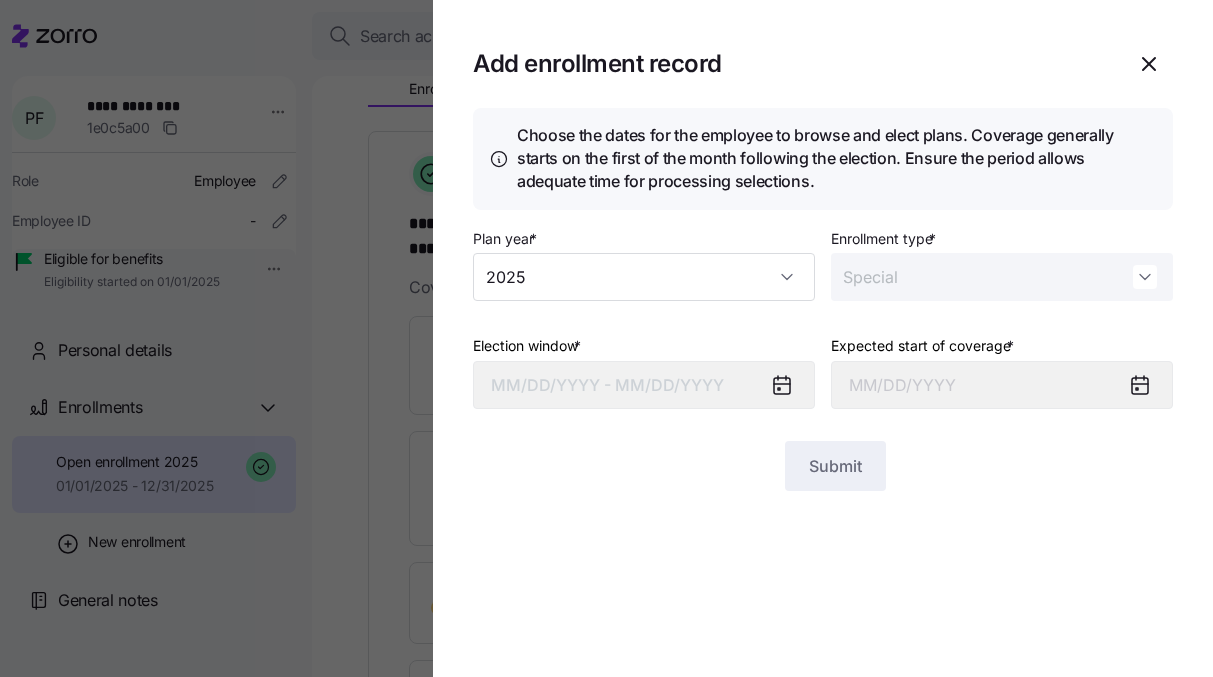 type on "[DATE]" 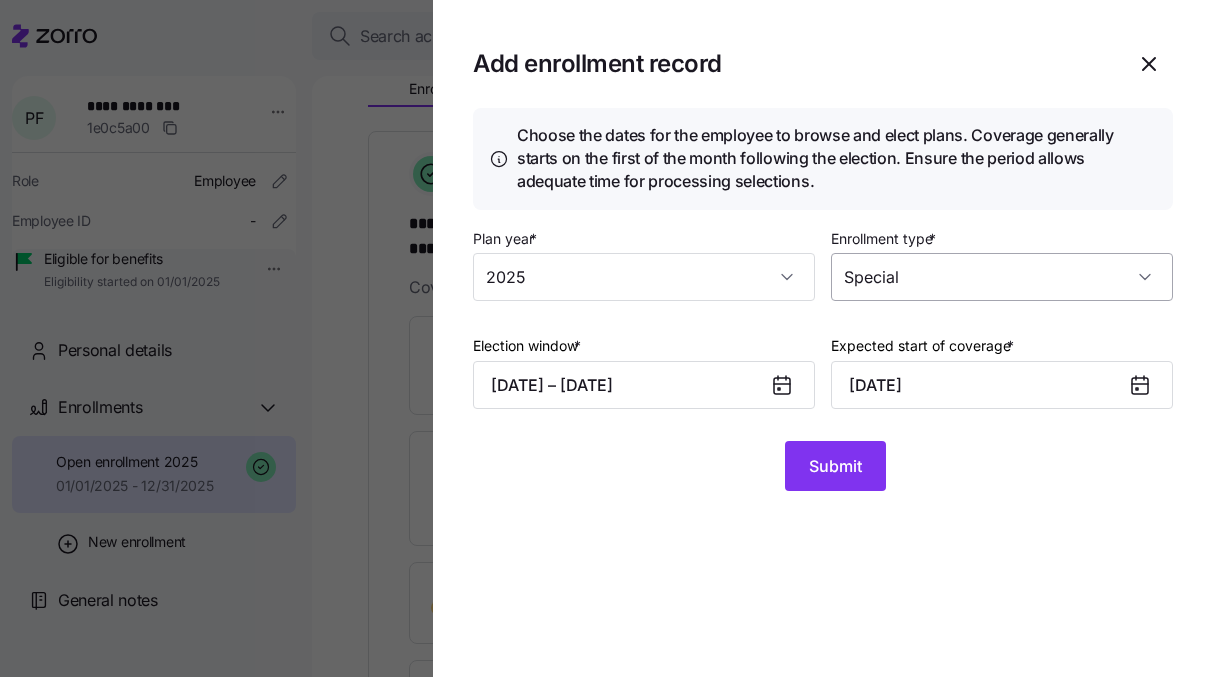 click on "Special" at bounding box center [1002, 277] 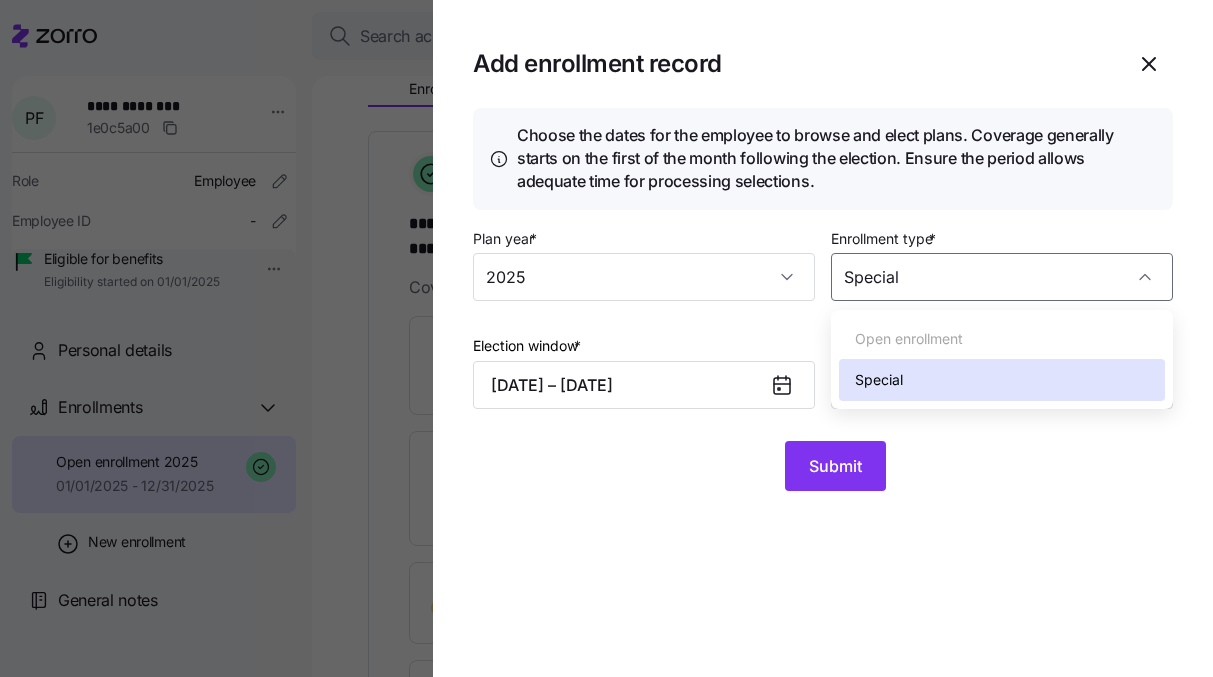 click on "Special" at bounding box center [879, 380] 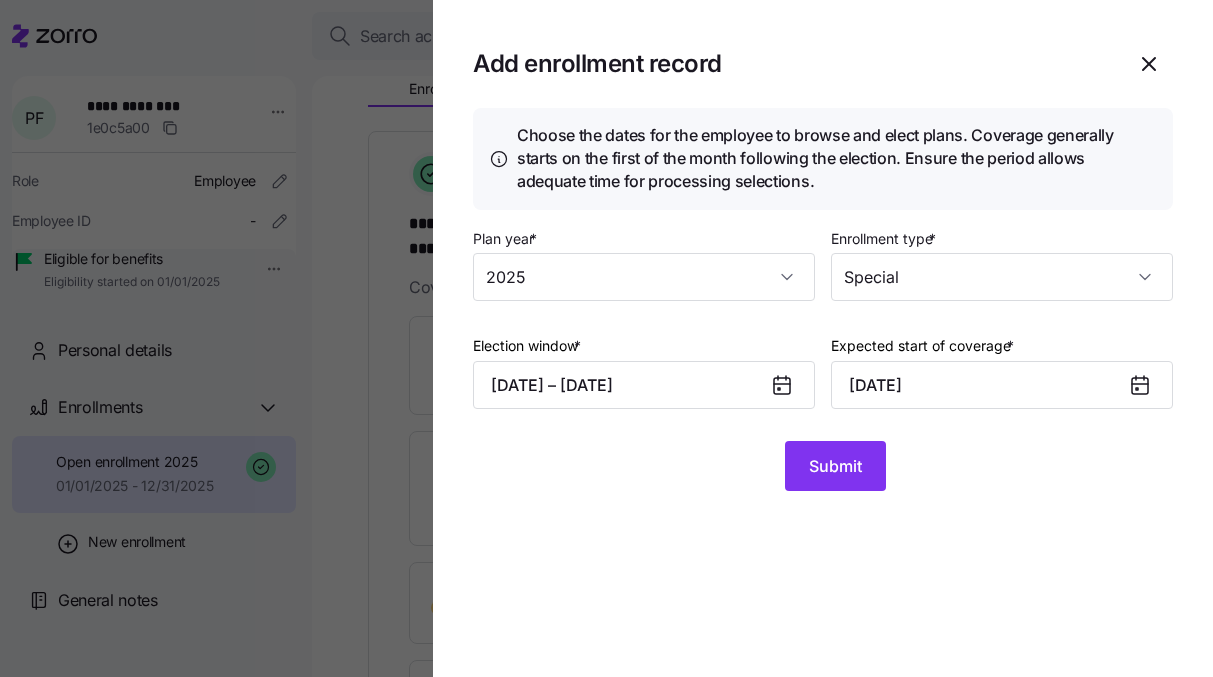 click 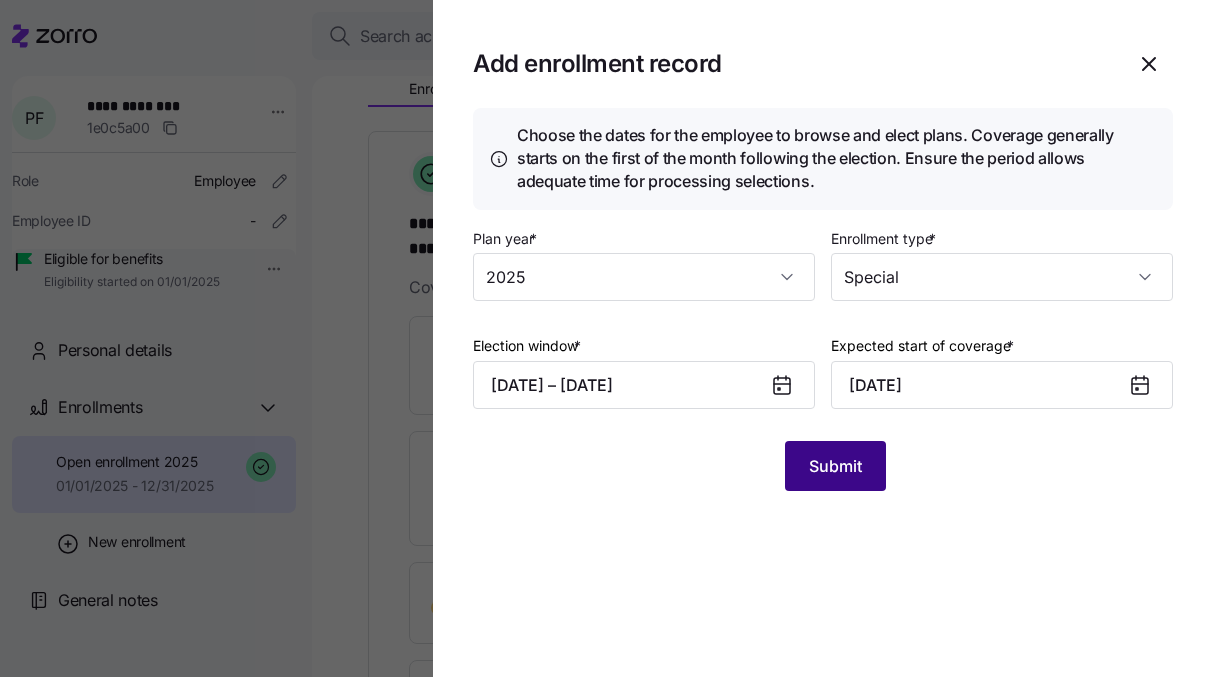 click on "Submit" at bounding box center (835, 466) 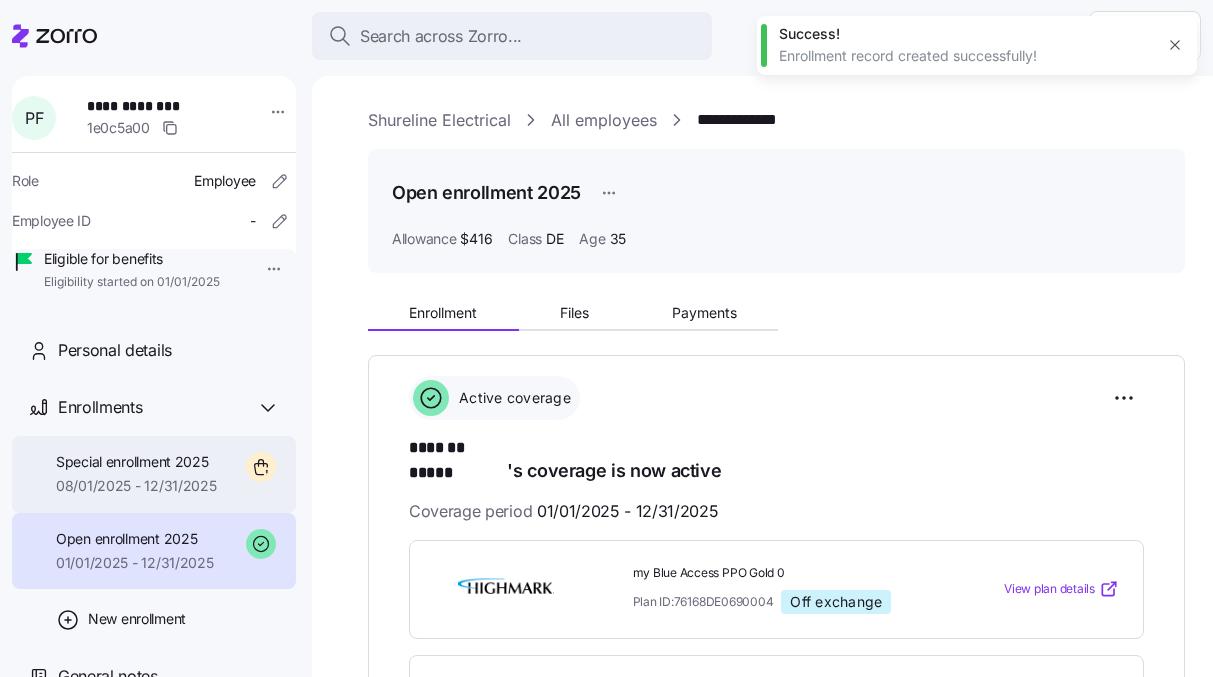 click on "Special enrollment 2025 [DATE] - [DATE]" at bounding box center [154, 474] 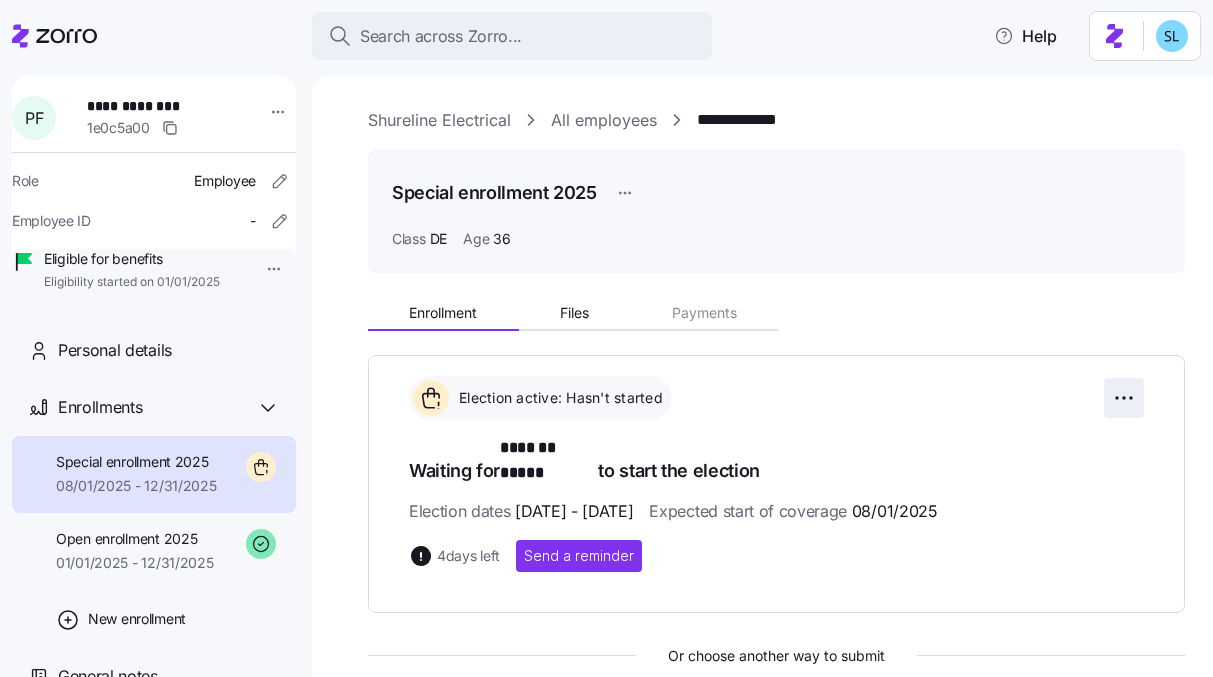 click on "**********" at bounding box center (606, 332) 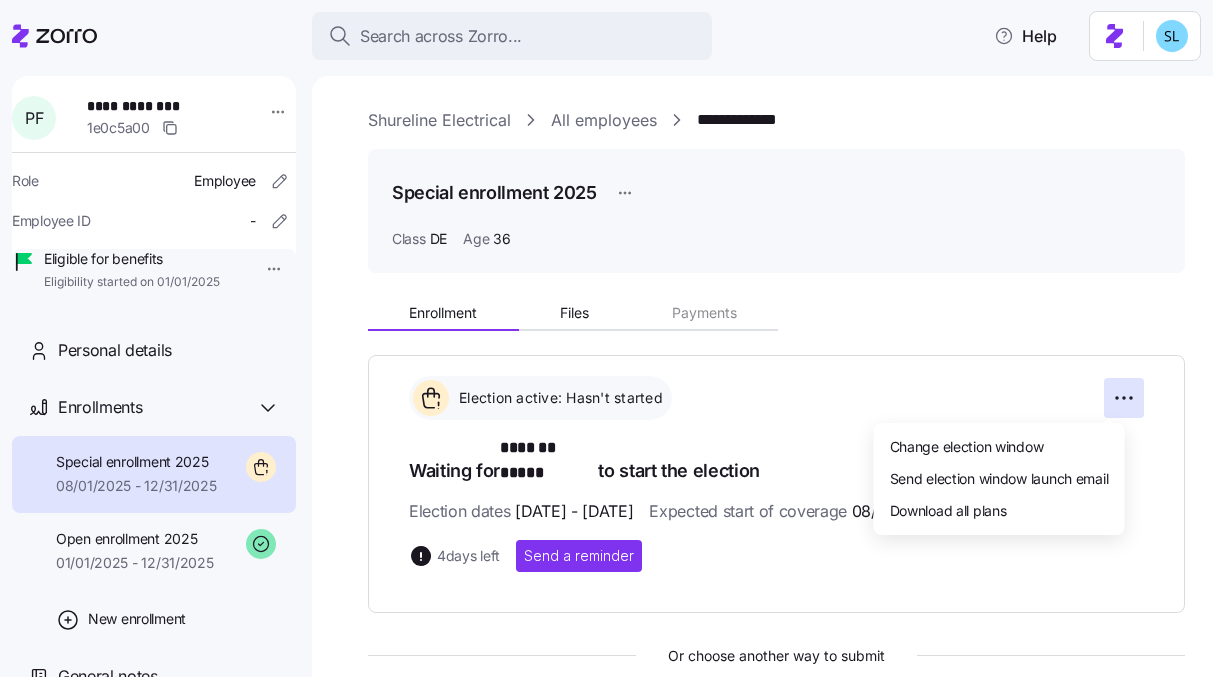 click on "**********" at bounding box center (606, 332) 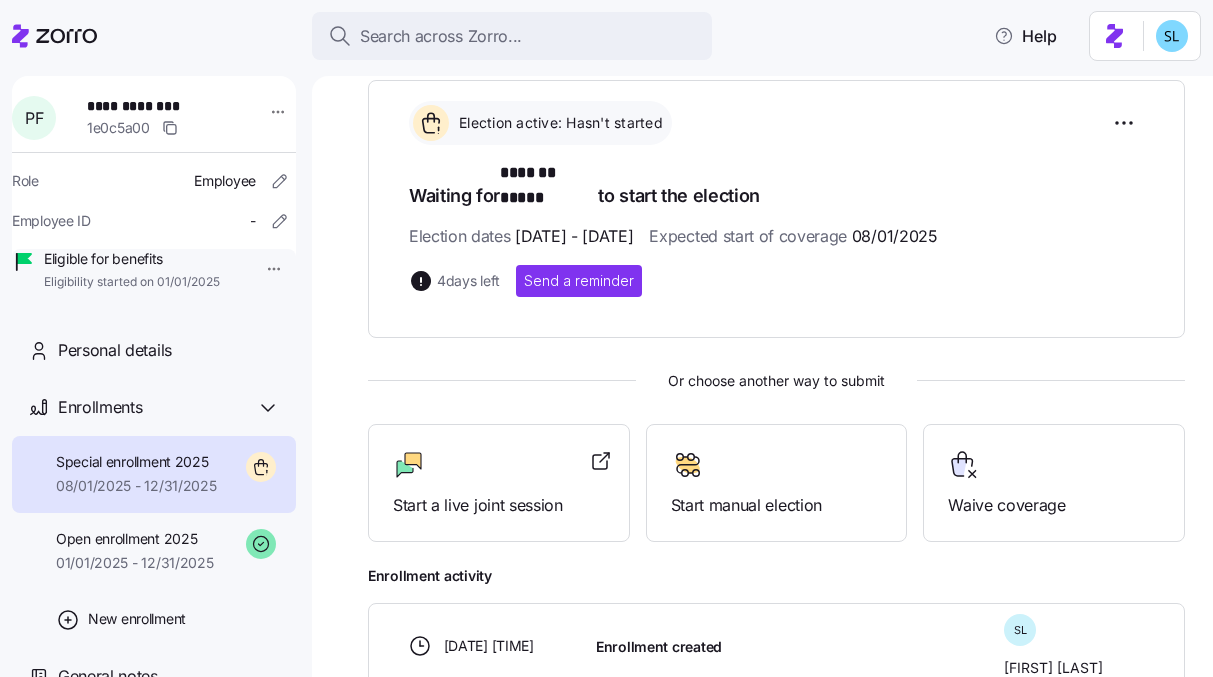 scroll, scrollTop: 0, scrollLeft: 0, axis: both 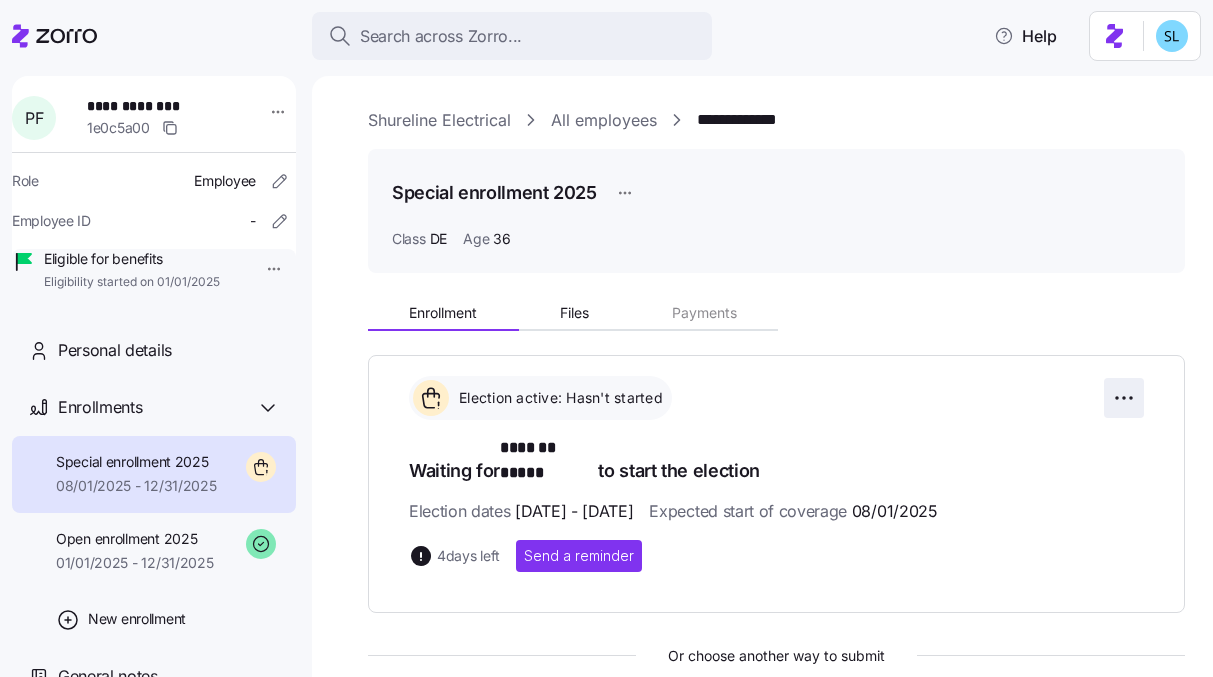 click on "**********" at bounding box center [606, 332] 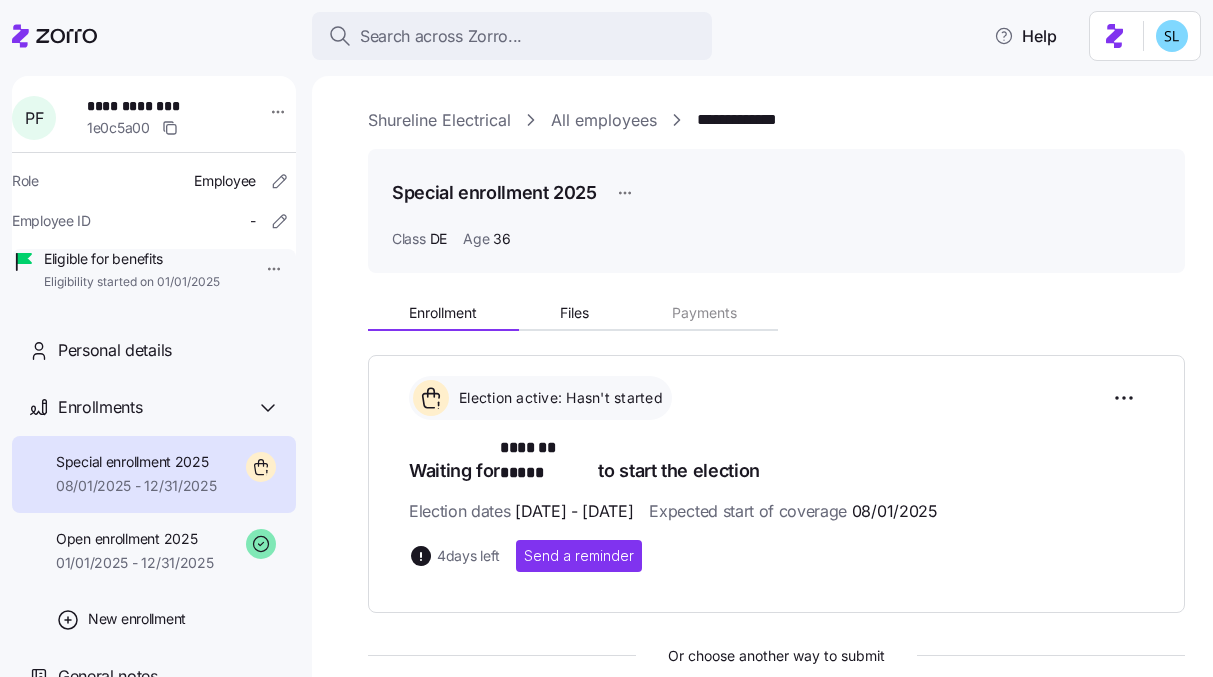 click on "**********" at bounding box center (606, 332) 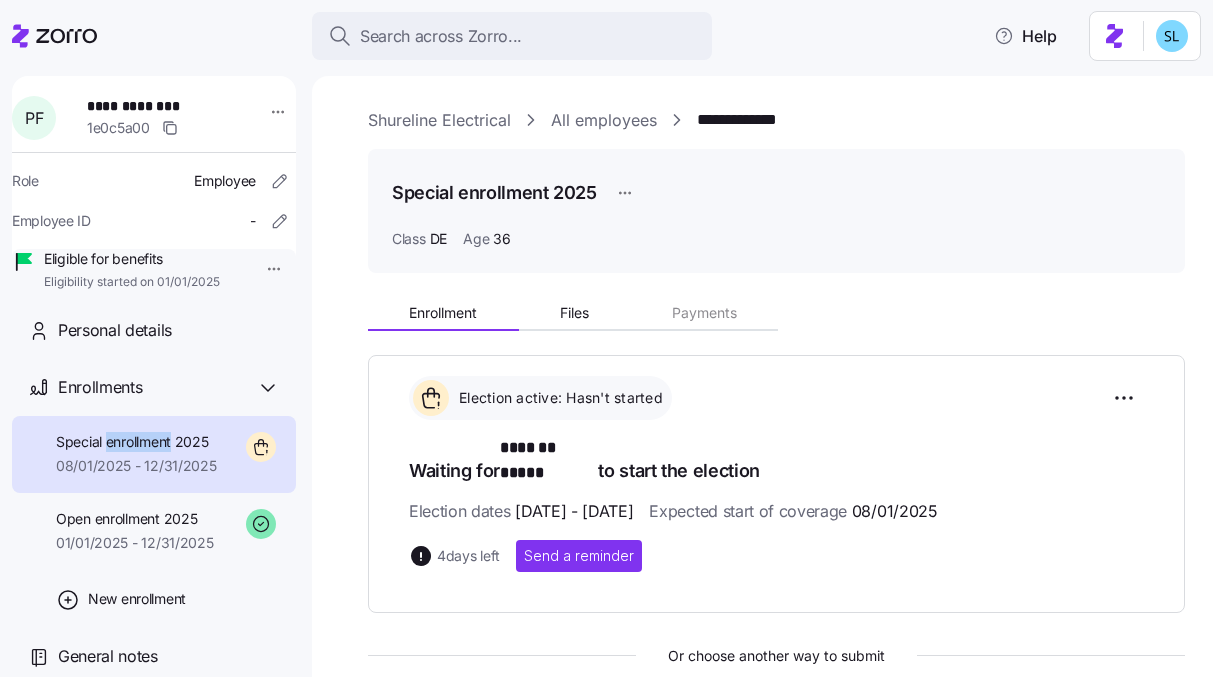 scroll, scrollTop: 47, scrollLeft: 0, axis: vertical 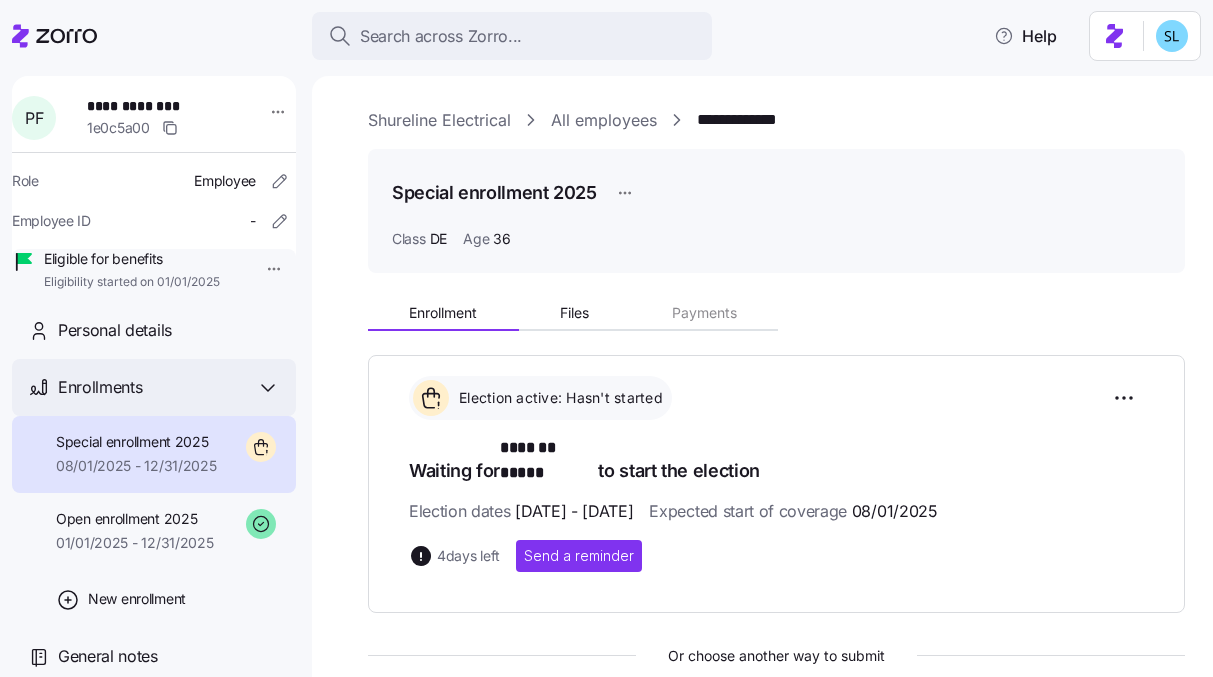 click 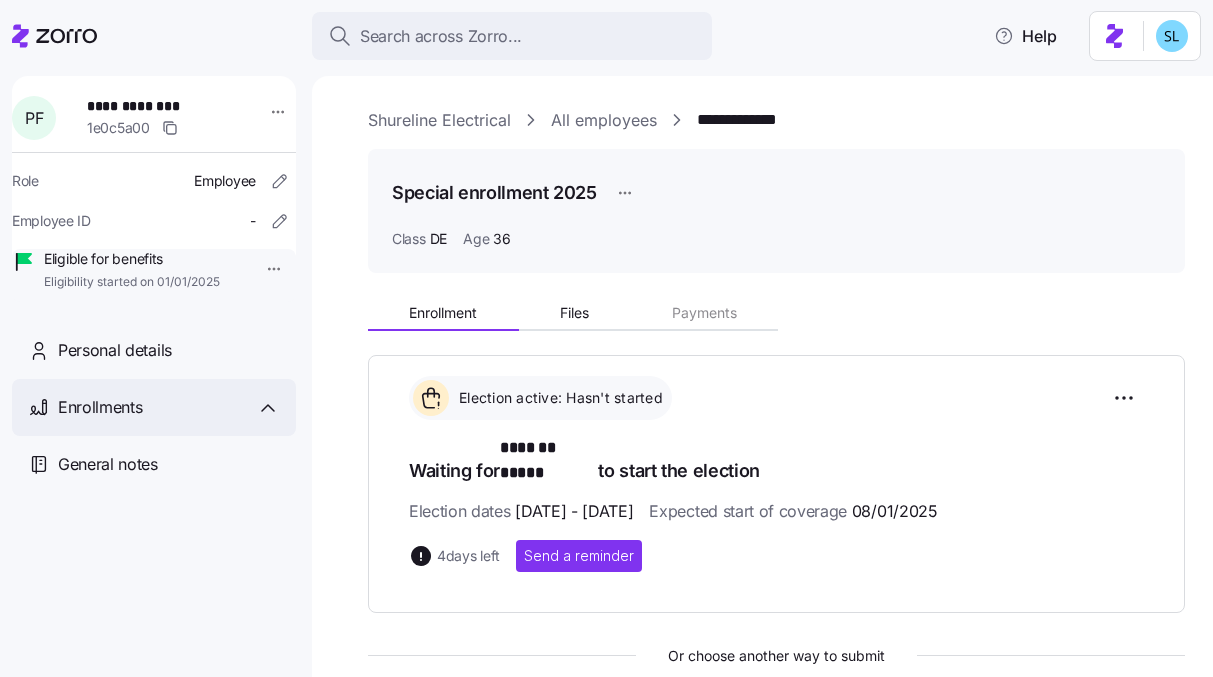scroll, scrollTop: 0, scrollLeft: 0, axis: both 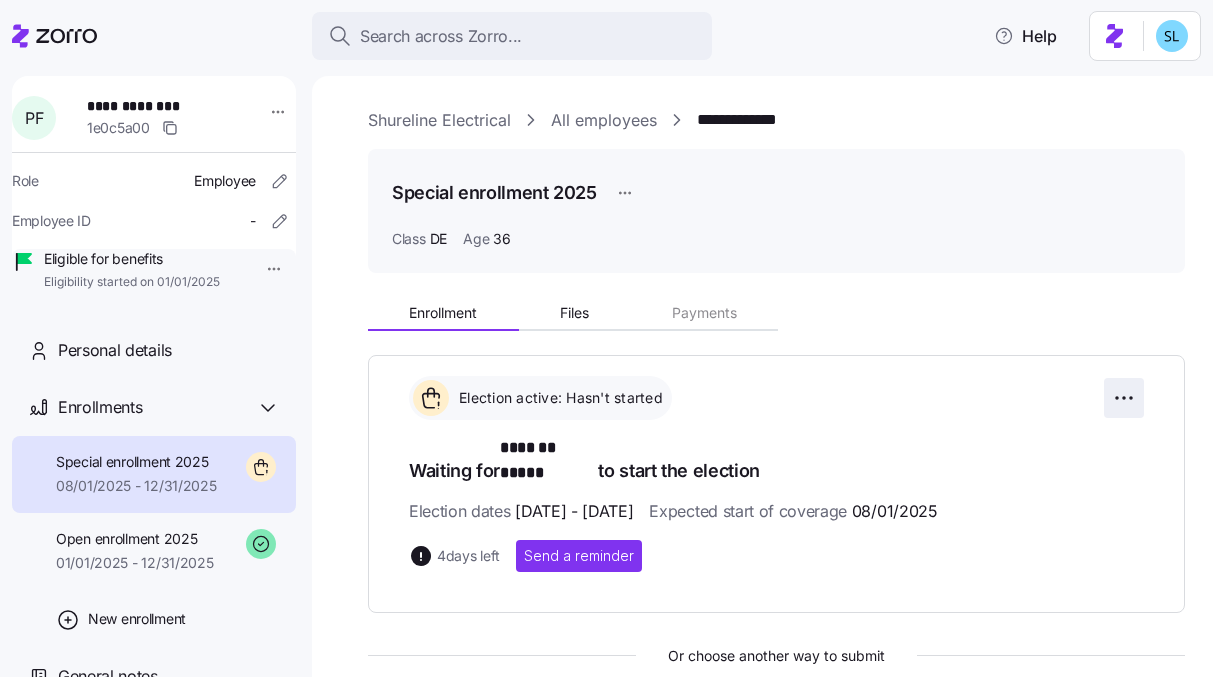 click on "**********" at bounding box center [606, 332] 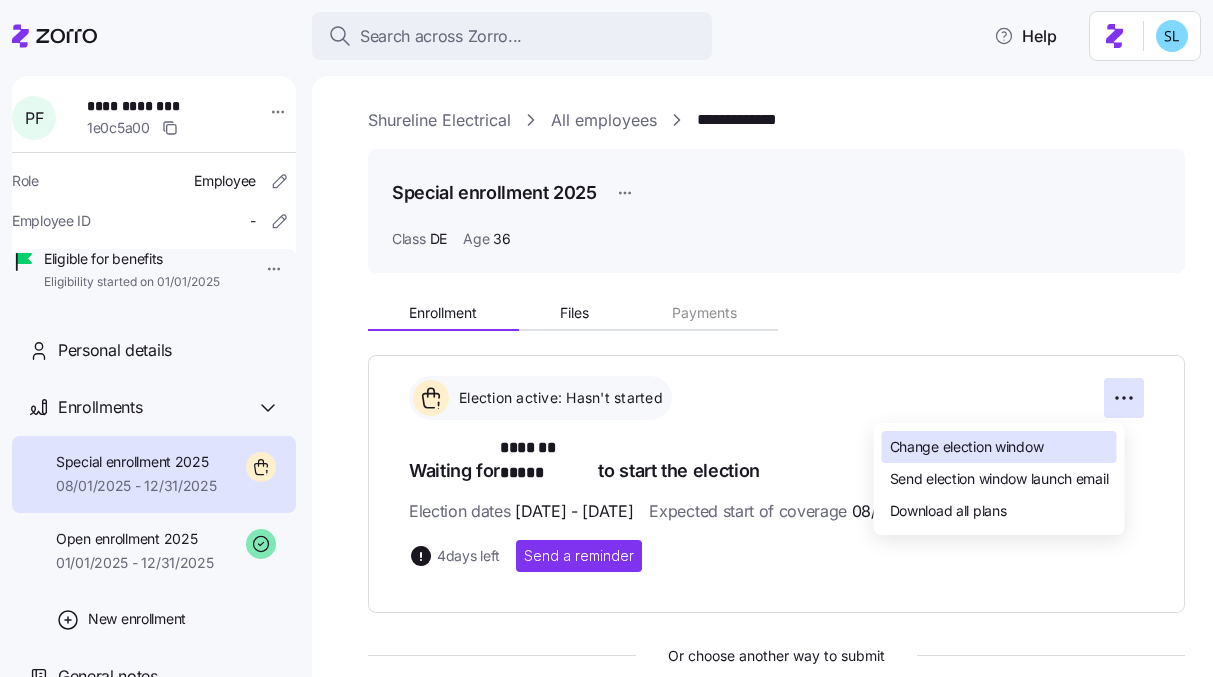 click on "Change election window" at bounding box center [967, 447] 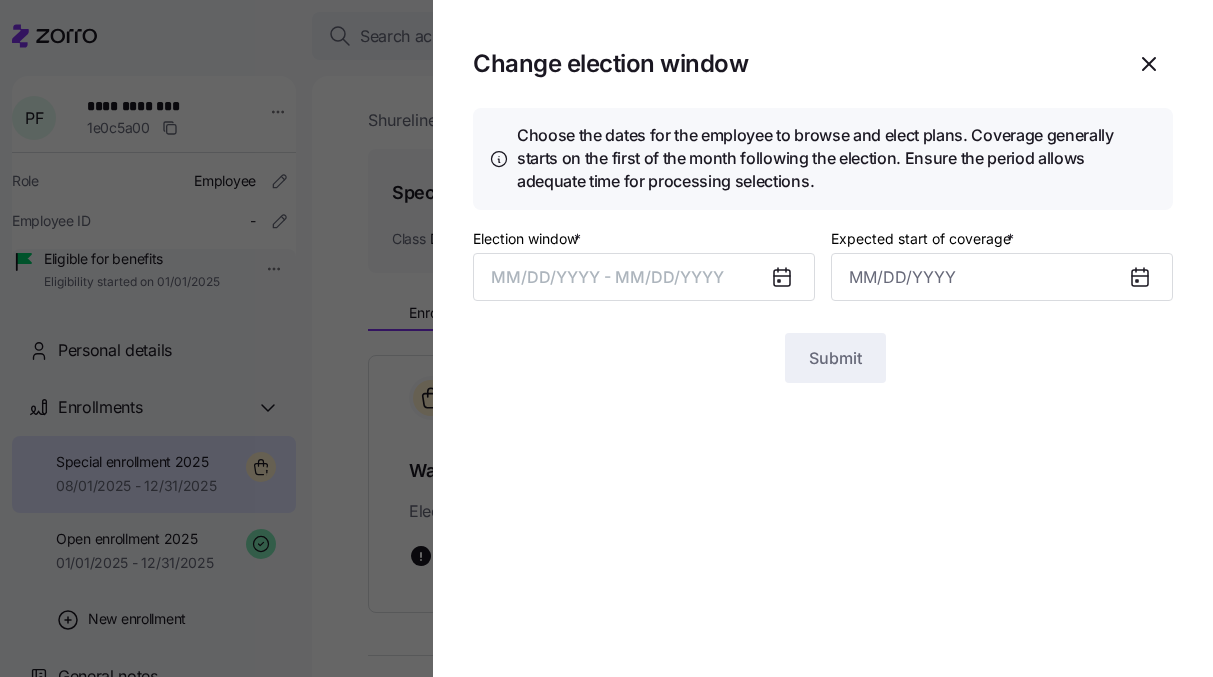 type on "[DATE]" 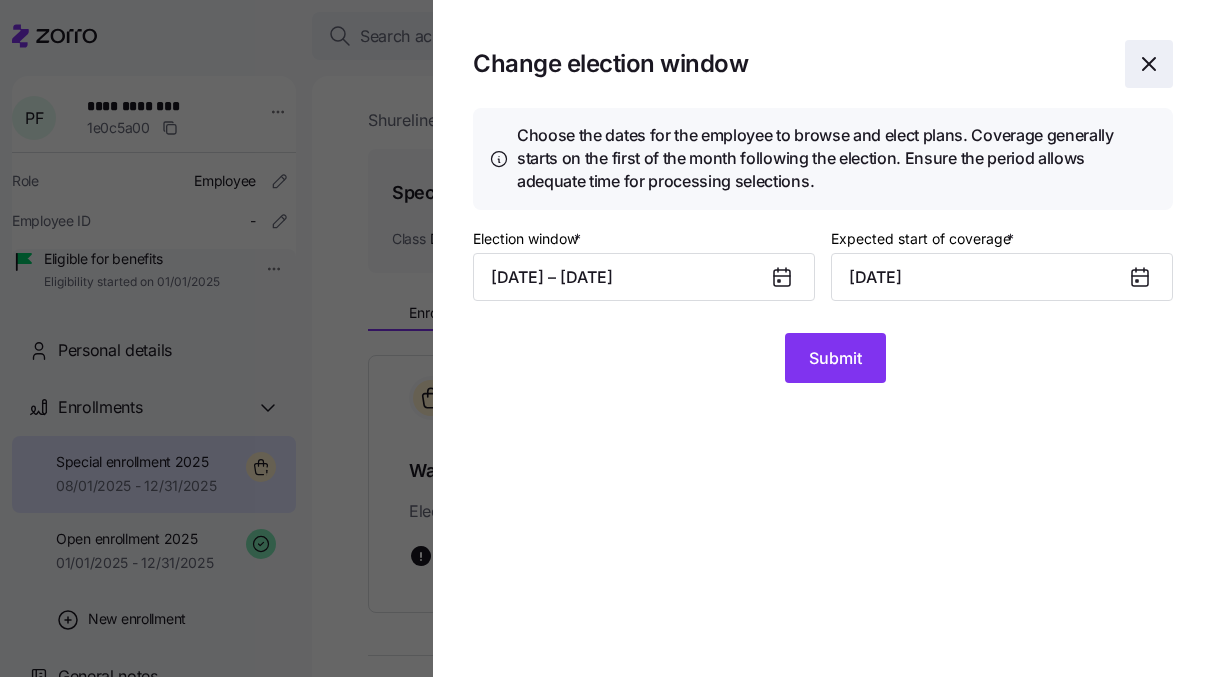 click 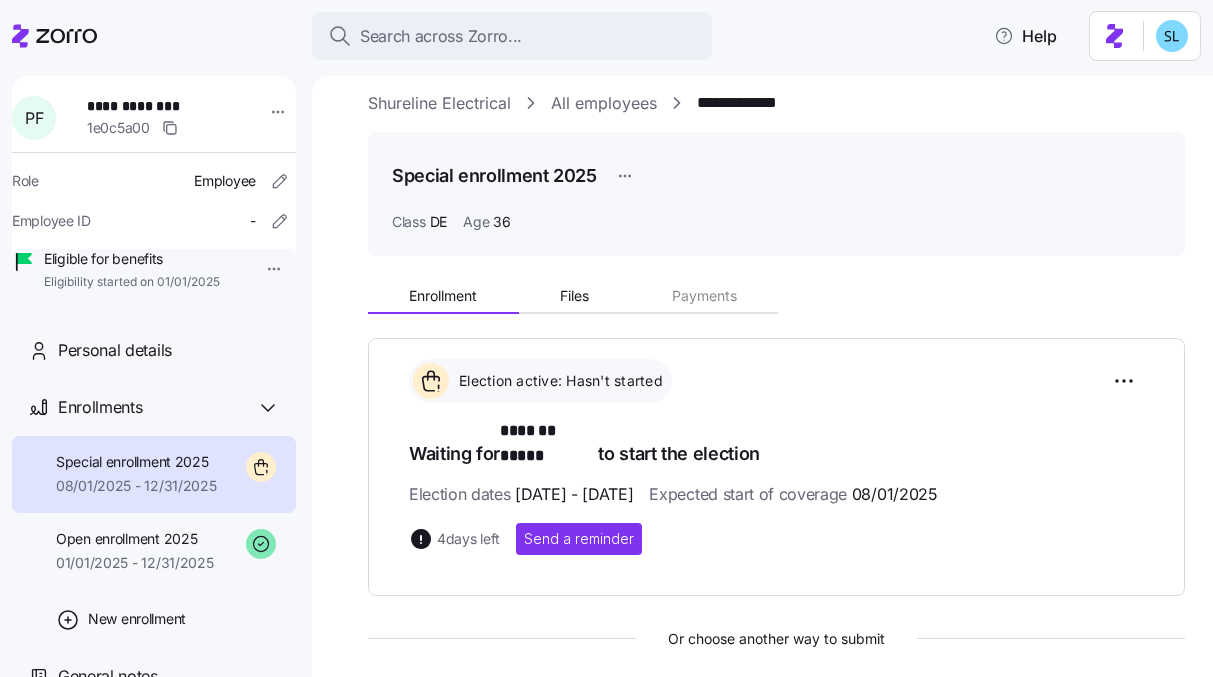 scroll, scrollTop: 0, scrollLeft: 0, axis: both 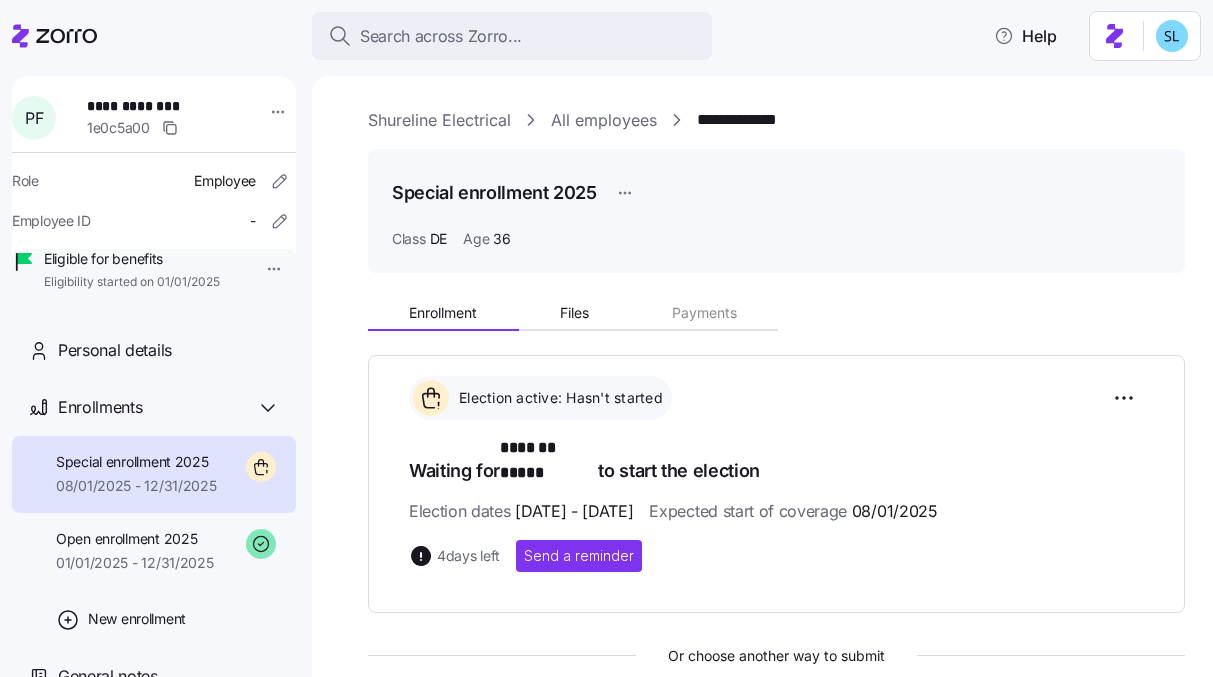 click on "**********" at bounding box center [606, 332] 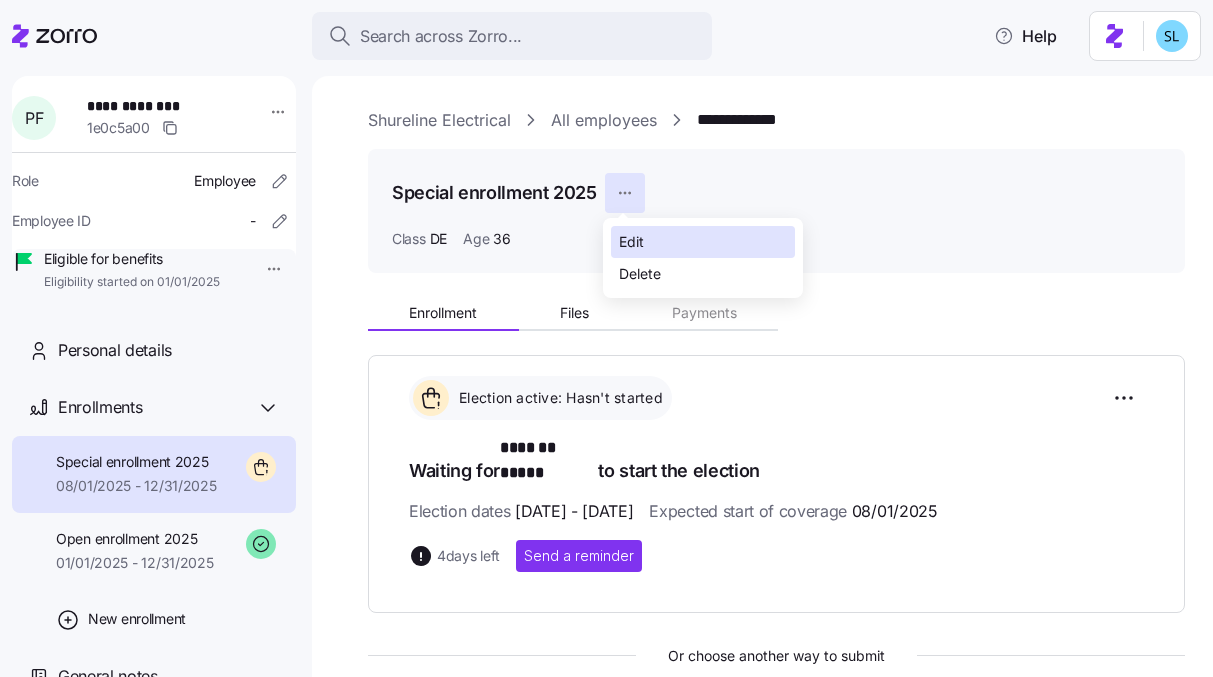 click on "Edit" at bounding box center (631, 242) 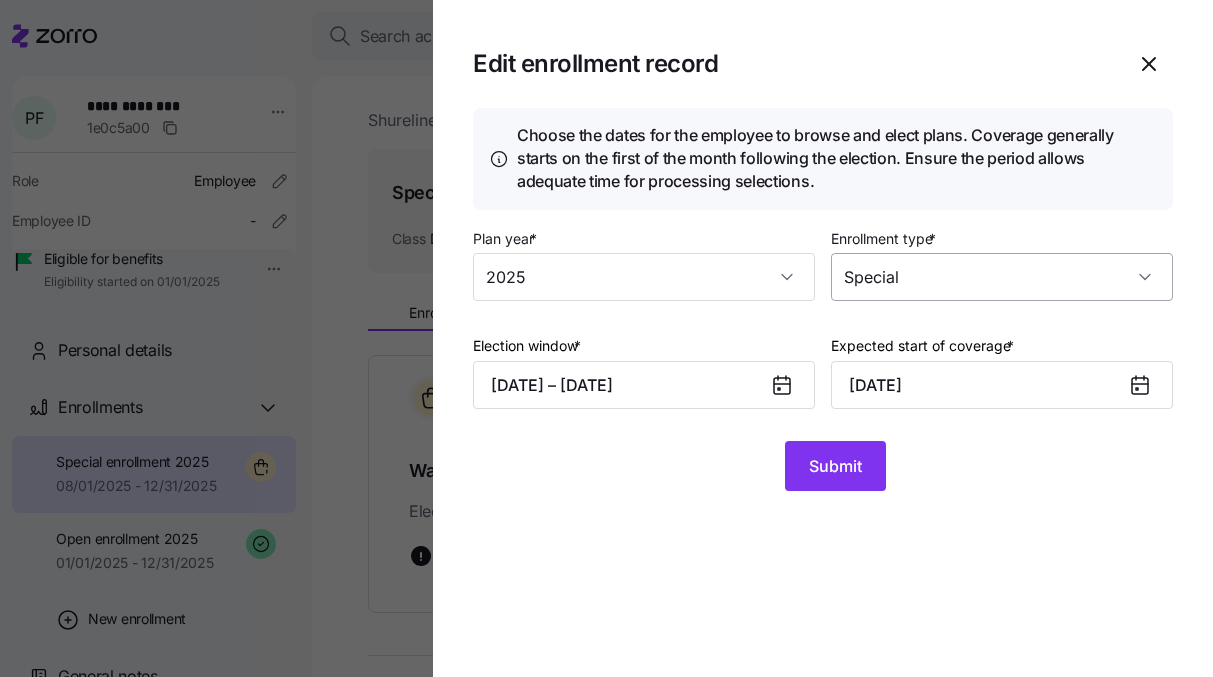 click on "Special" at bounding box center (1002, 277) 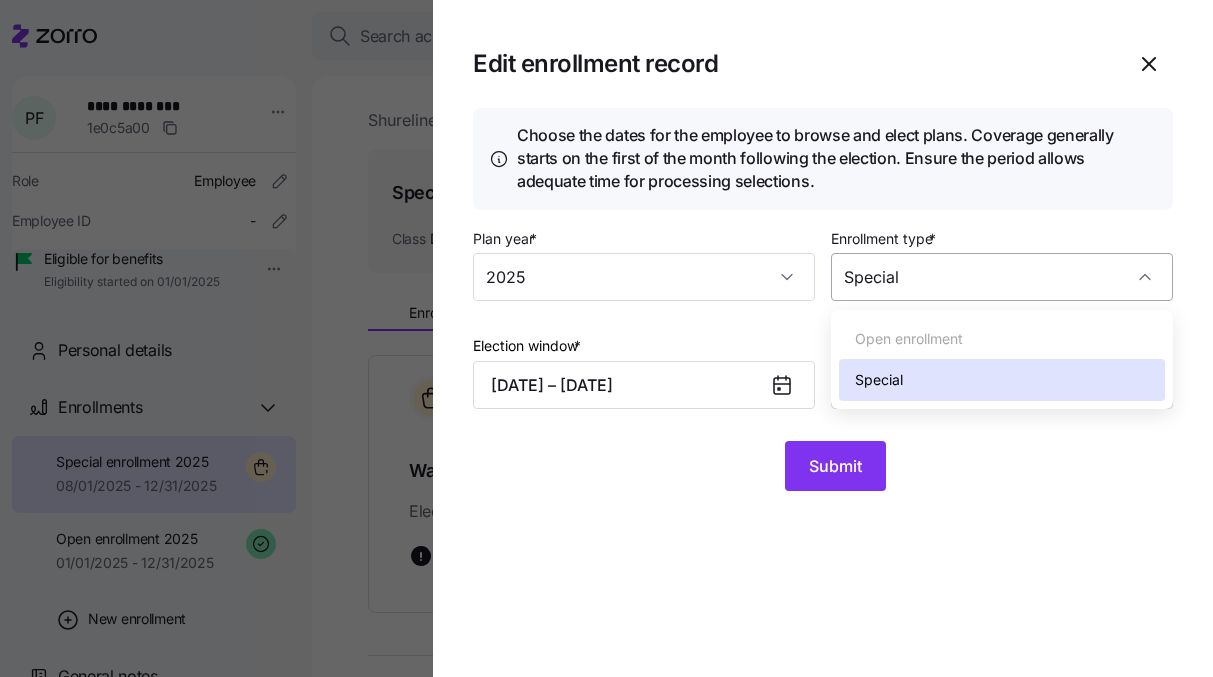 click on "Special" at bounding box center [1002, 277] 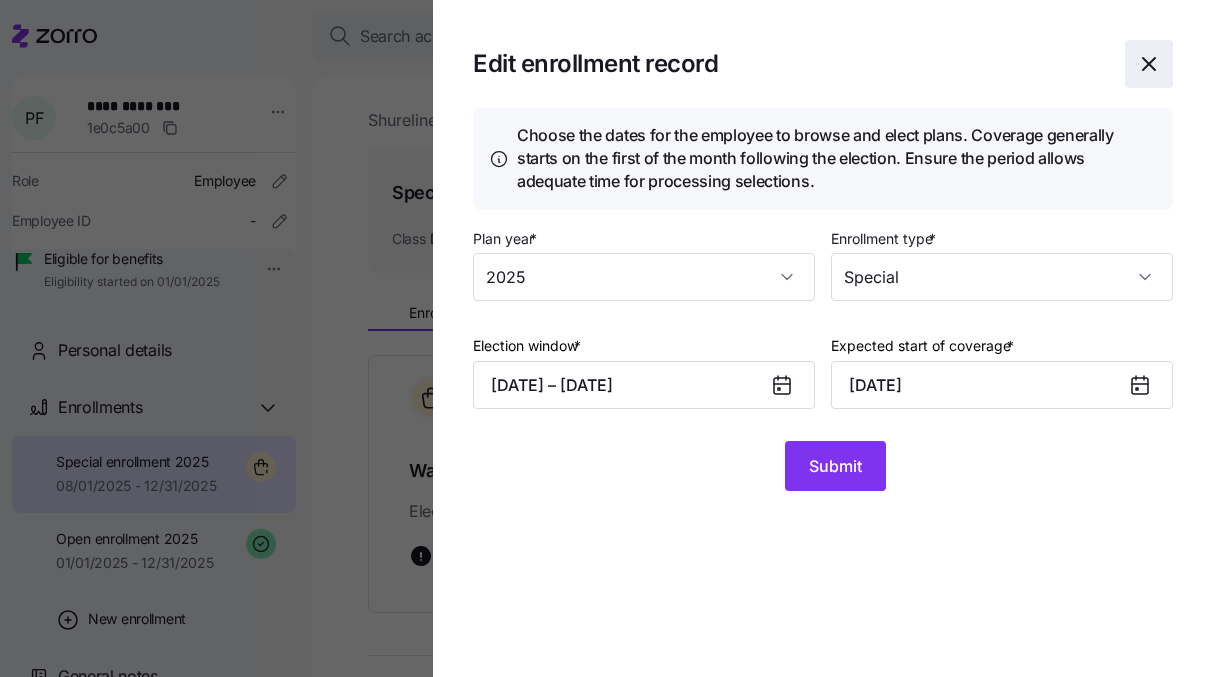 click 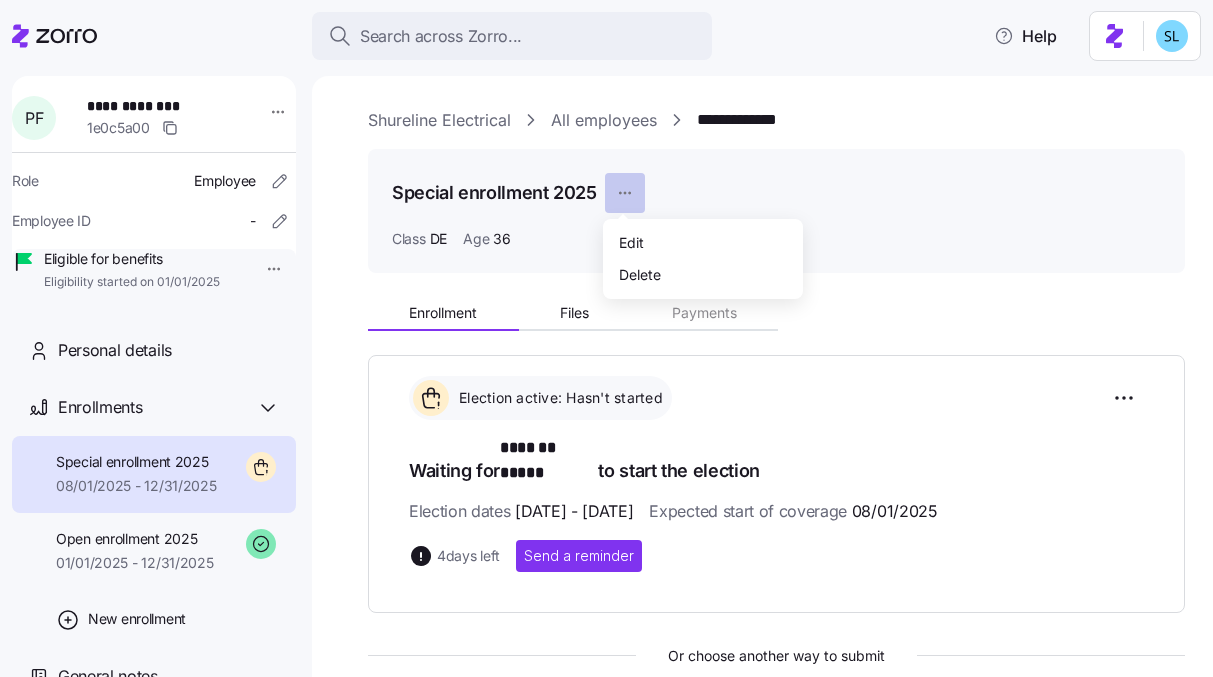 click on "**********" at bounding box center (606, 332) 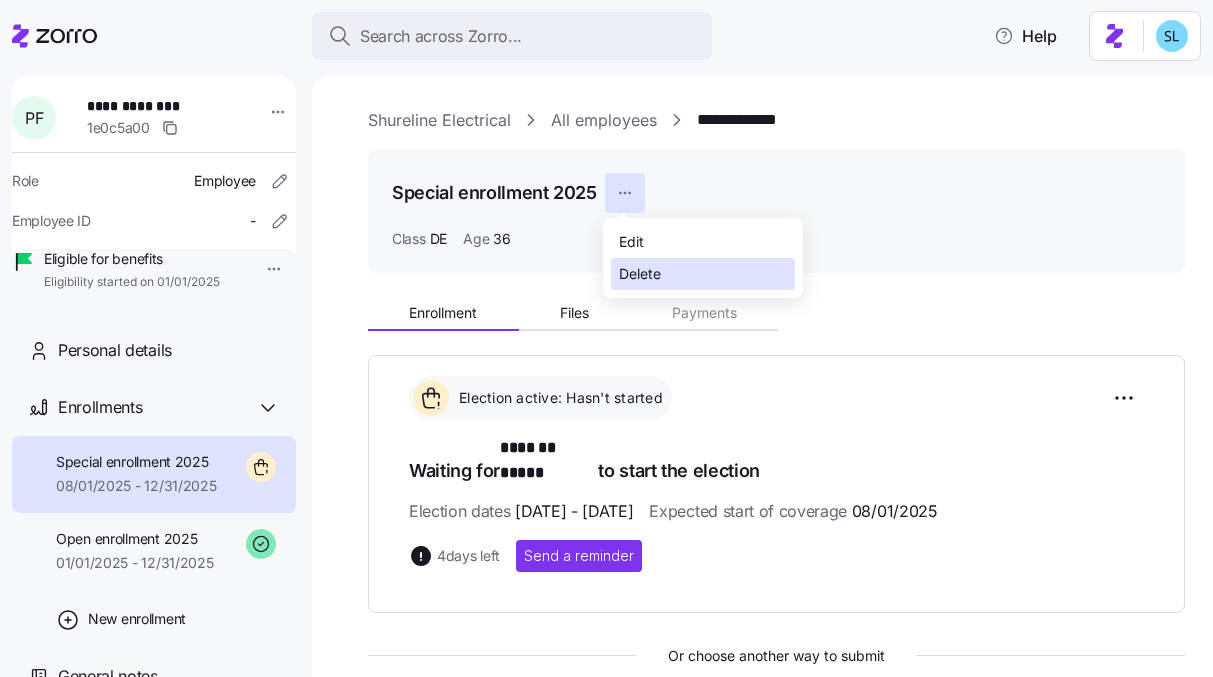click on "Delete" at bounding box center [640, 274] 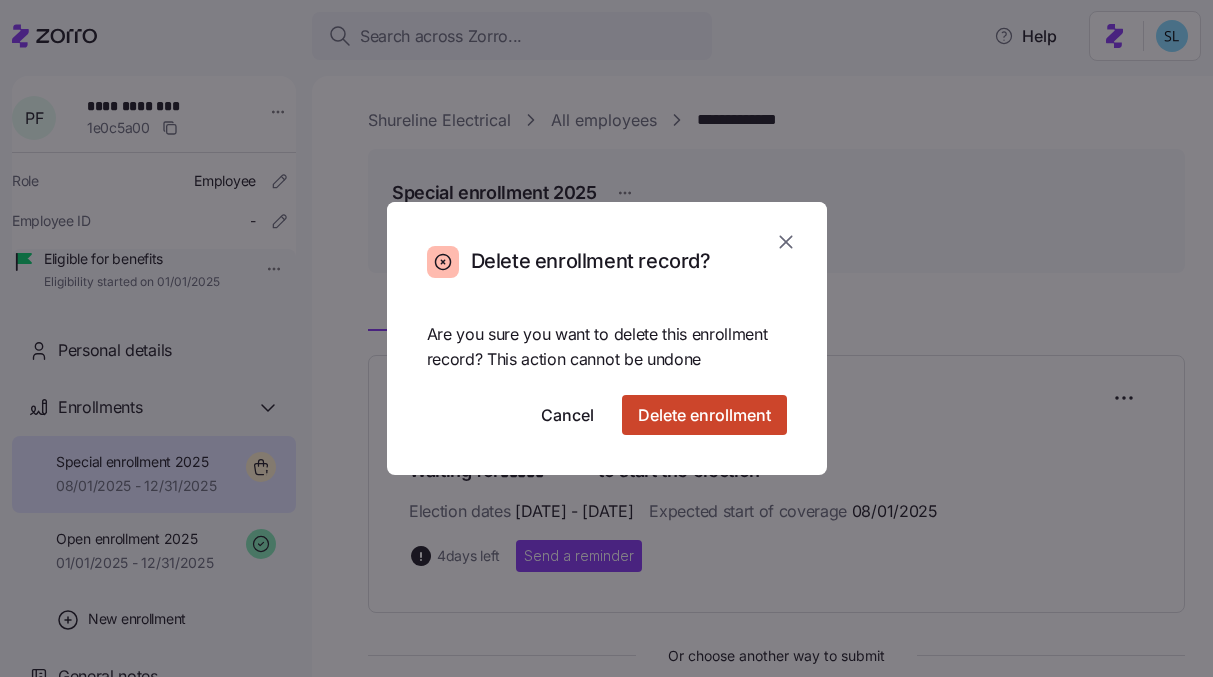 click on "Delete enrollment" at bounding box center (704, 415) 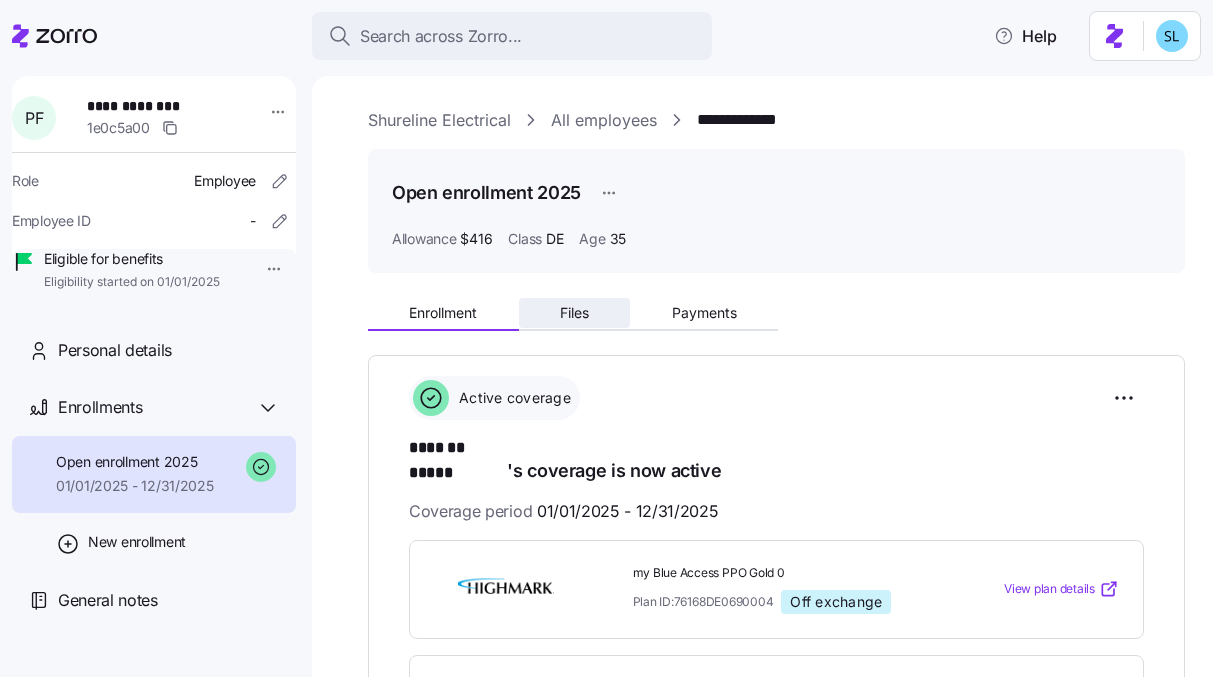 click on "Files" at bounding box center [575, 313] 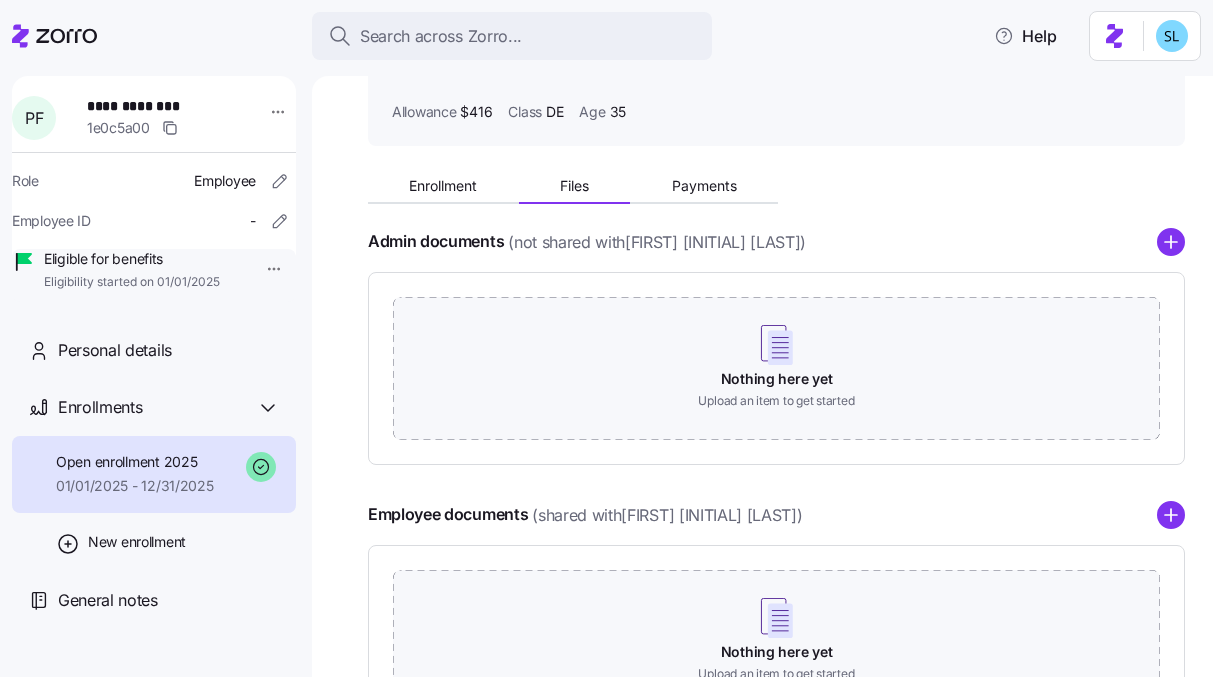scroll, scrollTop: 124, scrollLeft: 0, axis: vertical 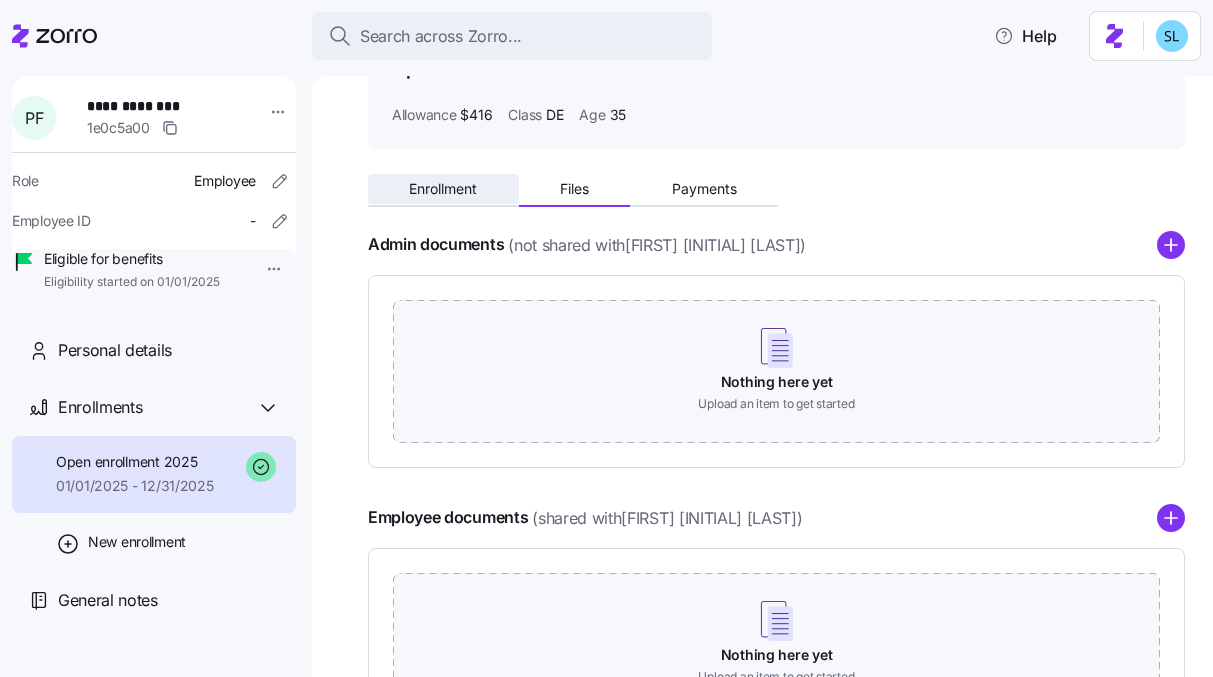 click on "Enrollment" at bounding box center (443, 189) 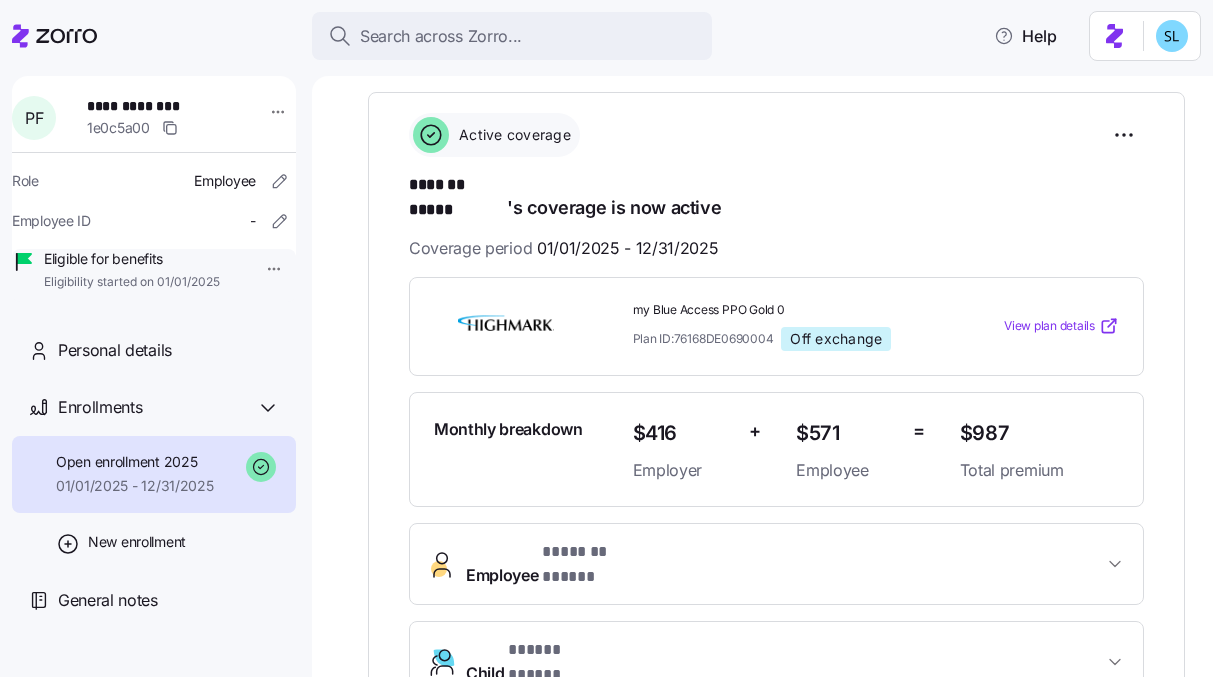 scroll, scrollTop: 225, scrollLeft: 0, axis: vertical 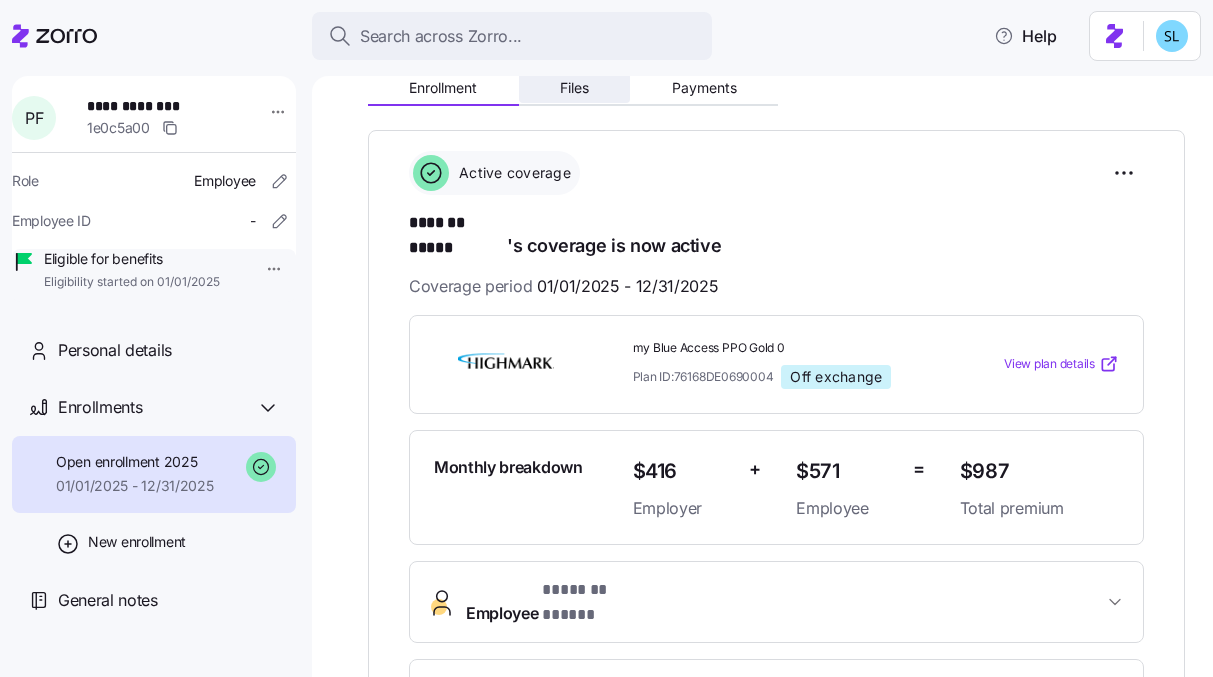 click on "Files" at bounding box center [575, 88] 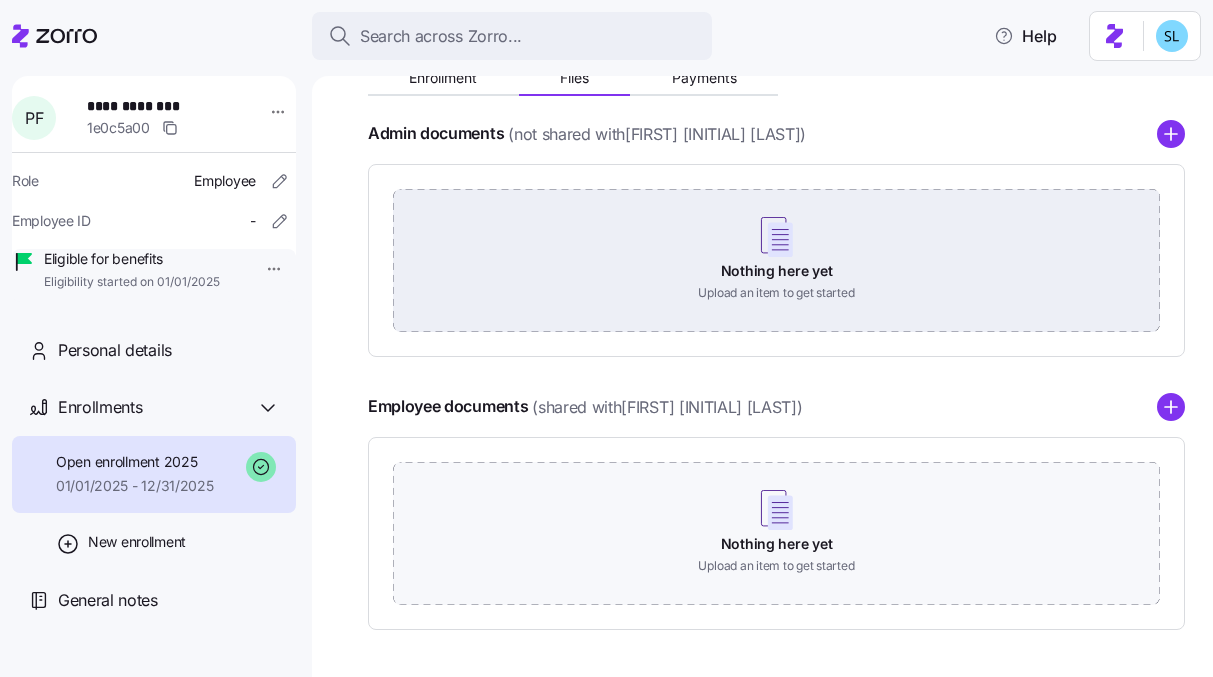 scroll, scrollTop: 308, scrollLeft: 0, axis: vertical 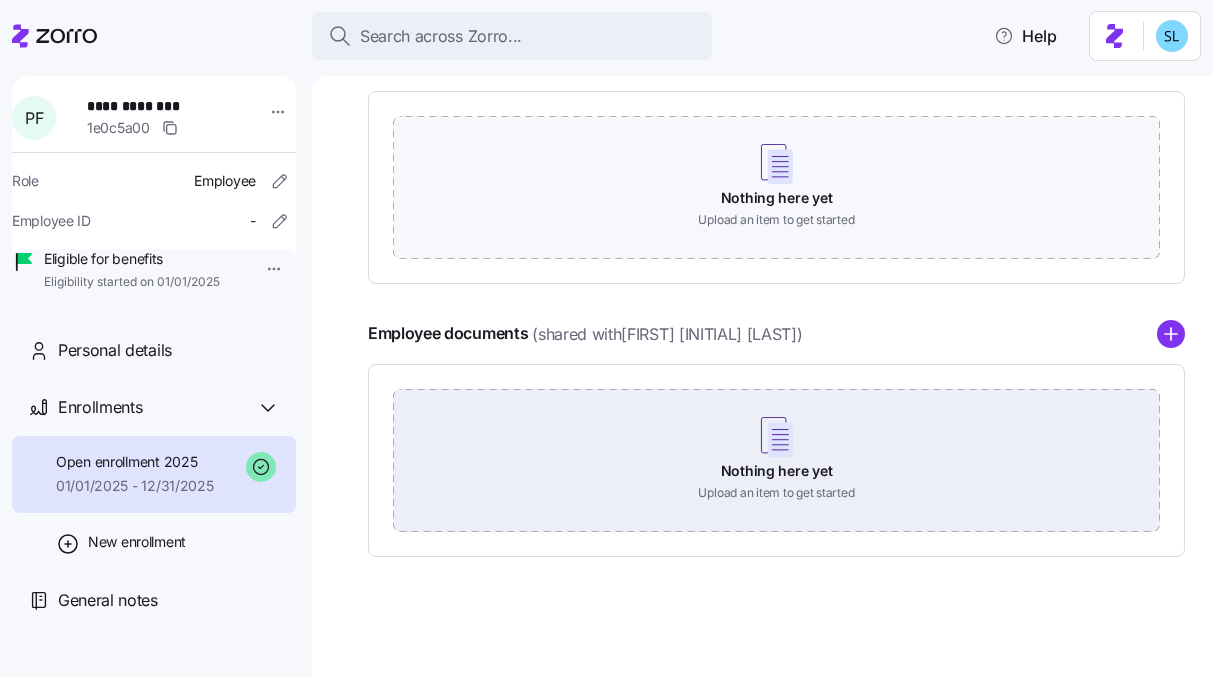 click on "Nothing here yet Upload an item to get started" at bounding box center (776, 459) 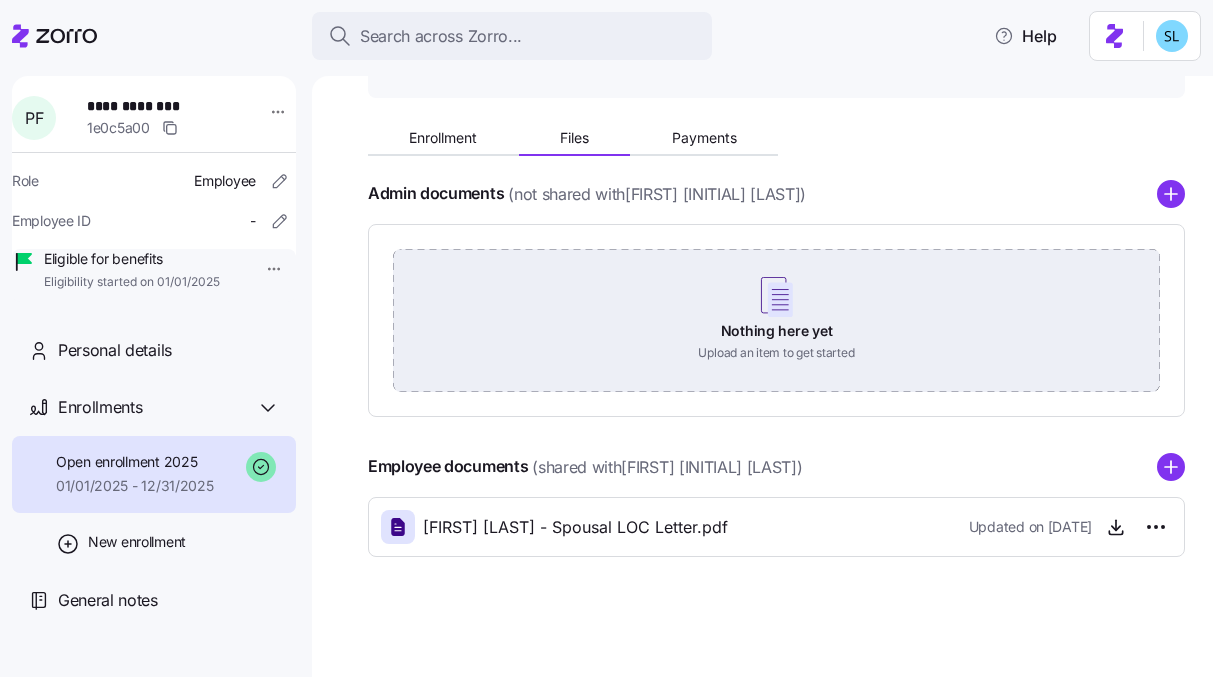 scroll, scrollTop: 5, scrollLeft: 0, axis: vertical 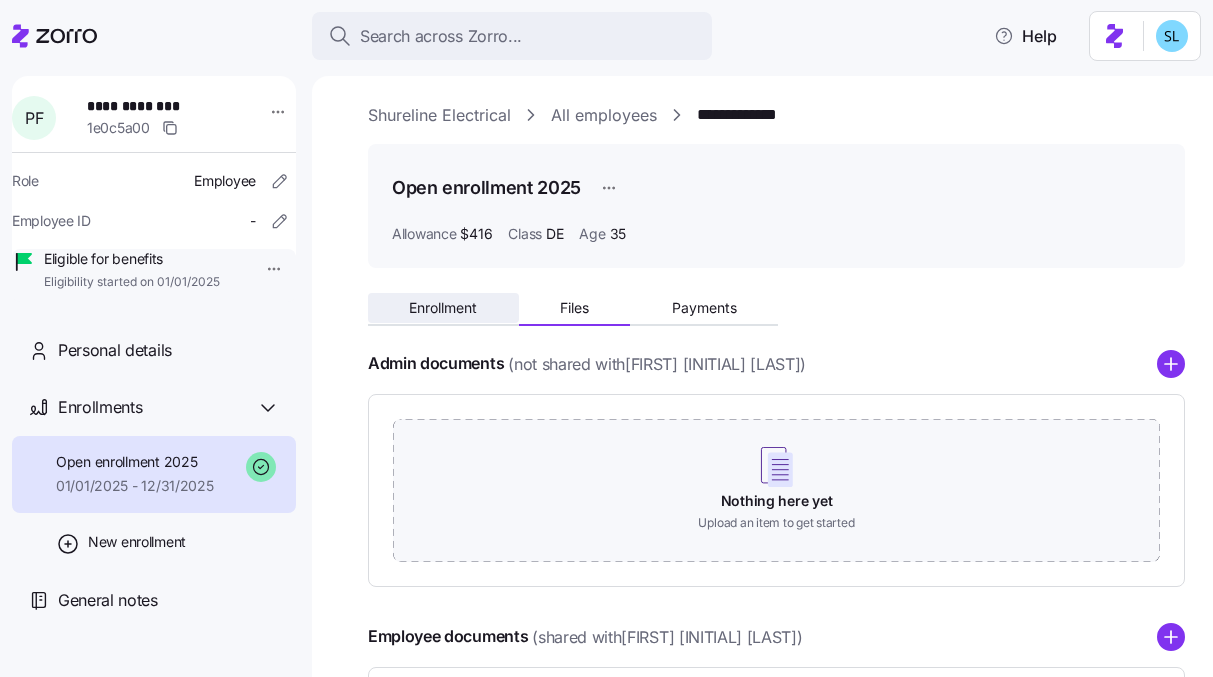 click on "Enrollment" at bounding box center (443, 308) 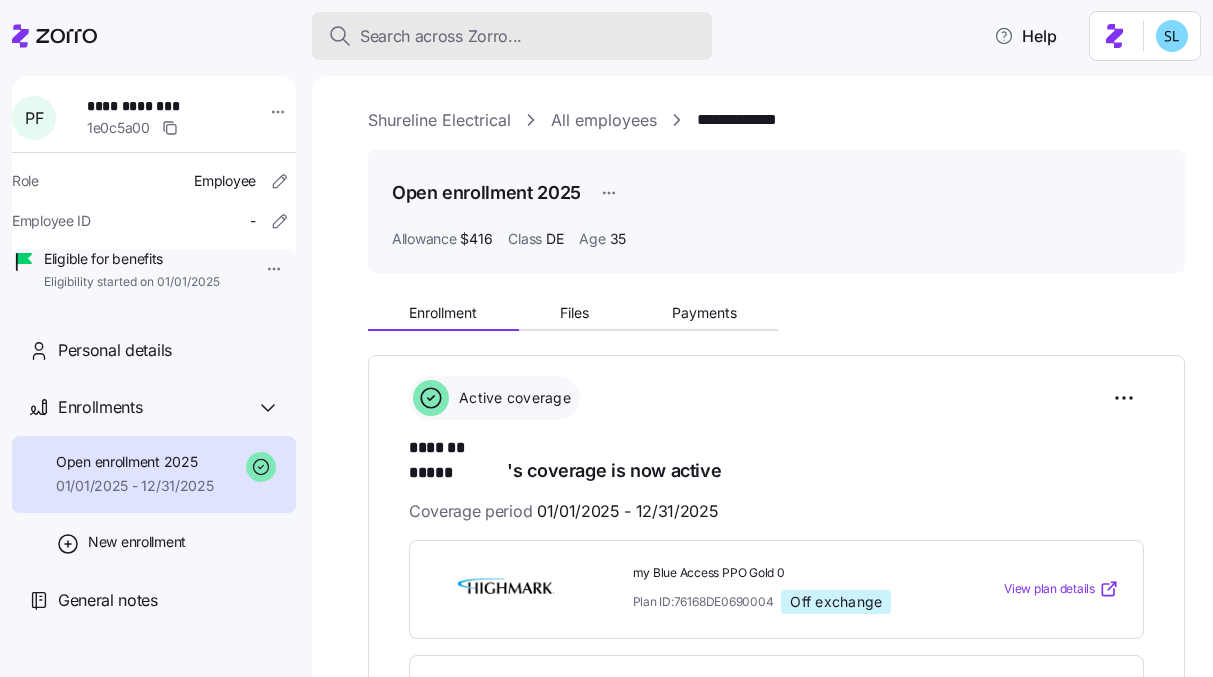 click on "Search across Zorro..." at bounding box center [512, 36] 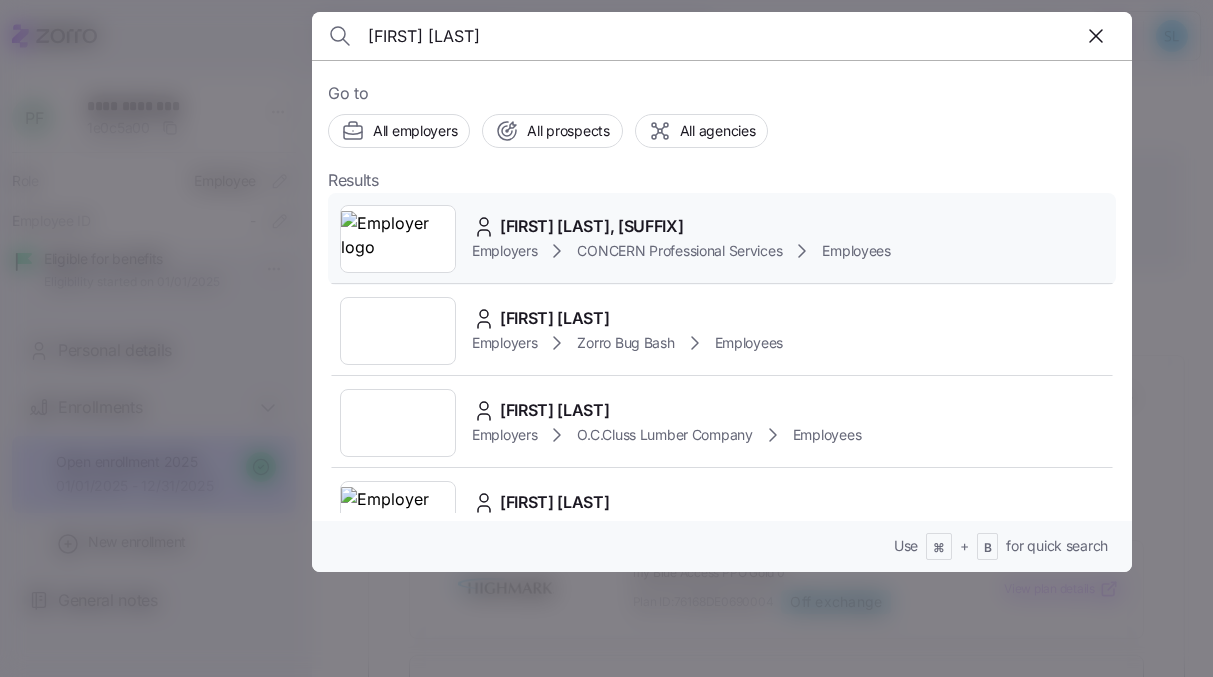 type on "[FIRST] [LAST]" 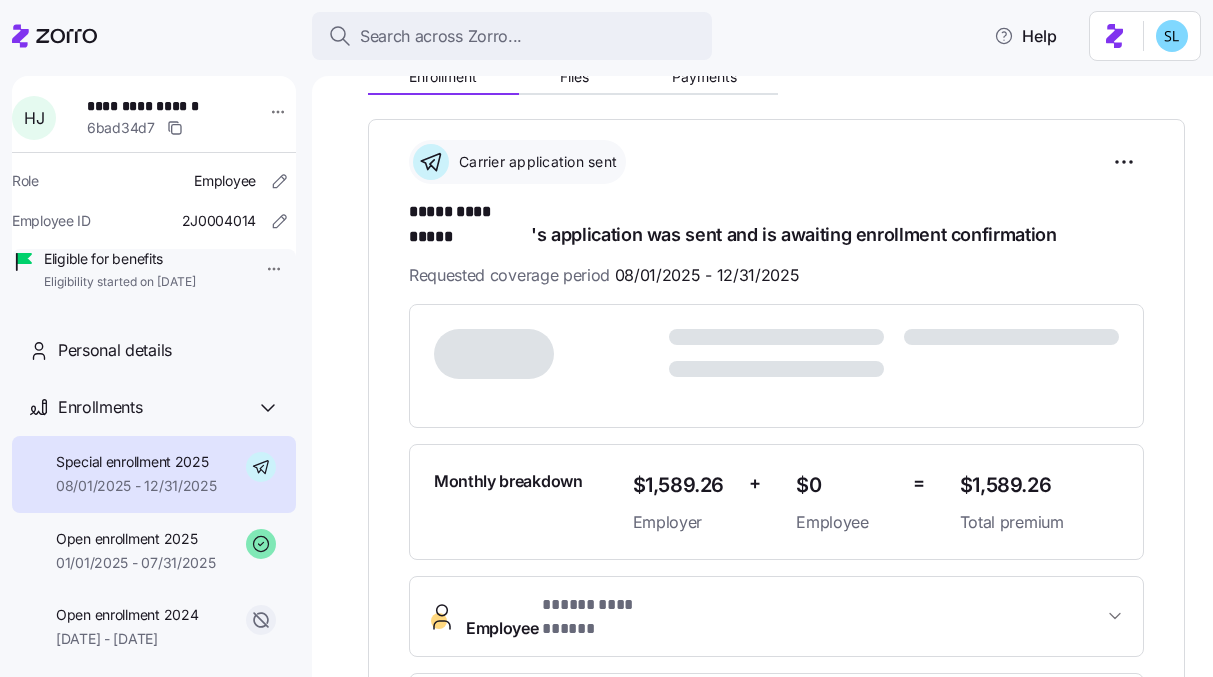 scroll, scrollTop: 247, scrollLeft: 0, axis: vertical 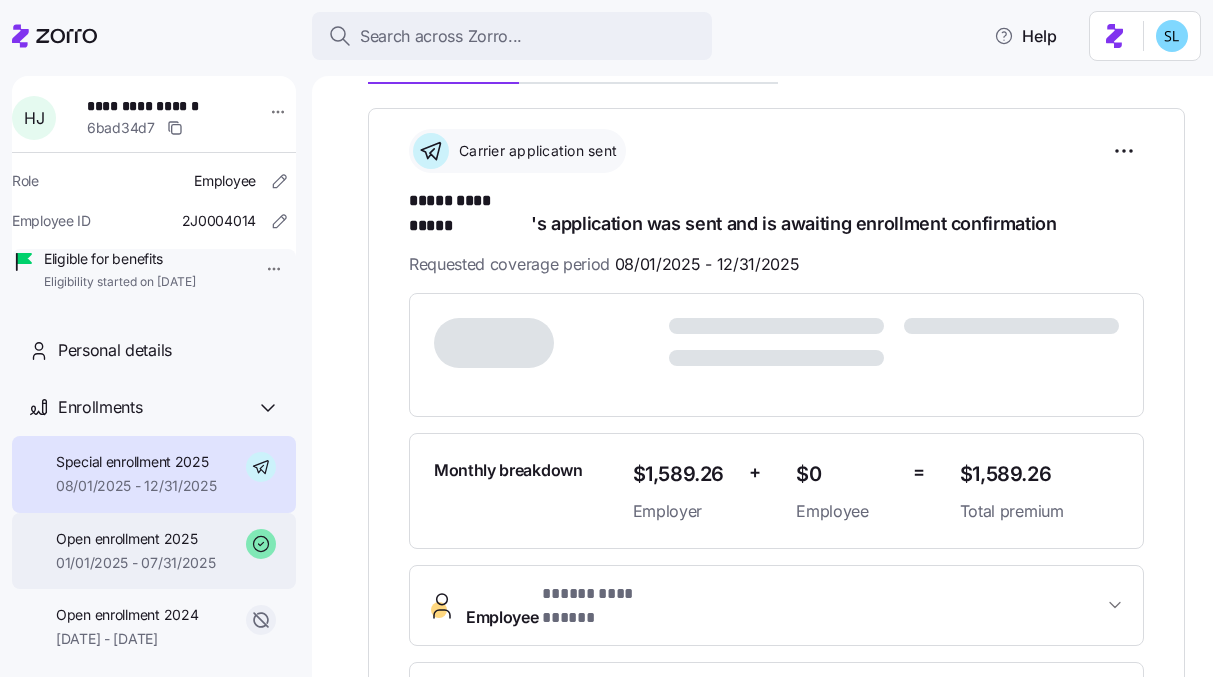 click on "Open enrollment 2025" at bounding box center [136, 539] 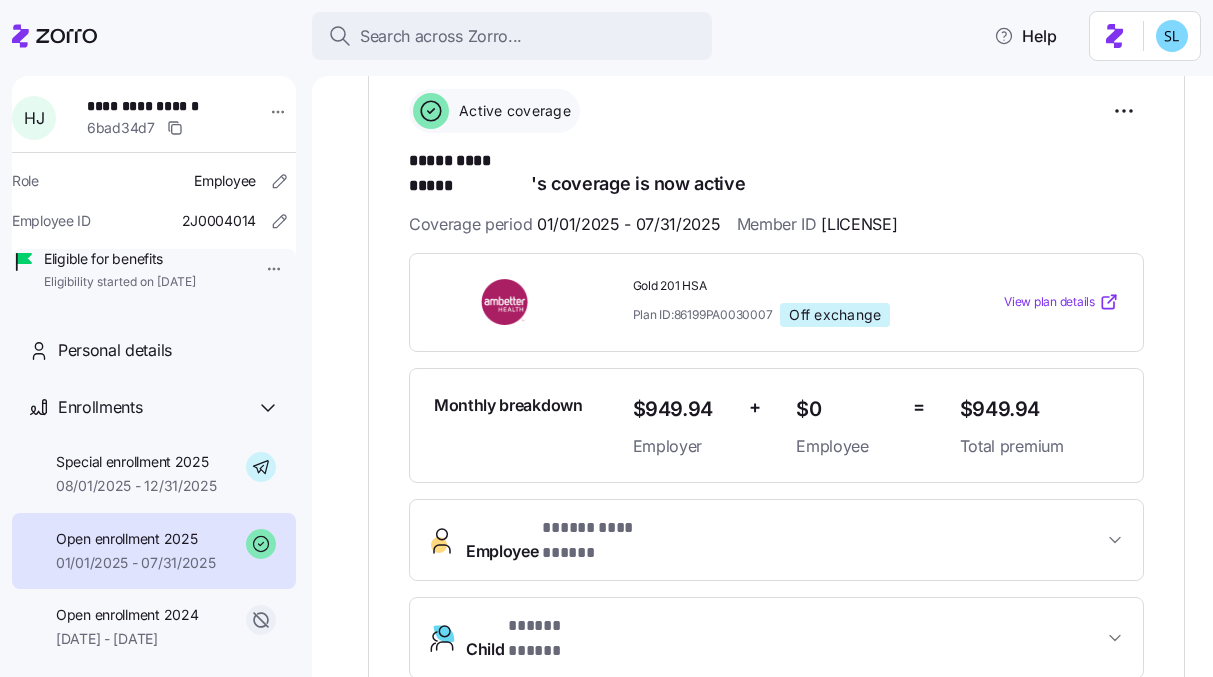 scroll, scrollTop: 326, scrollLeft: 0, axis: vertical 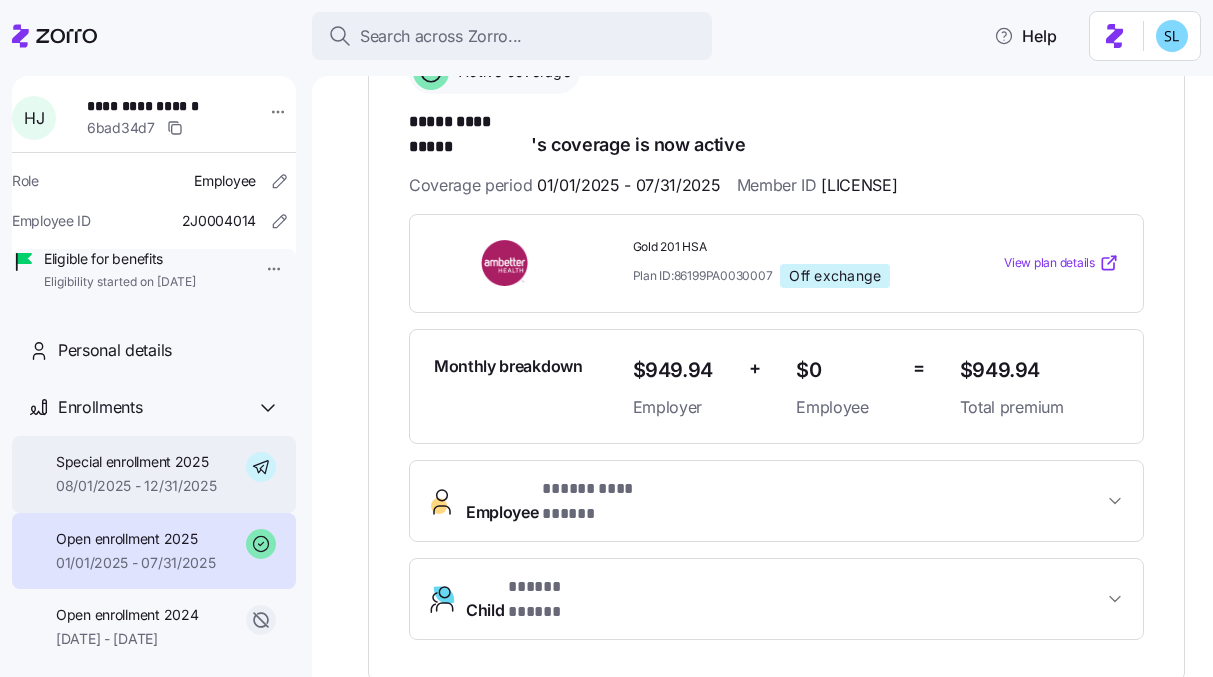 click on "Special enrollment 2025" at bounding box center (136, 462) 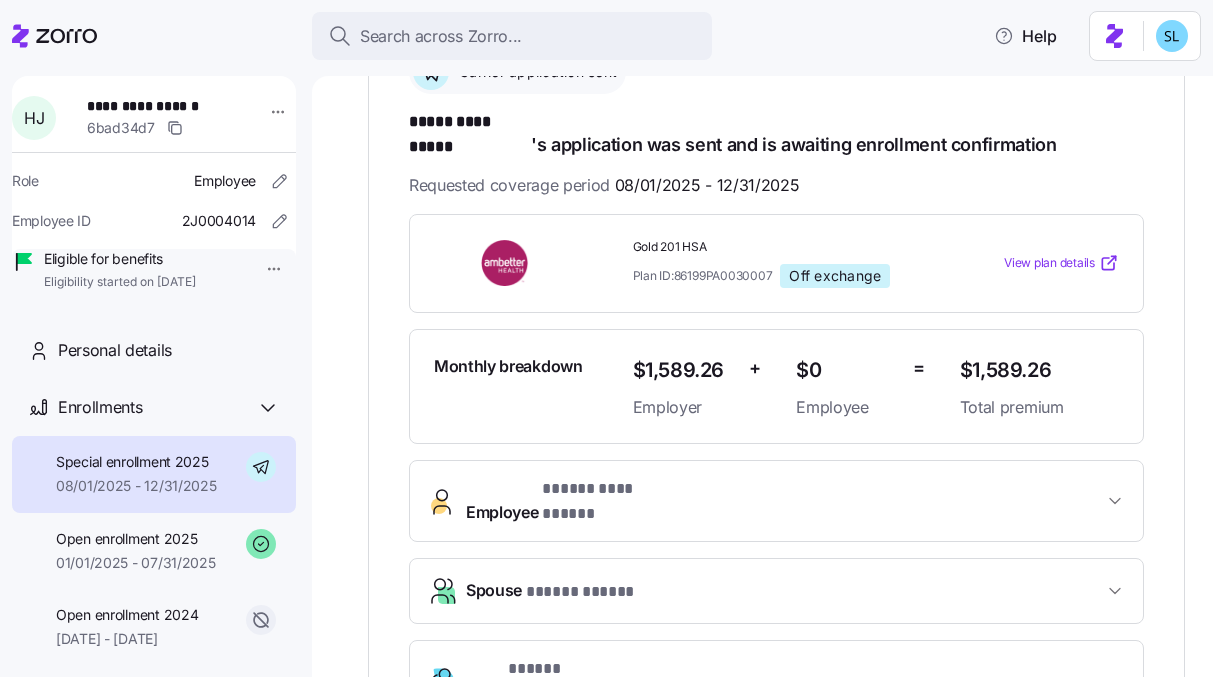click on "$1,589.26" at bounding box center (1039, 370) 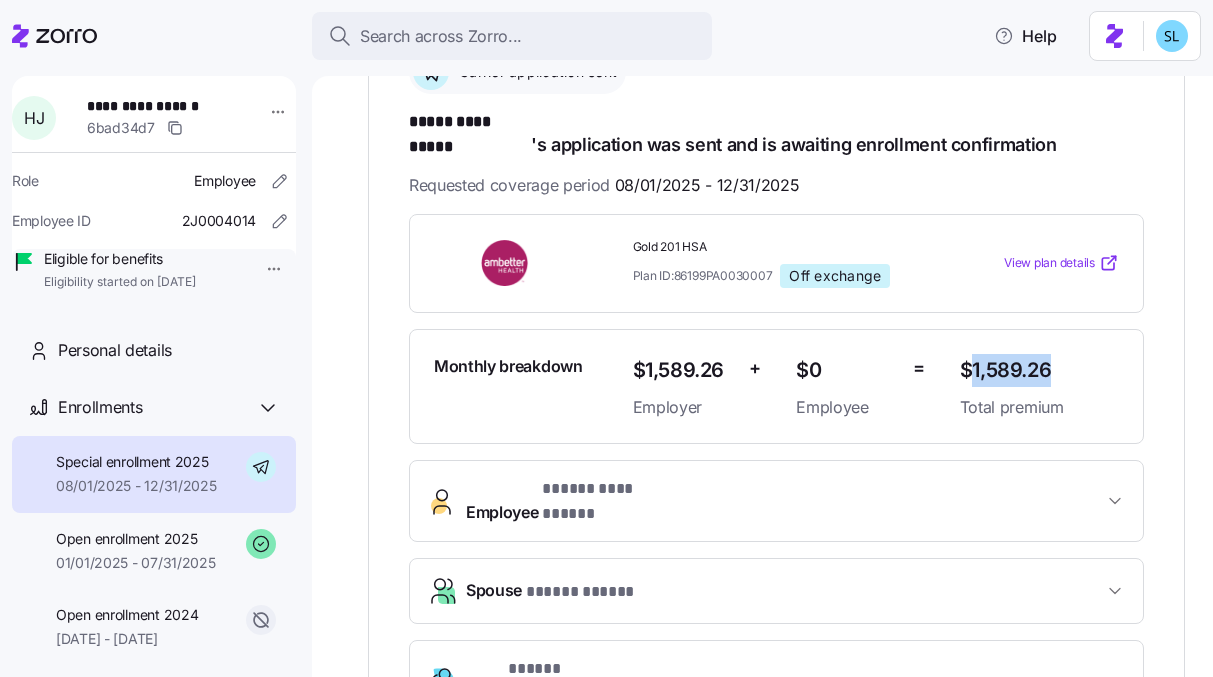 click on "$1,589.26" at bounding box center (1039, 370) 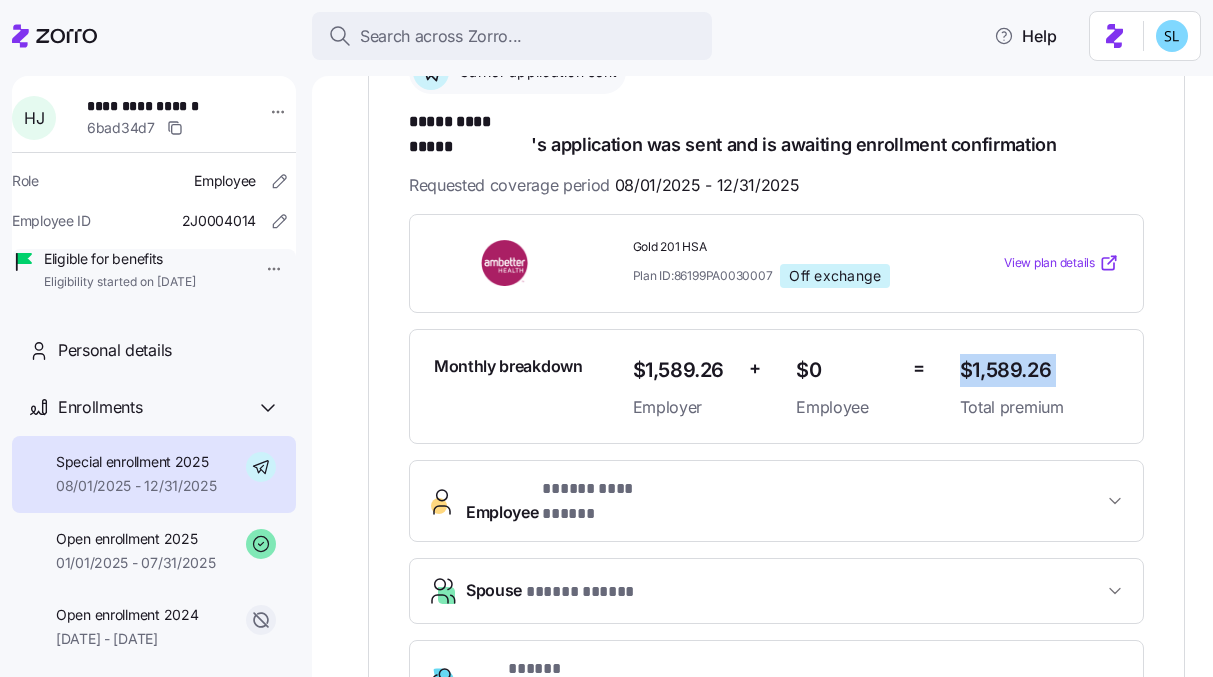 click on "$1,589.26" at bounding box center [1039, 370] 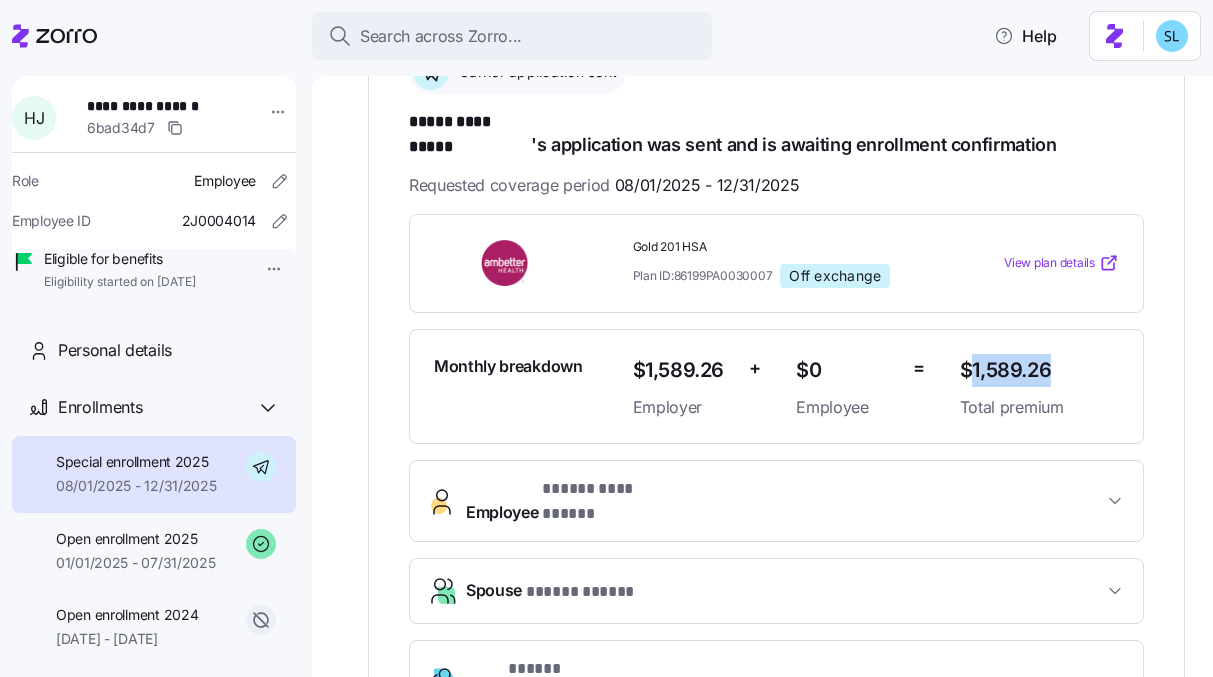 click on "$1,589.26" at bounding box center [1039, 370] 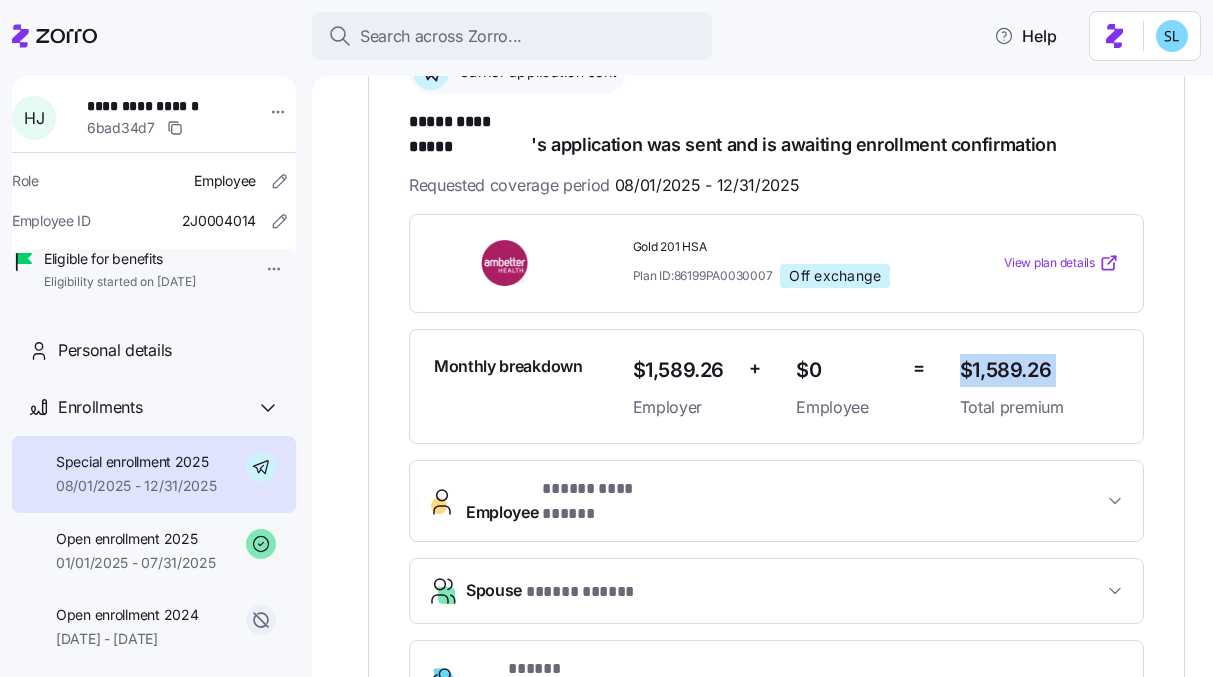 click on "$1,589.26" at bounding box center (1039, 370) 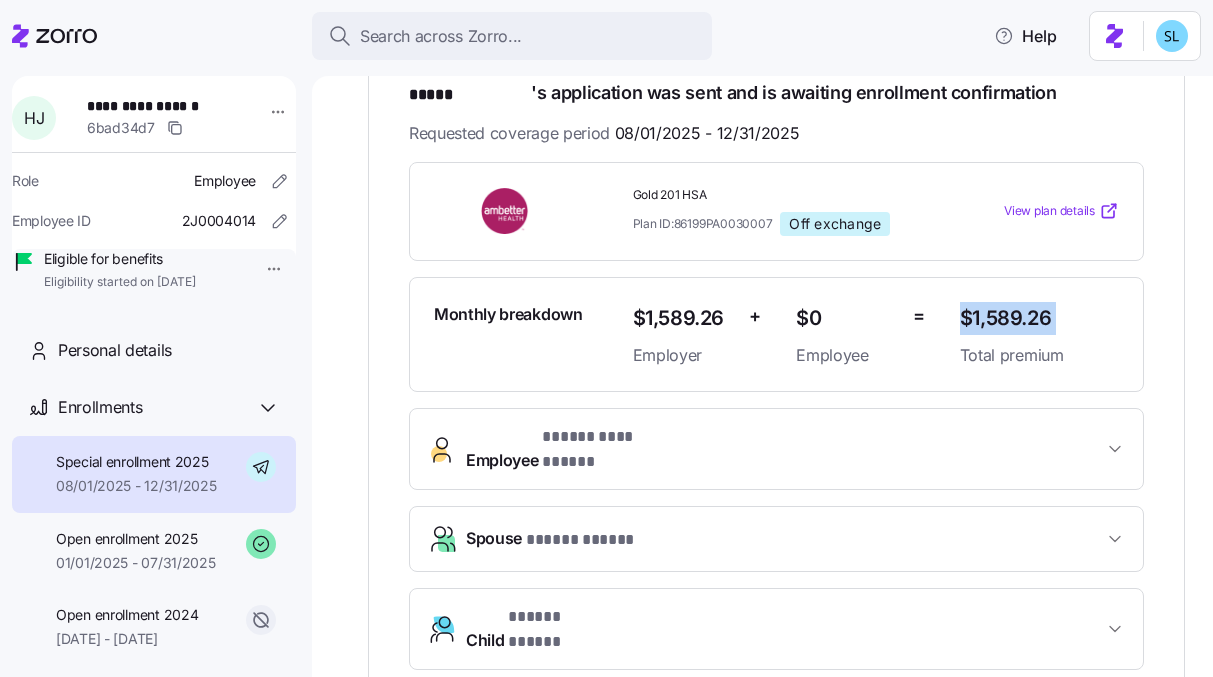 scroll, scrollTop: 358, scrollLeft: 0, axis: vertical 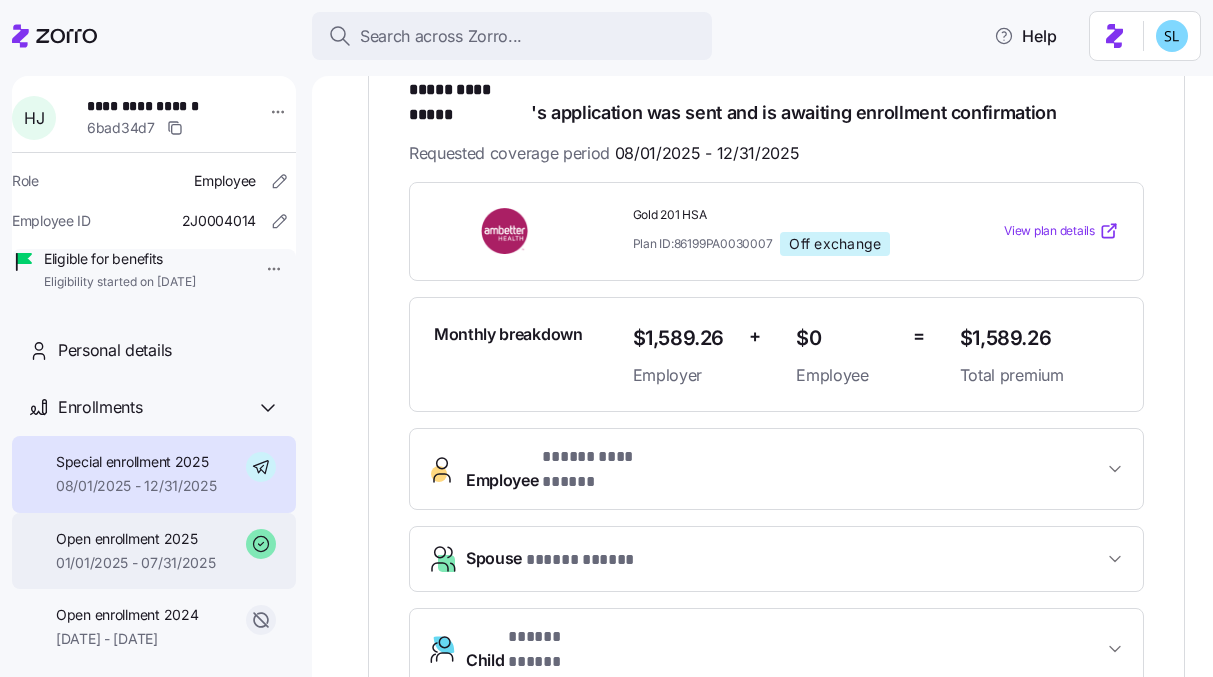 click on "01/01/2025 - 07/31/2025" at bounding box center [136, 563] 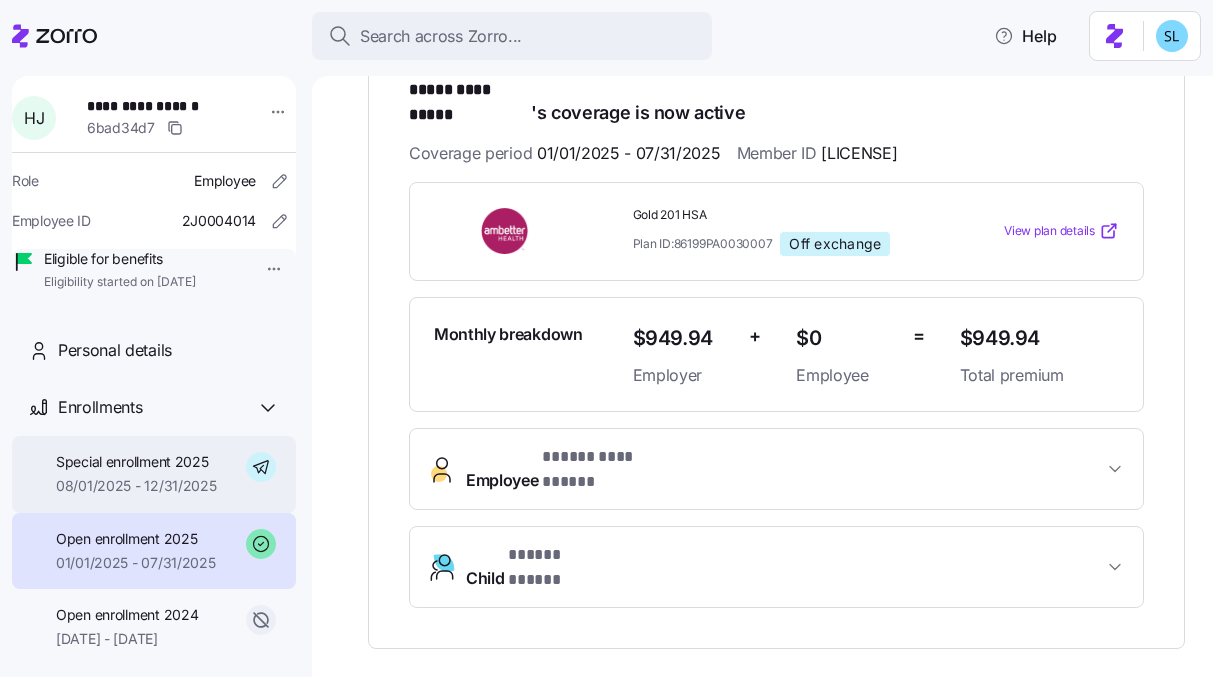click on "08/01/2025 - 12/31/2025" at bounding box center (136, 486) 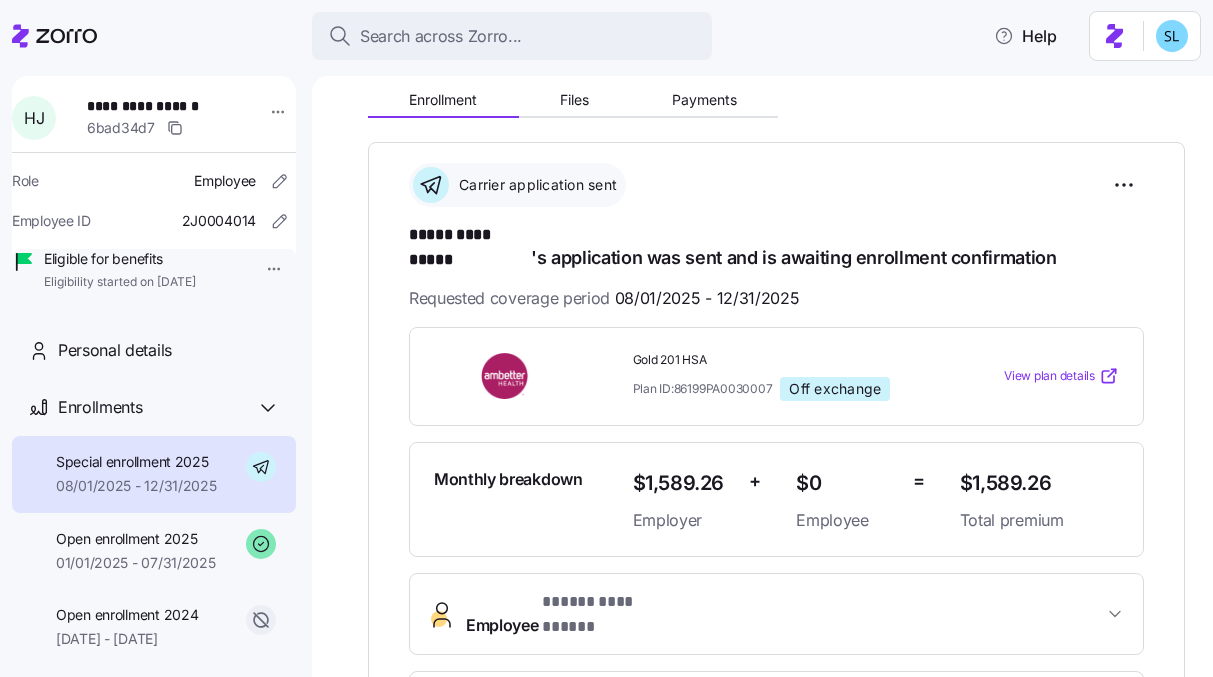 scroll, scrollTop: 111, scrollLeft: 0, axis: vertical 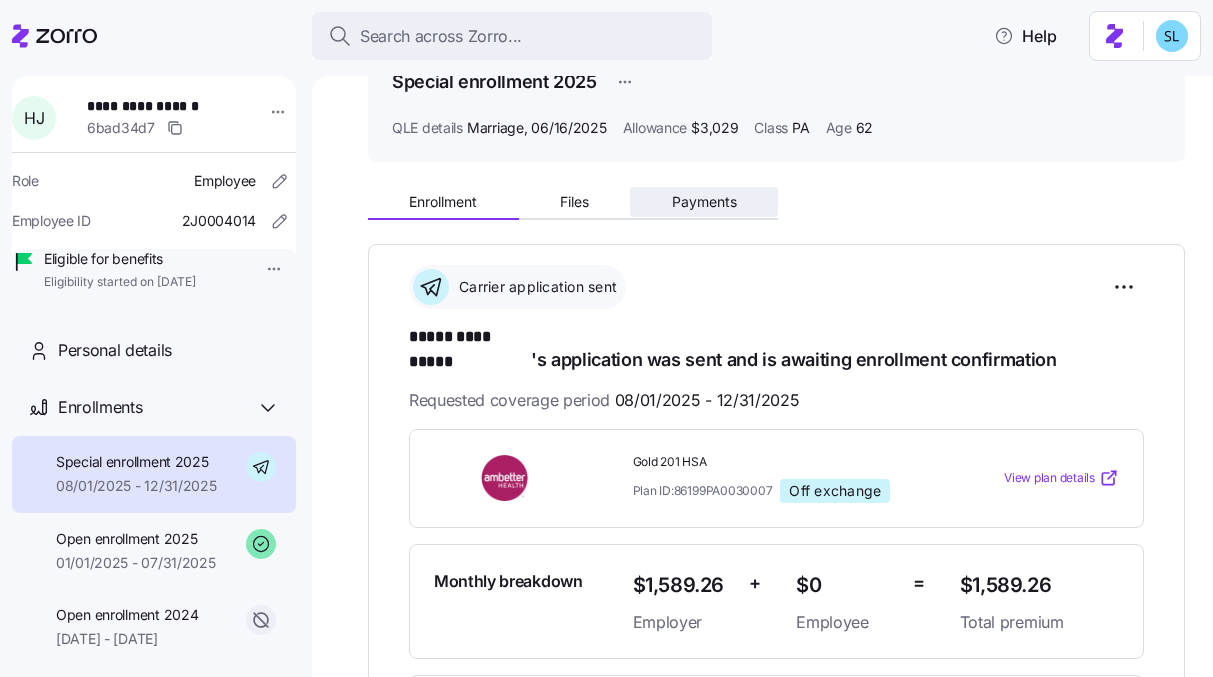 click on "Payments" at bounding box center [704, 202] 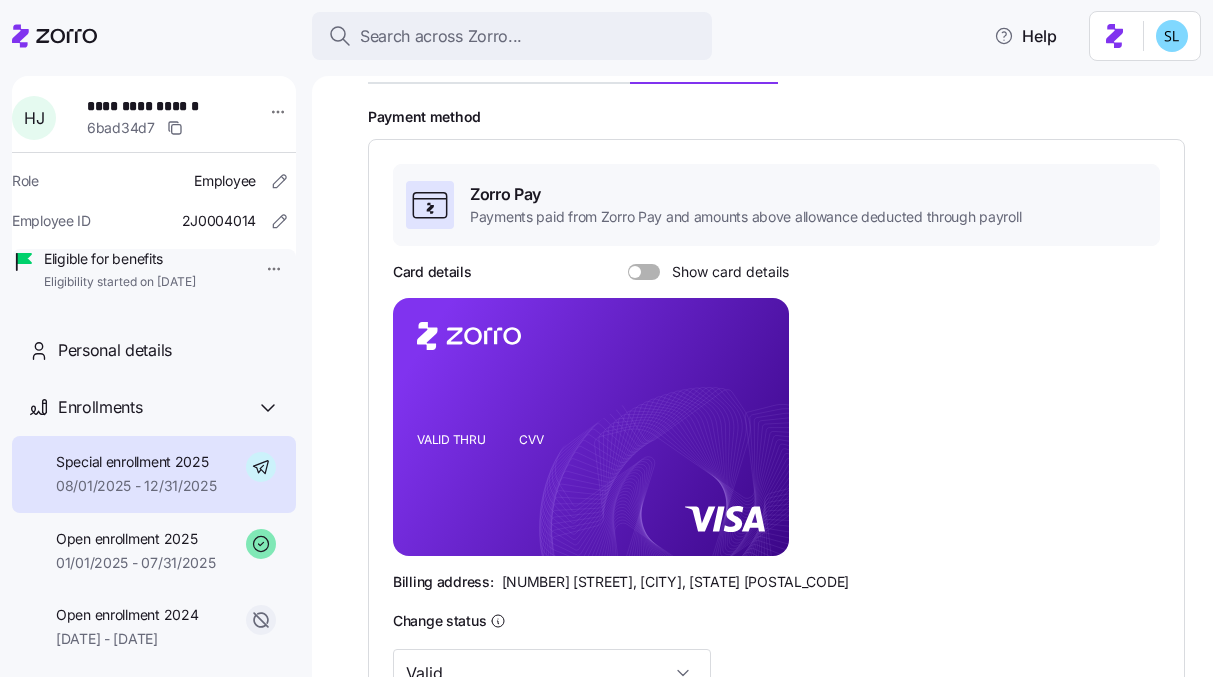 scroll, scrollTop: 84, scrollLeft: 0, axis: vertical 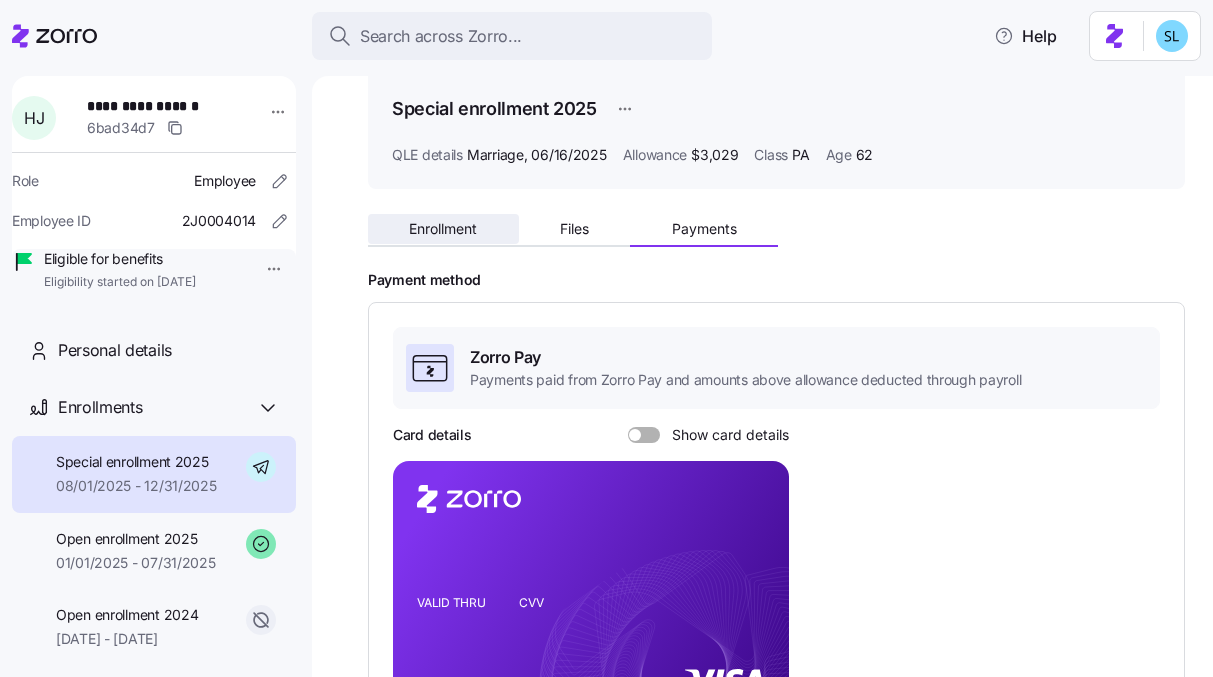 click on "Enrollment" at bounding box center (443, 229) 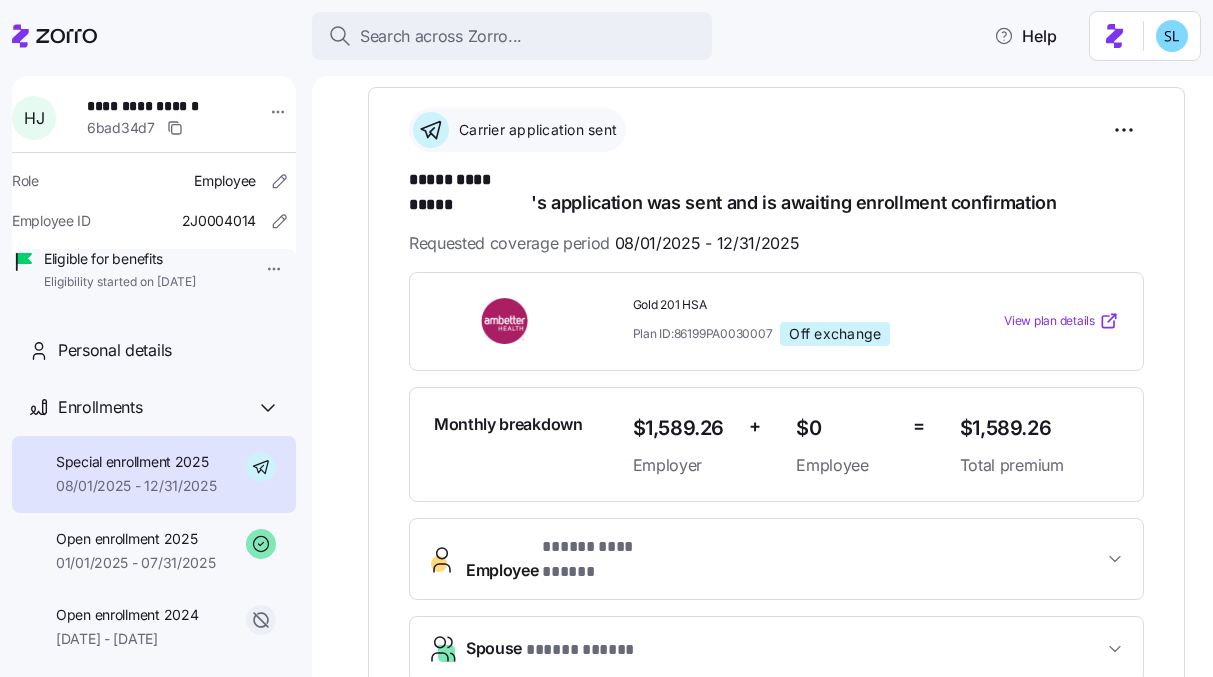 scroll, scrollTop: 273, scrollLeft: 0, axis: vertical 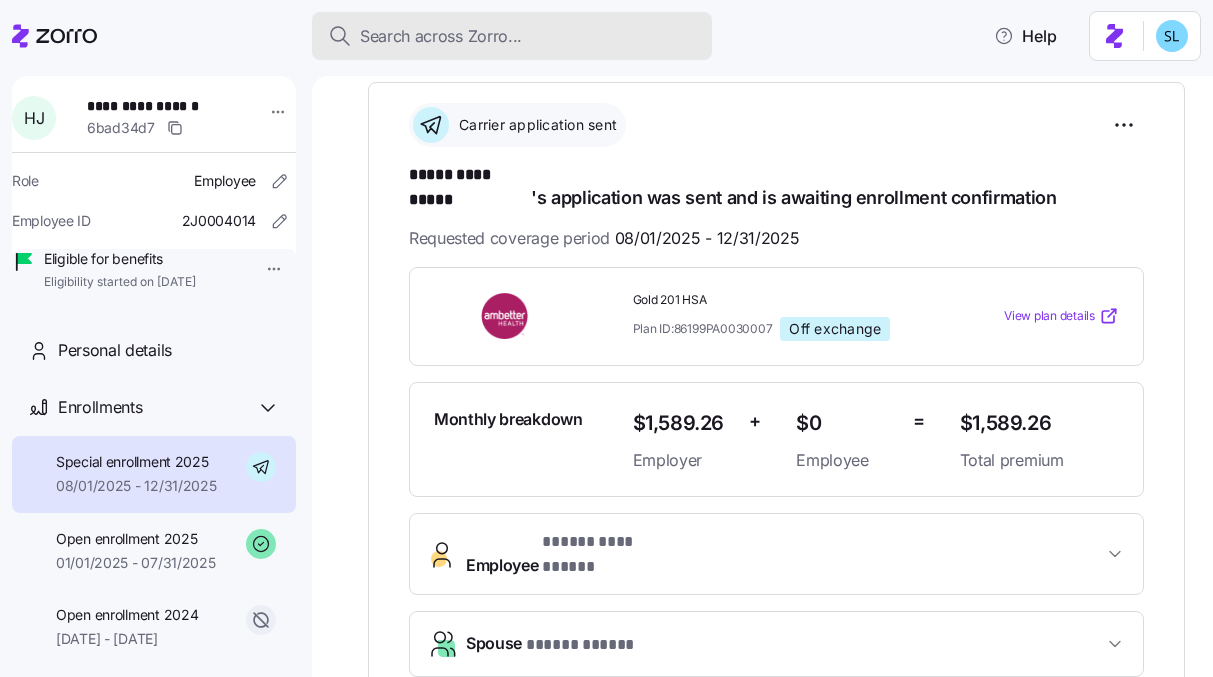 click on "Search across Zorro..." at bounding box center (512, 36) 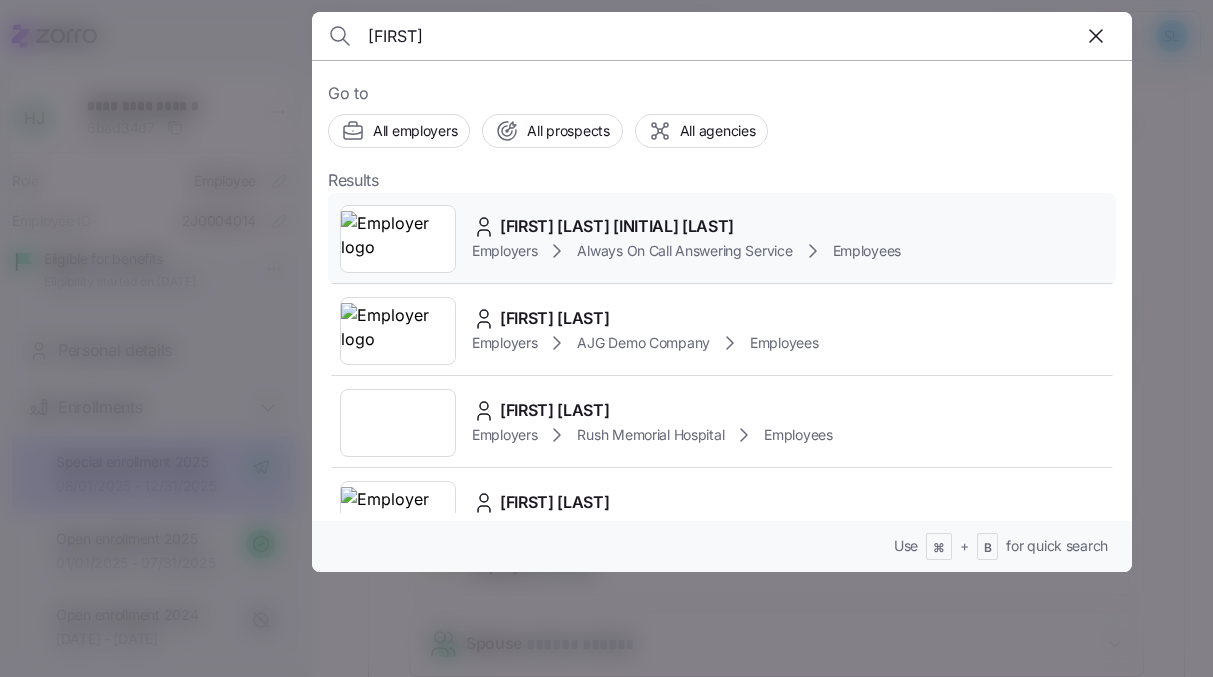 type on "[FIRST]" 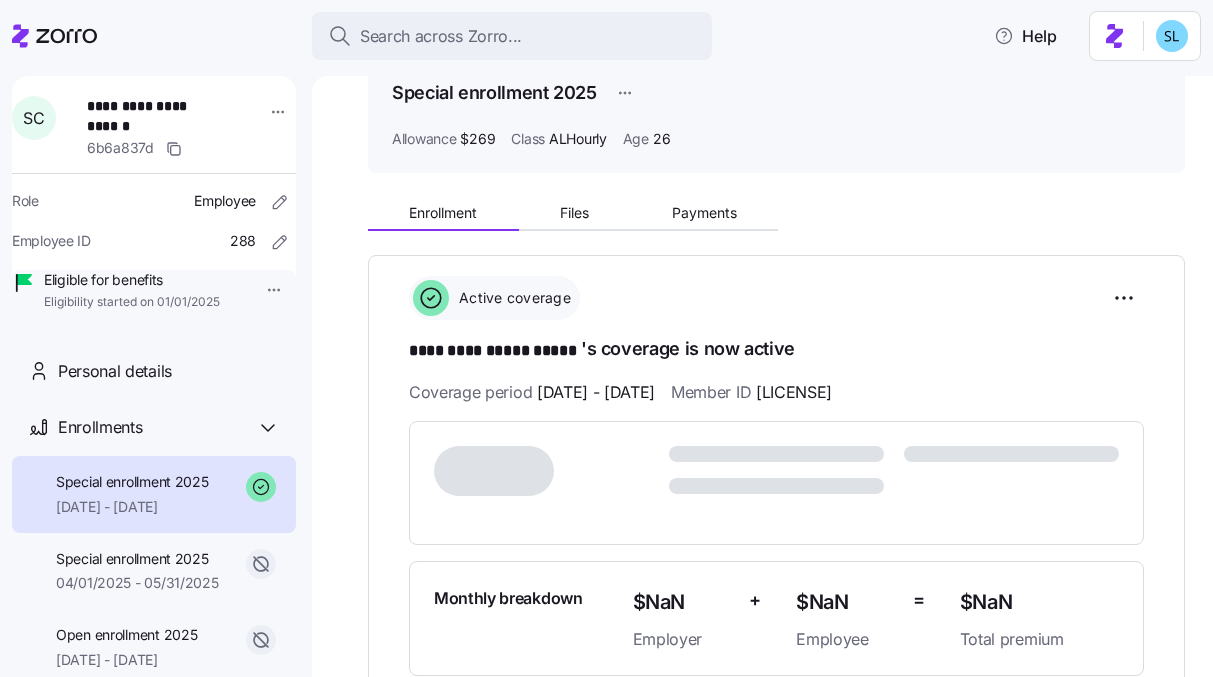 scroll, scrollTop: 317, scrollLeft: 0, axis: vertical 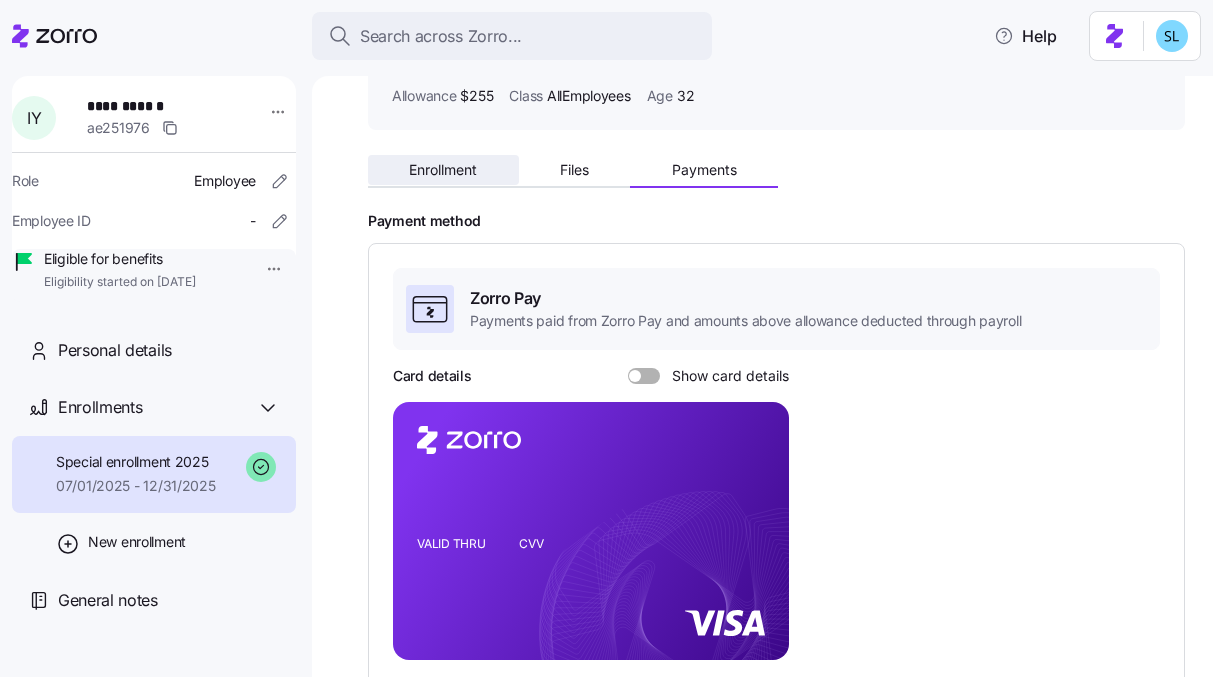click on "Enrollment" at bounding box center [443, 170] 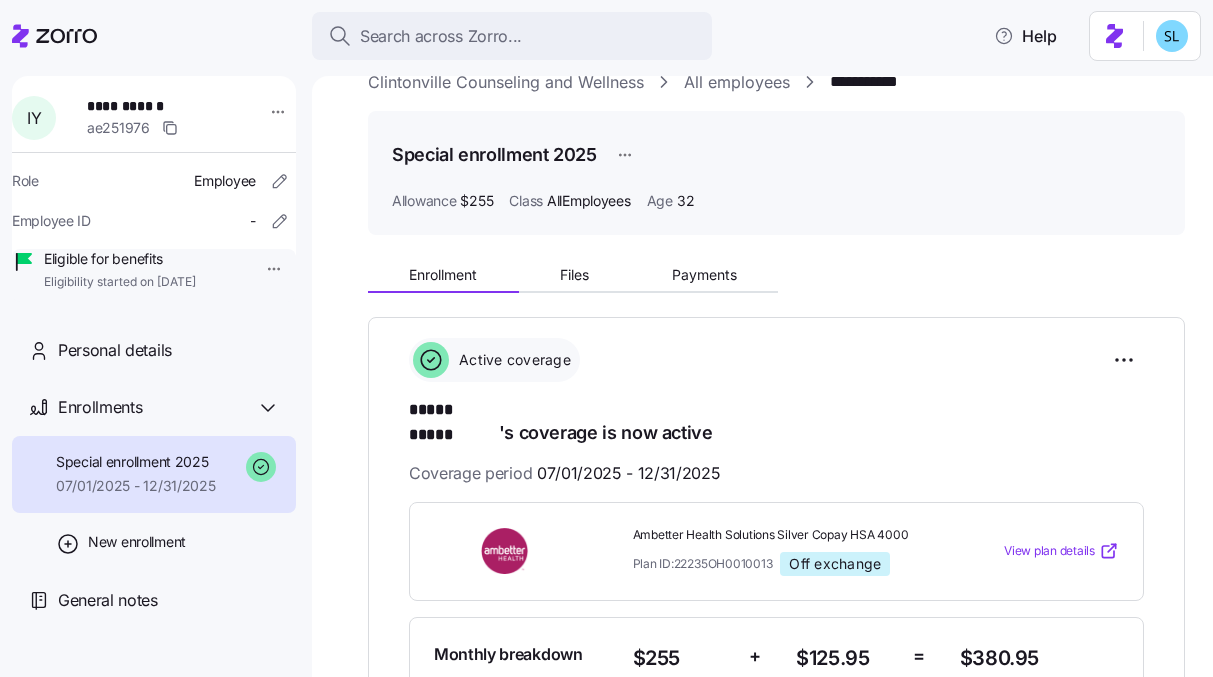 scroll, scrollTop: 37, scrollLeft: 0, axis: vertical 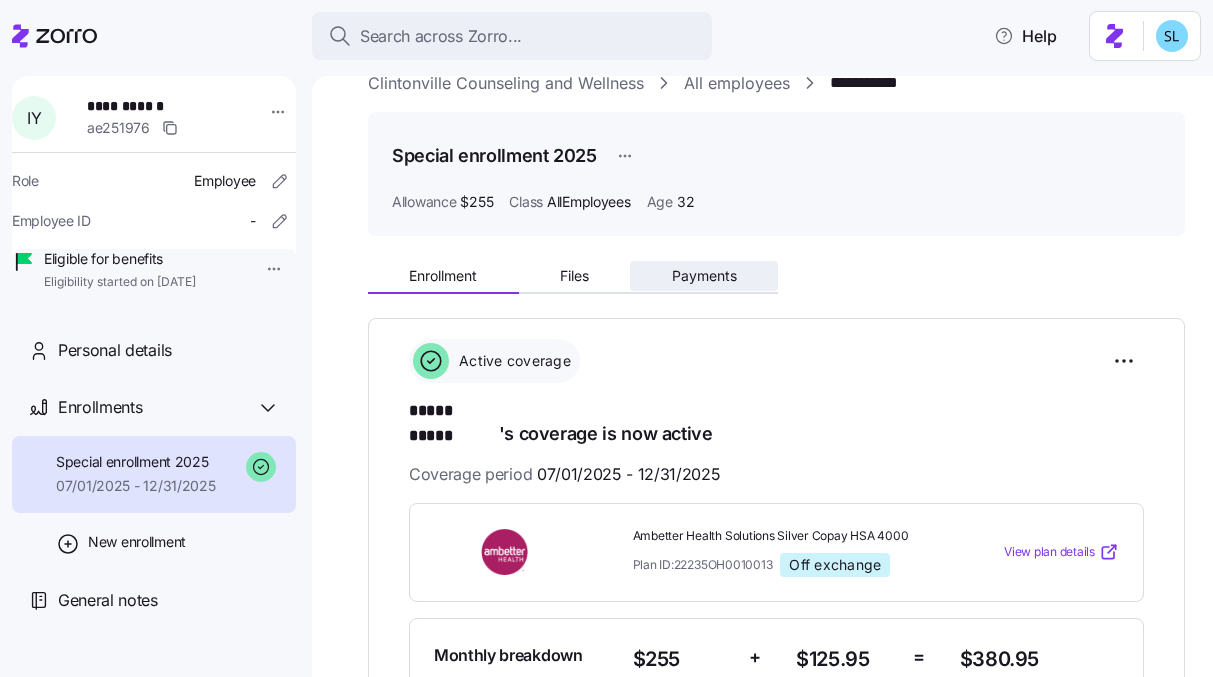 click on "Payments" at bounding box center [704, 276] 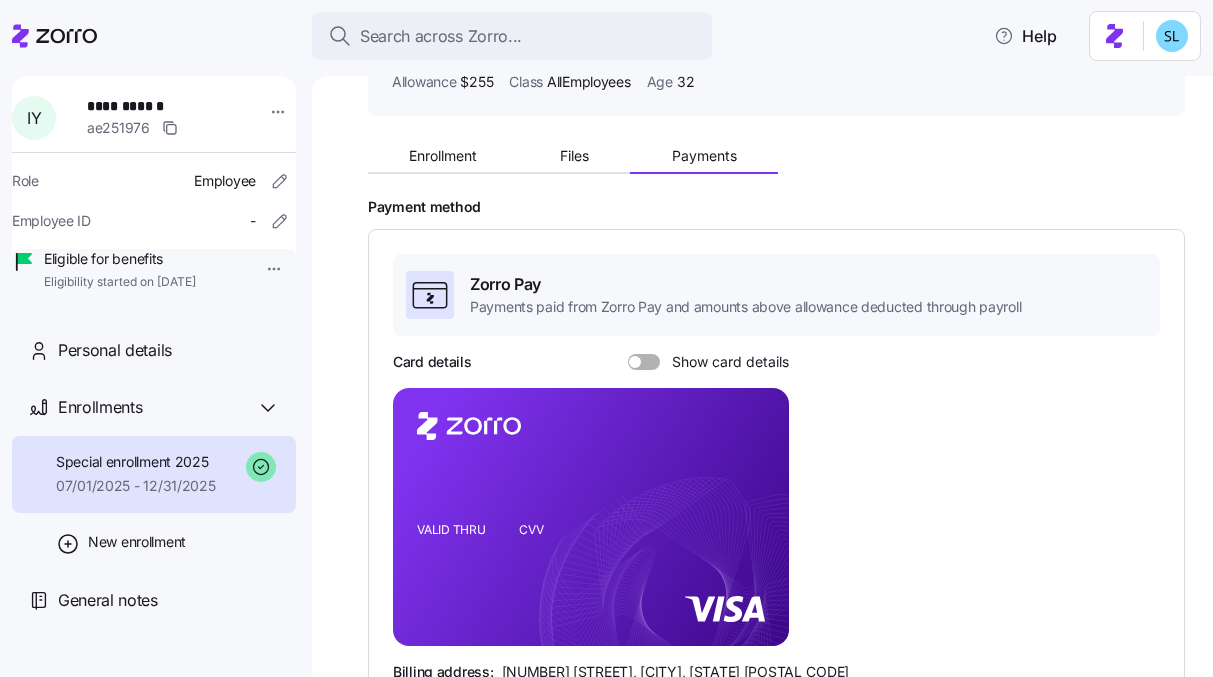scroll, scrollTop: 0, scrollLeft: 0, axis: both 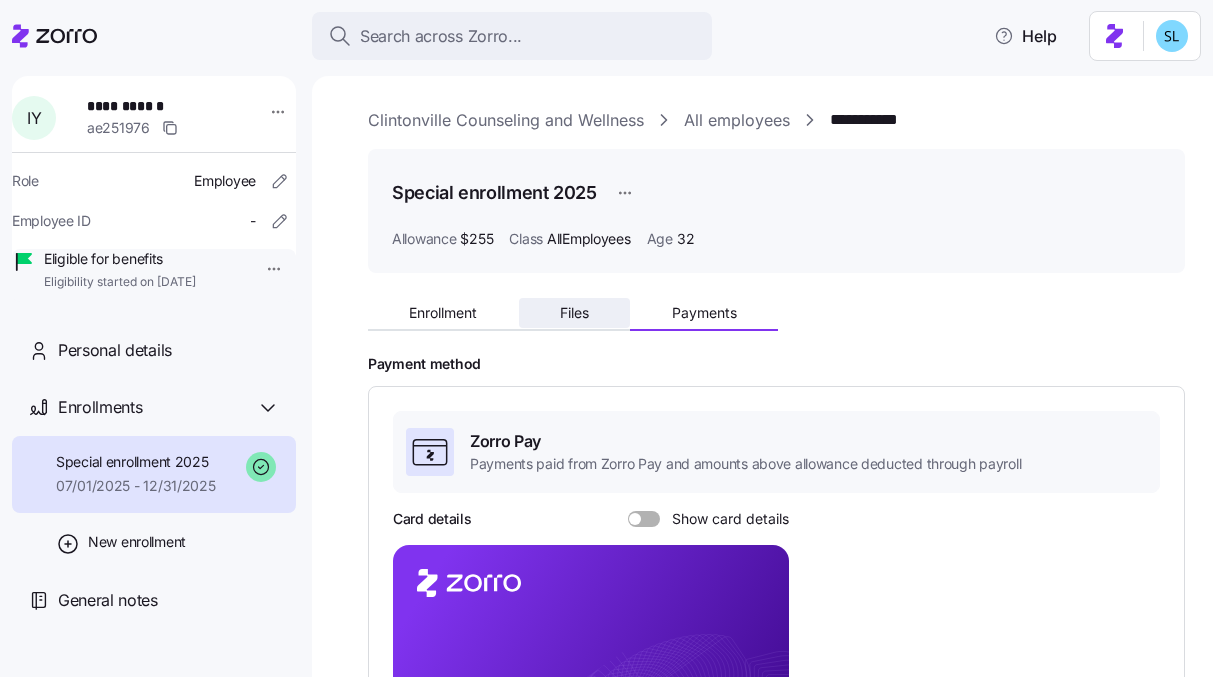 click on "Files" at bounding box center (574, 313) 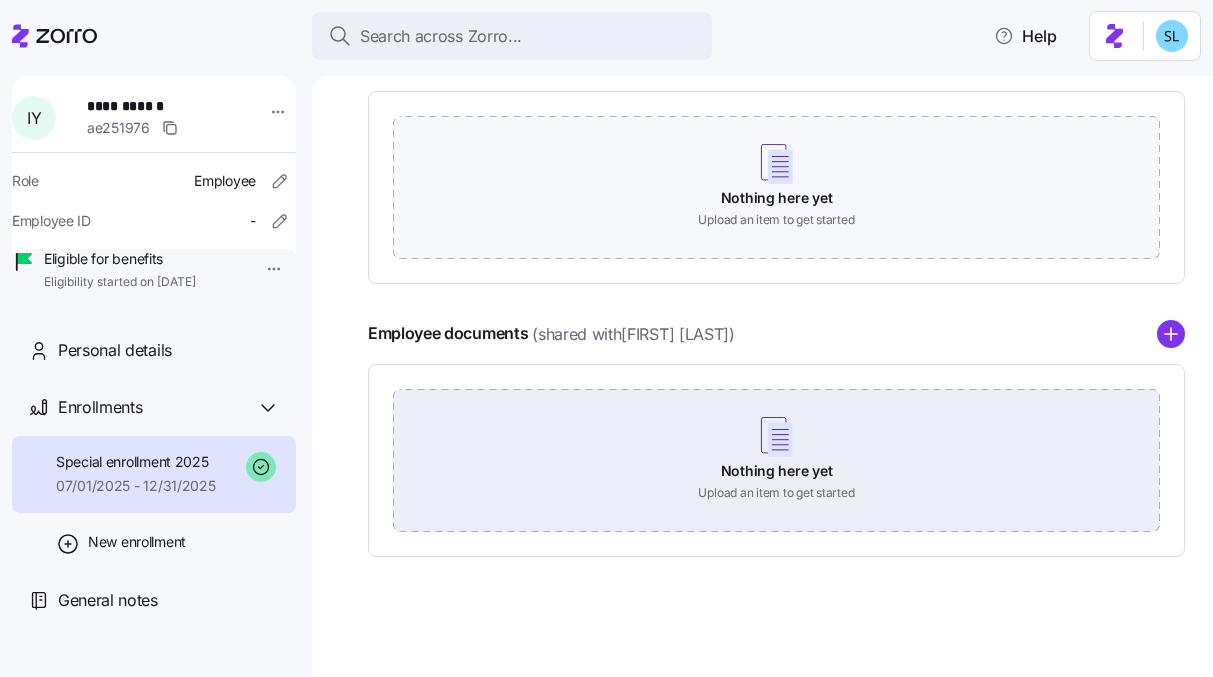 scroll, scrollTop: 0, scrollLeft: 0, axis: both 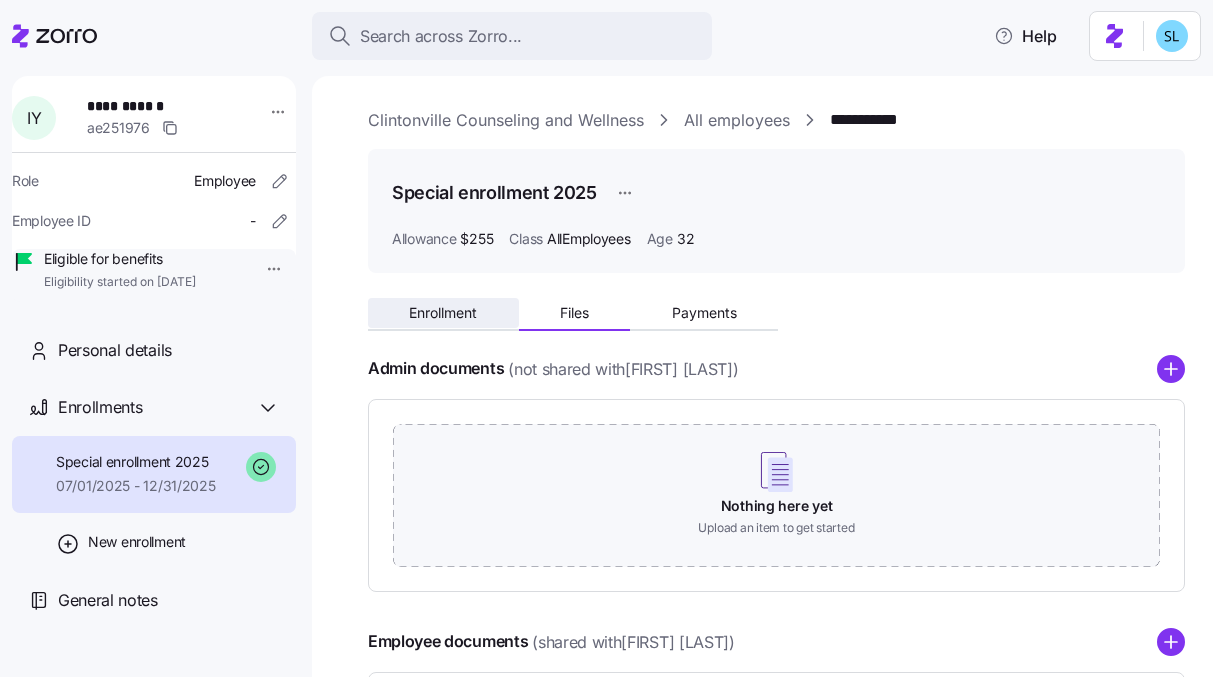click on "Enrollment" at bounding box center [443, 313] 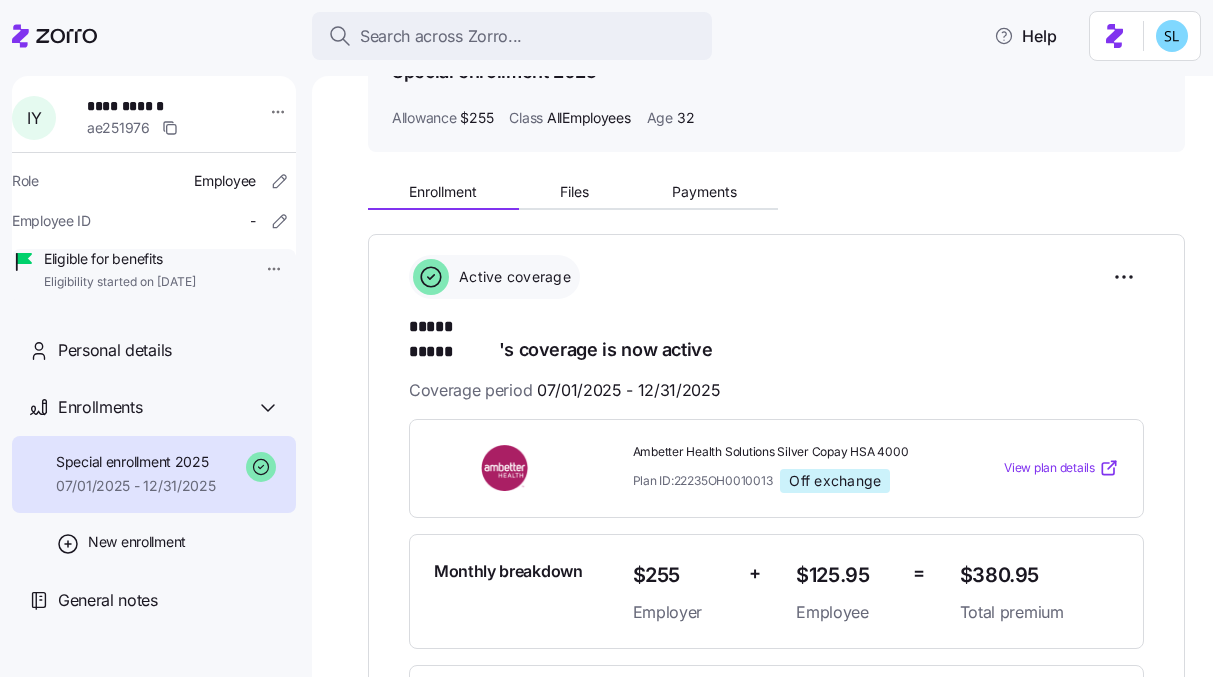 scroll, scrollTop: 0, scrollLeft: 0, axis: both 